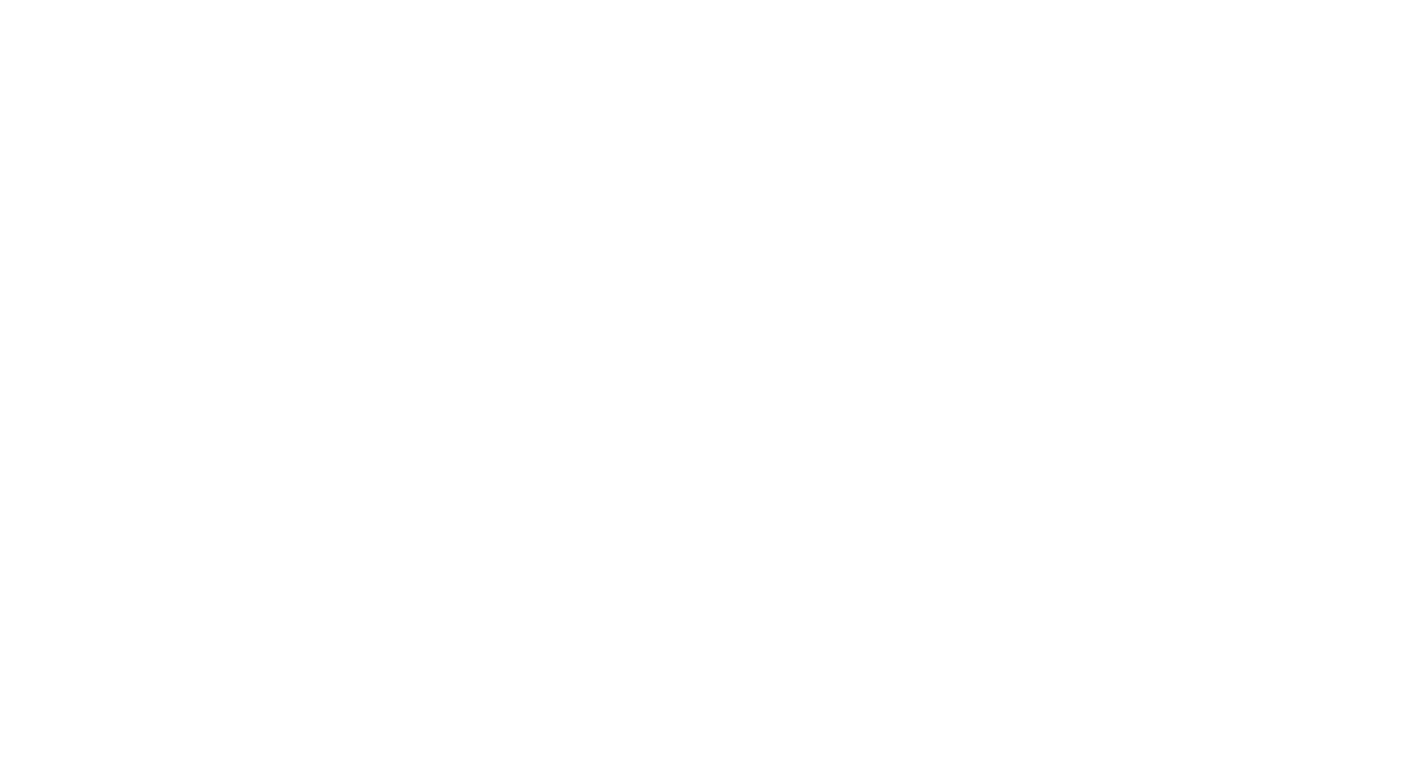 scroll, scrollTop: 0, scrollLeft: 0, axis: both 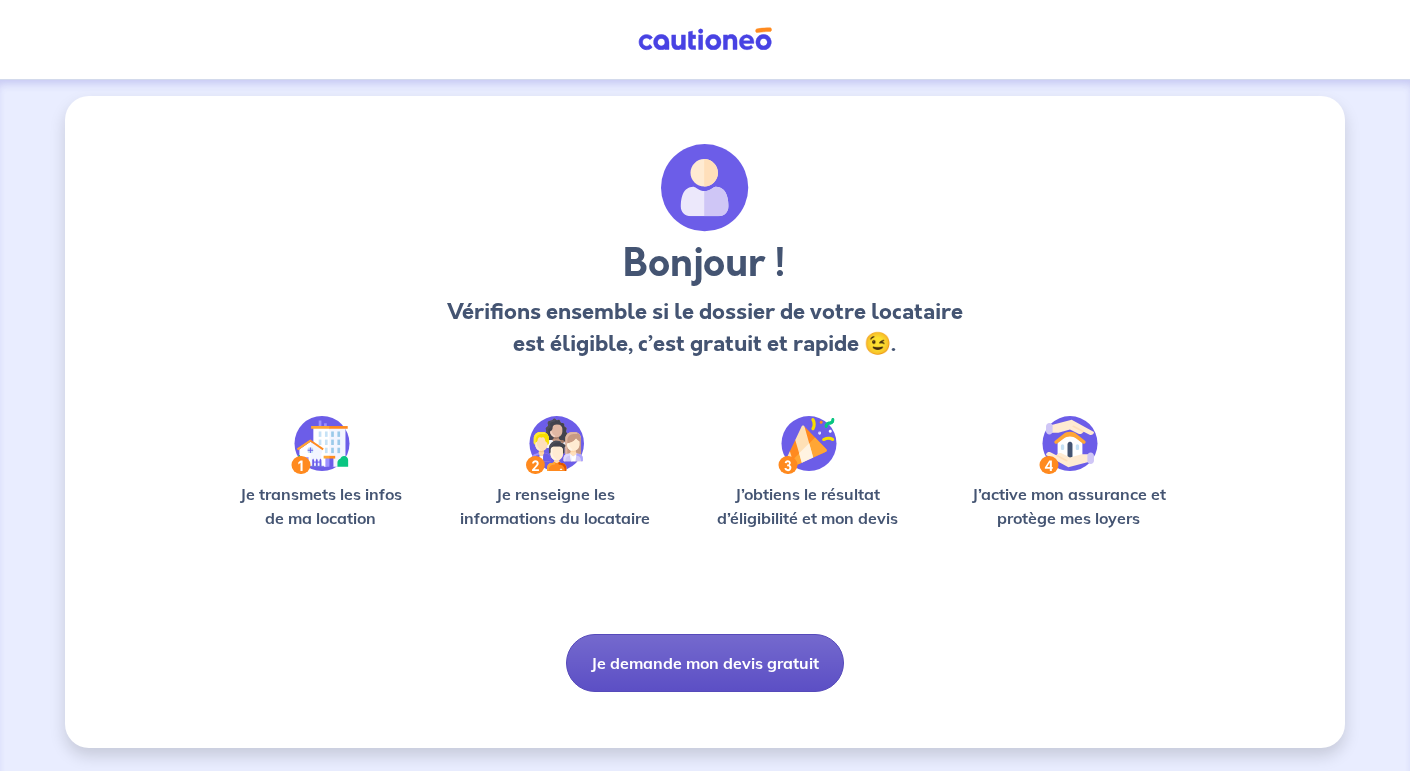 click on "Je demande mon devis gratuit" at bounding box center [705, 663] 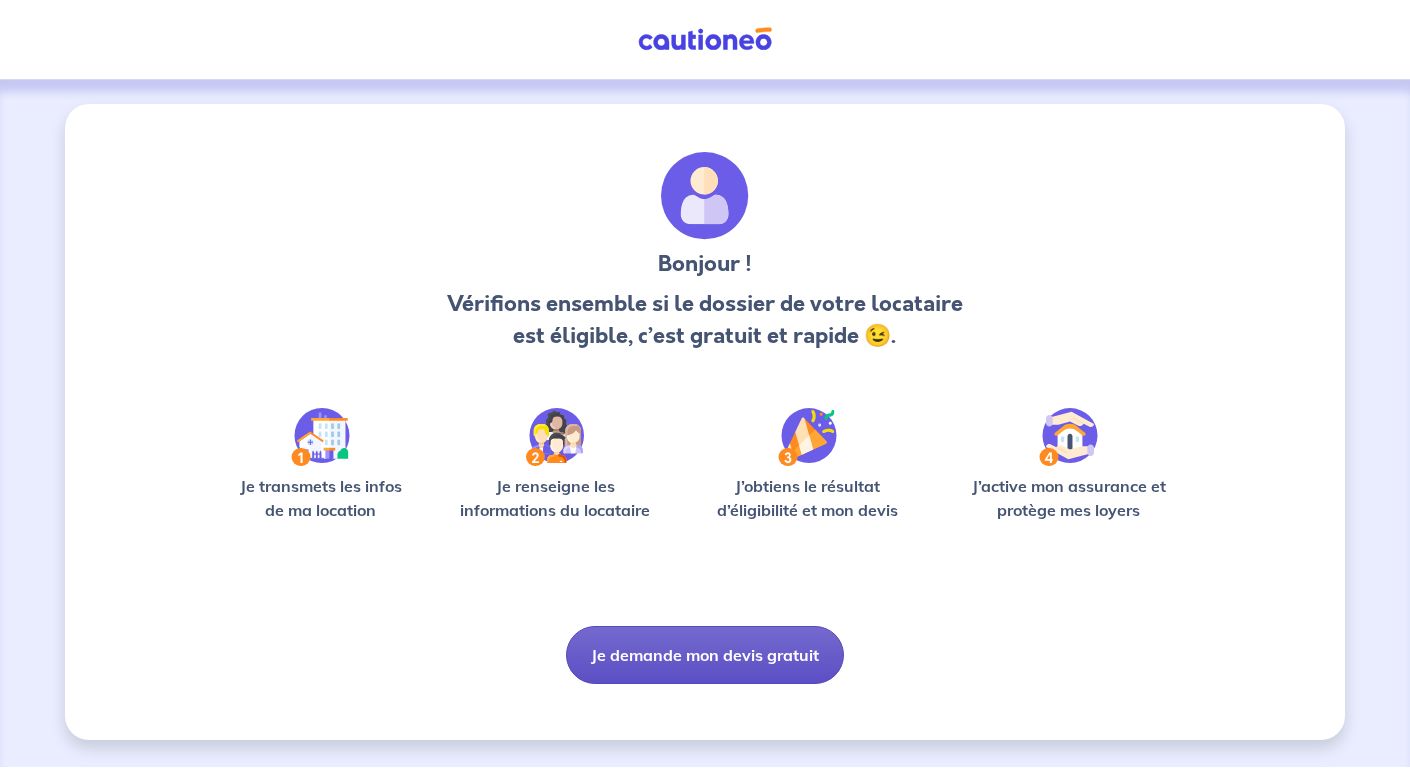 scroll, scrollTop: 0, scrollLeft: 0, axis: both 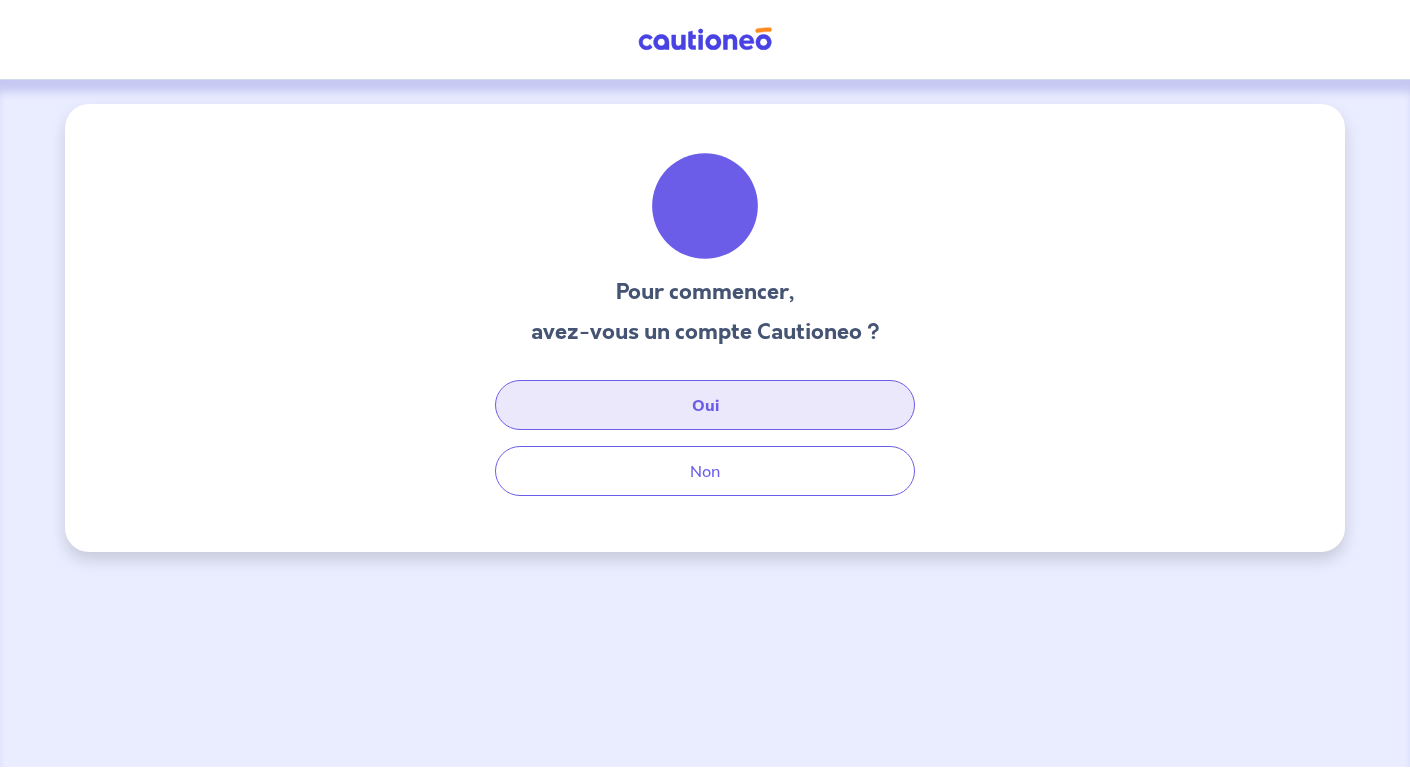 click on "Oui" at bounding box center [705, 405] 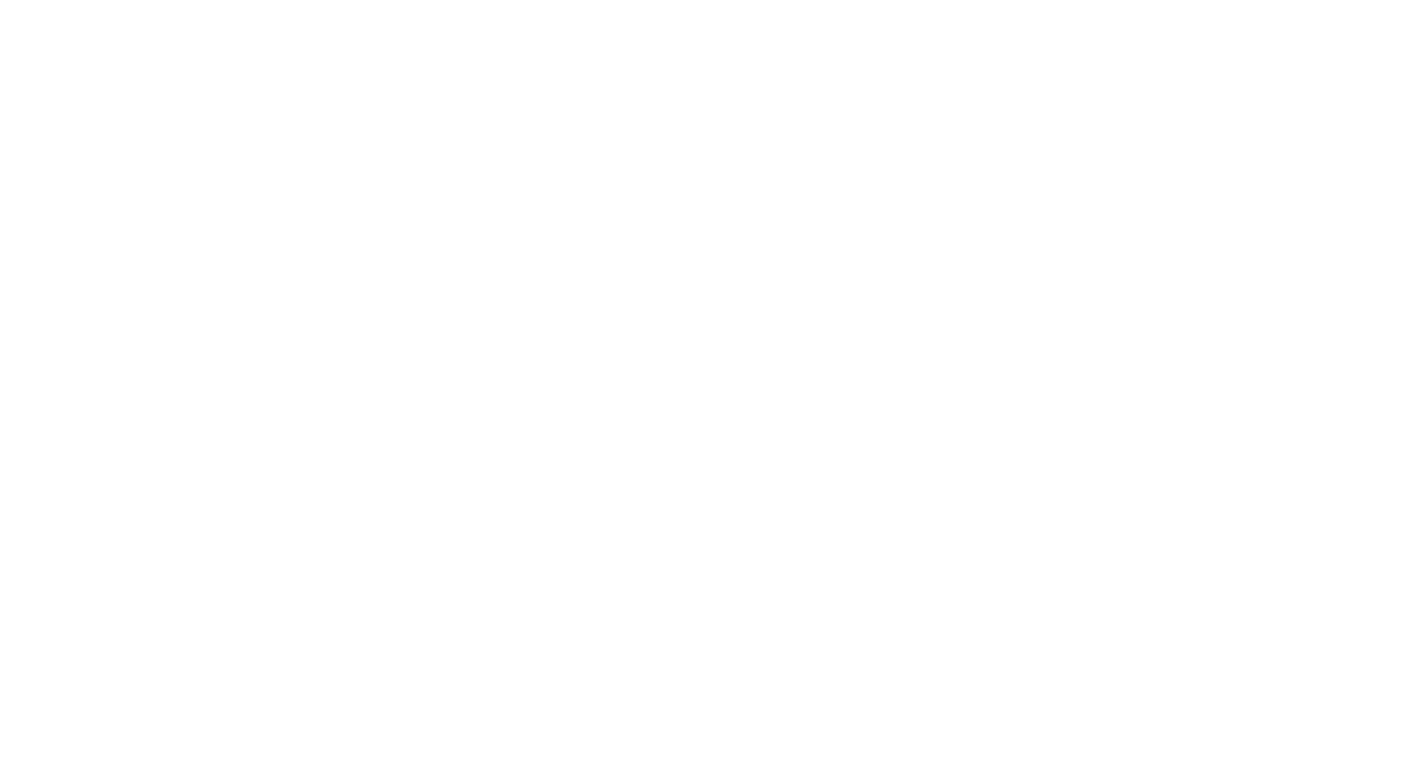 scroll, scrollTop: 0, scrollLeft: 0, axis: both 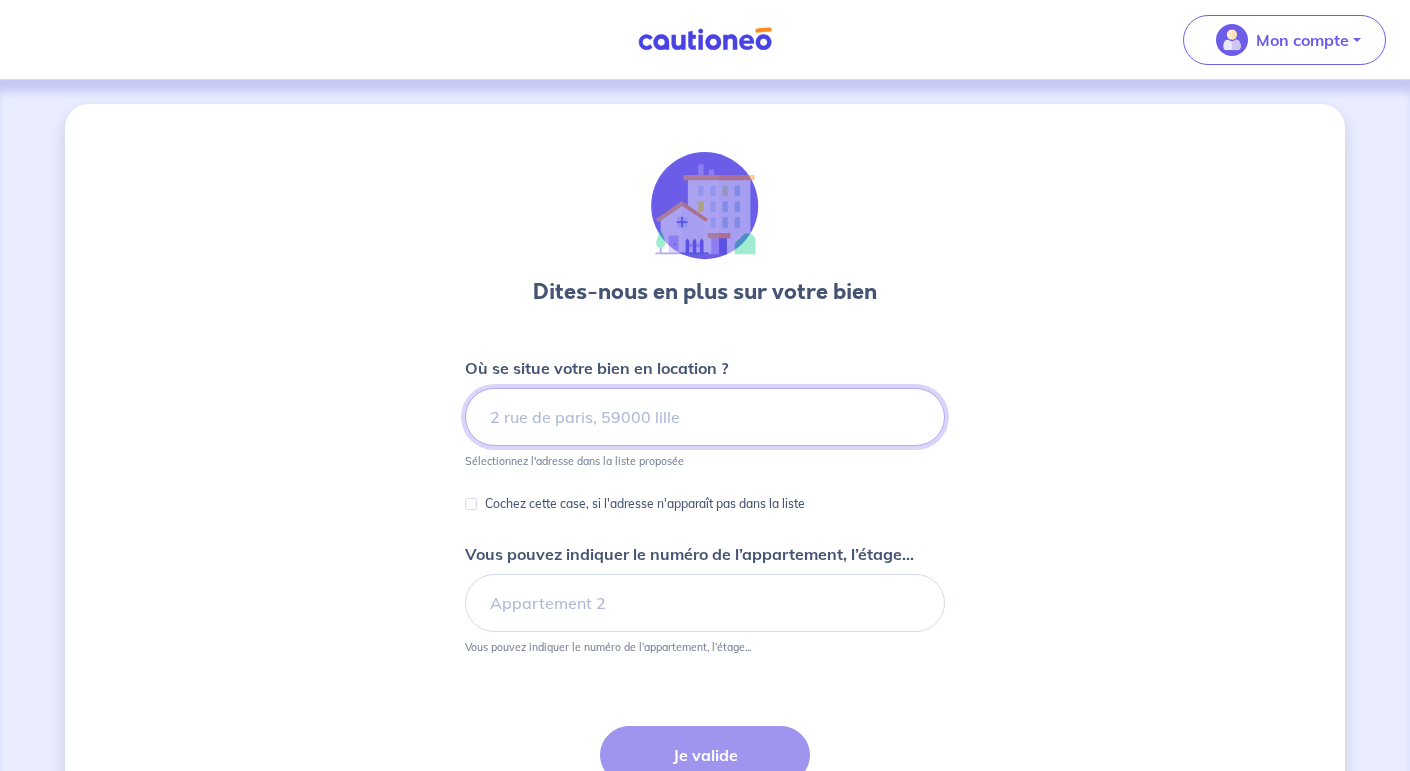 click at bounding box center (705, 417) 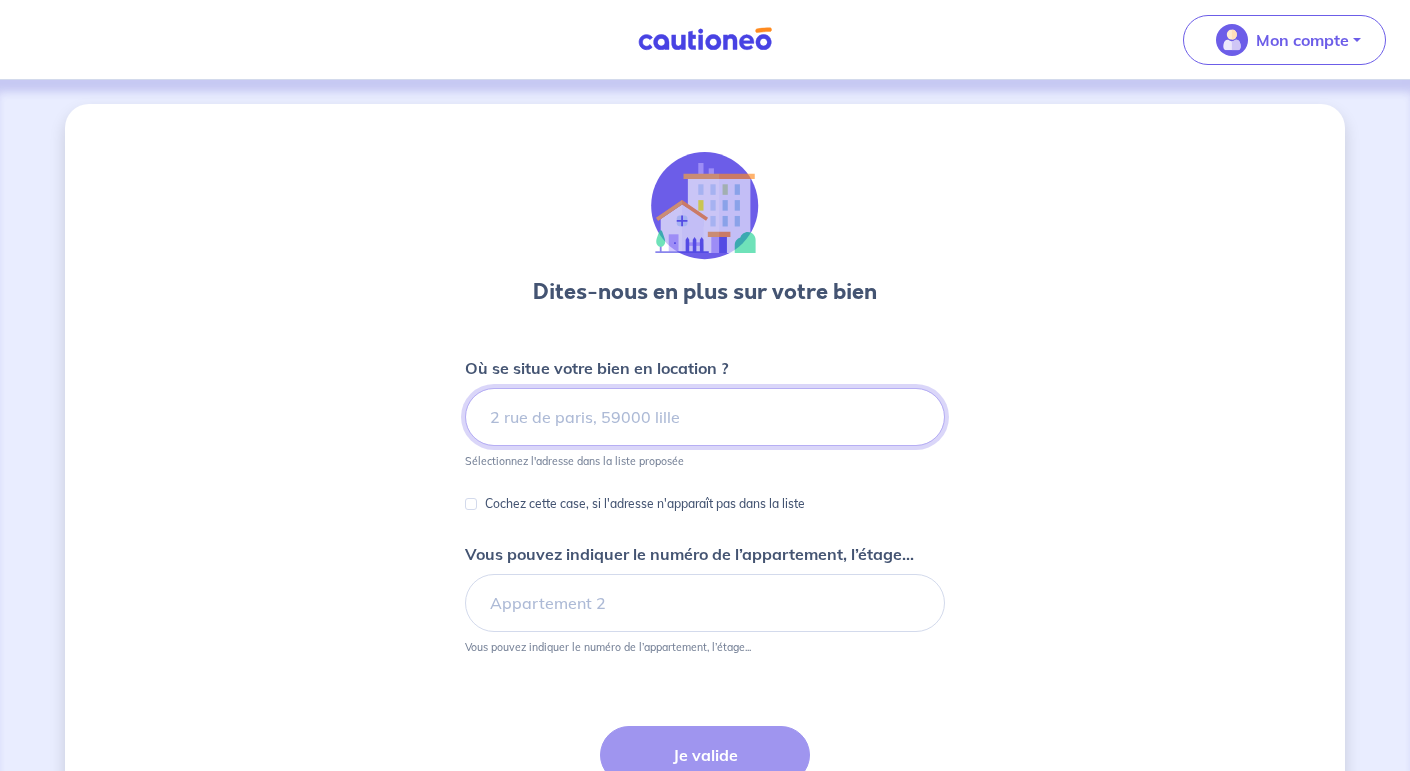 paste on "3 [STREET]," 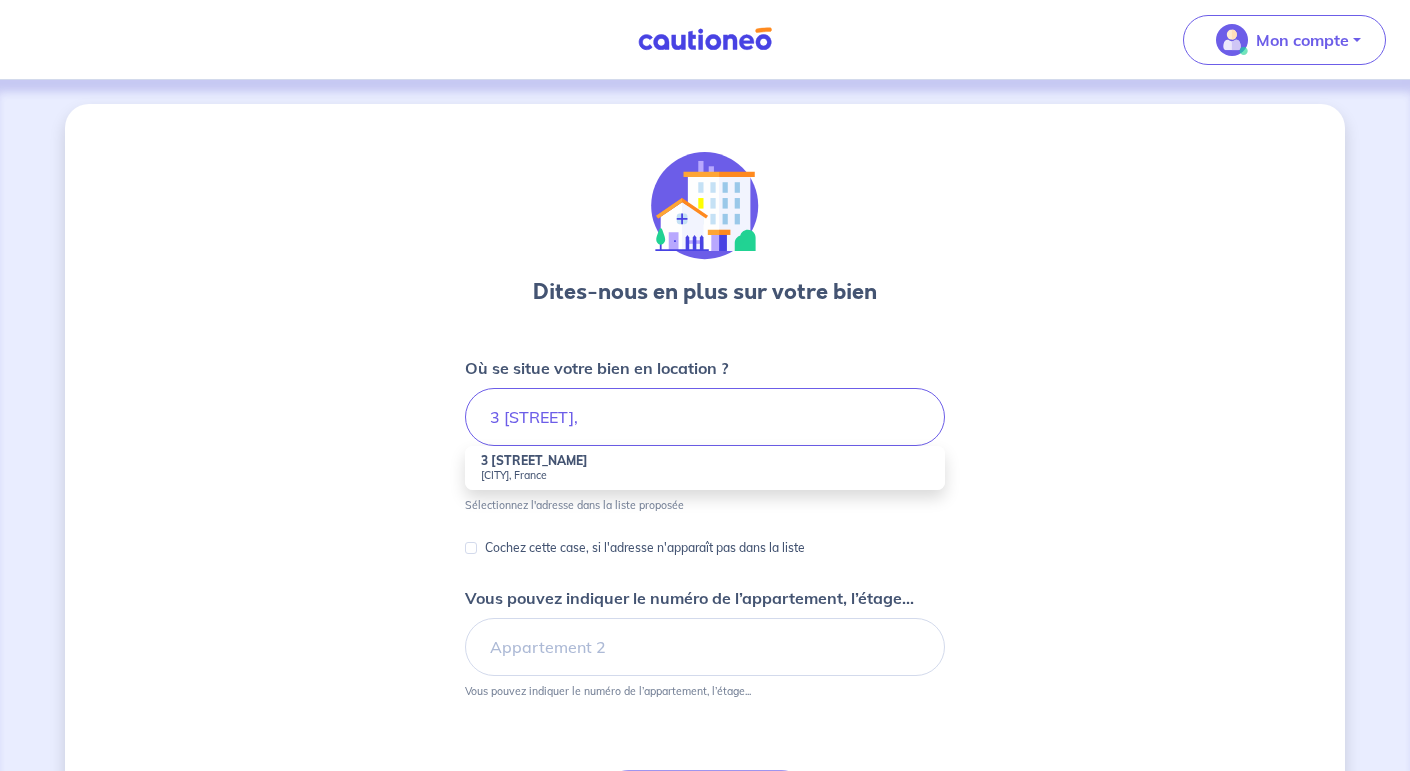 click on "3 [STREET_NAME]" at bounding box center [534, 460] 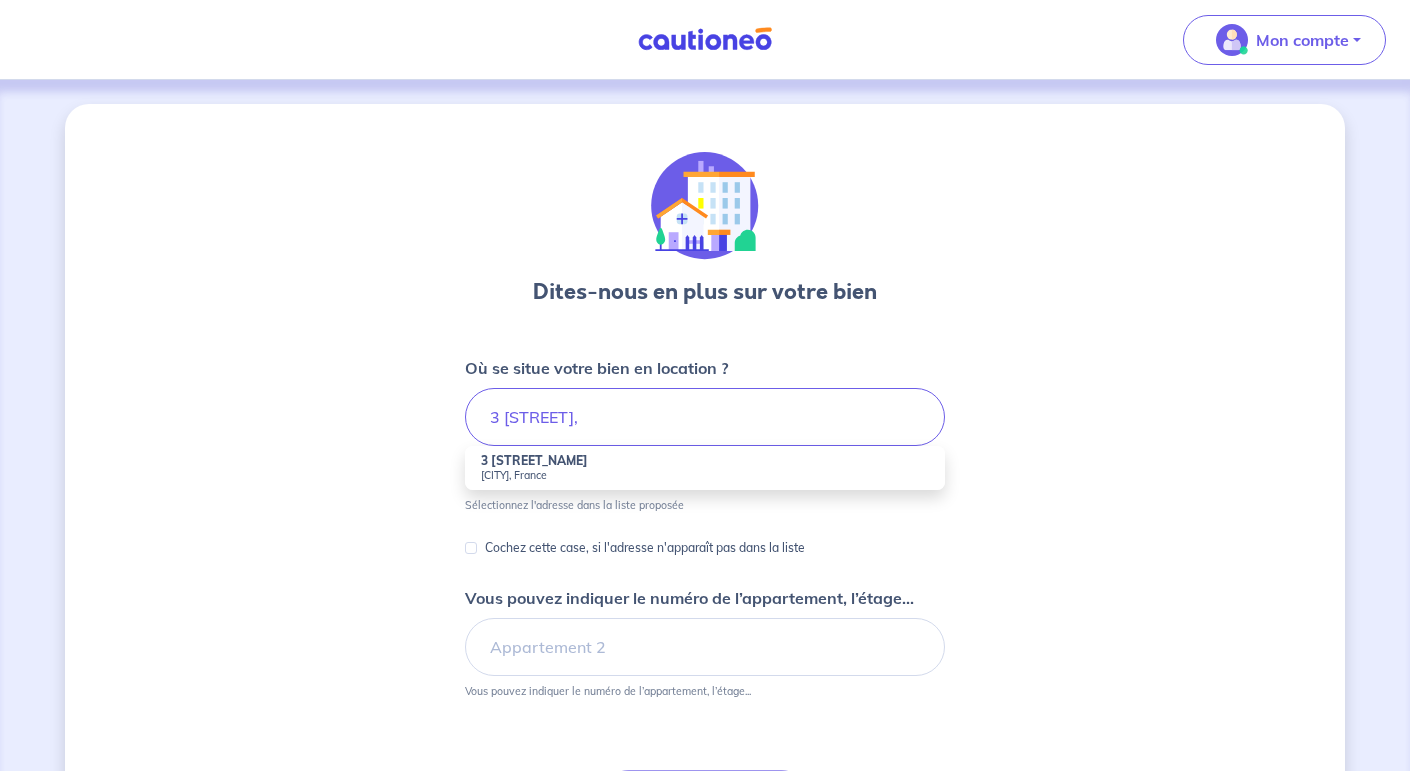 type on "3 [STREET], [CITY], France" 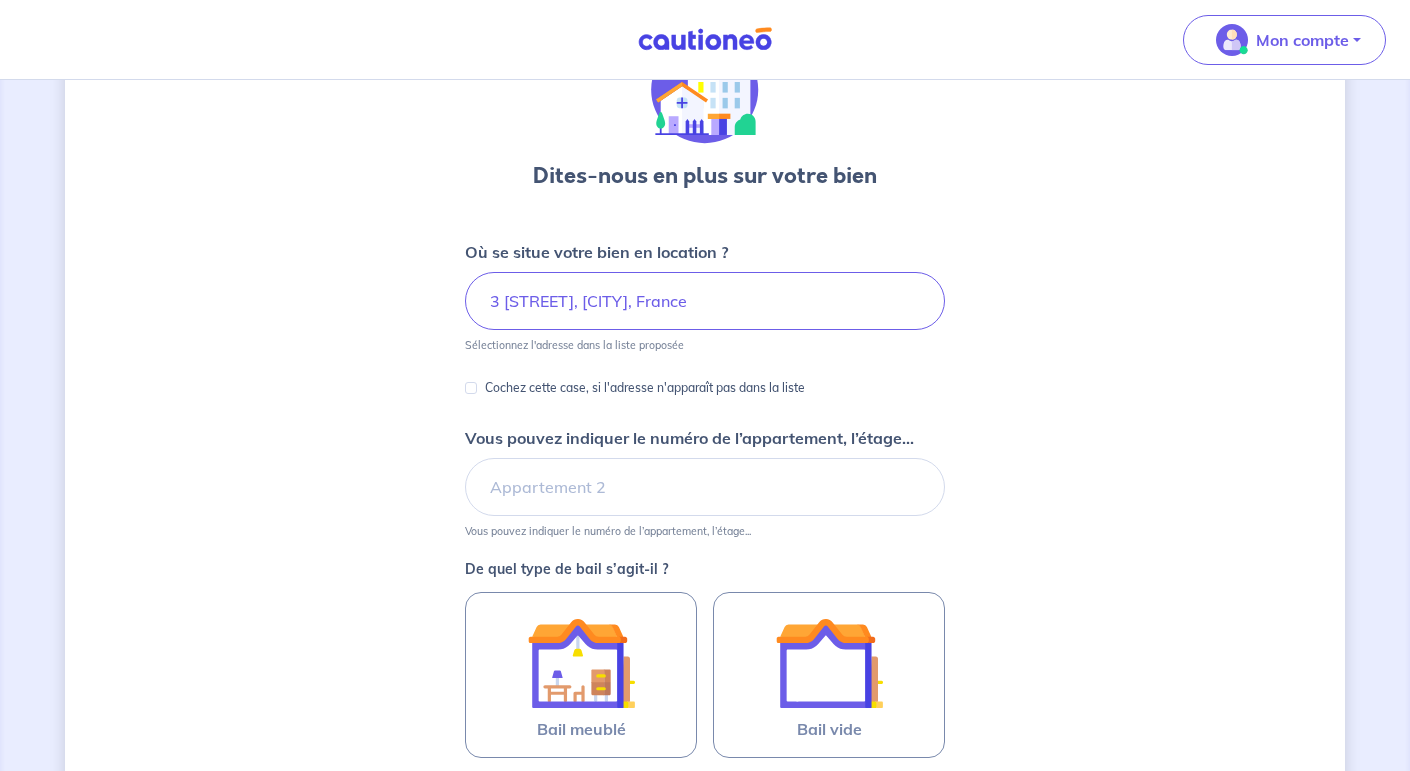 scroll, scrollTop: 117, scrollLeft: 0, axis: vertical 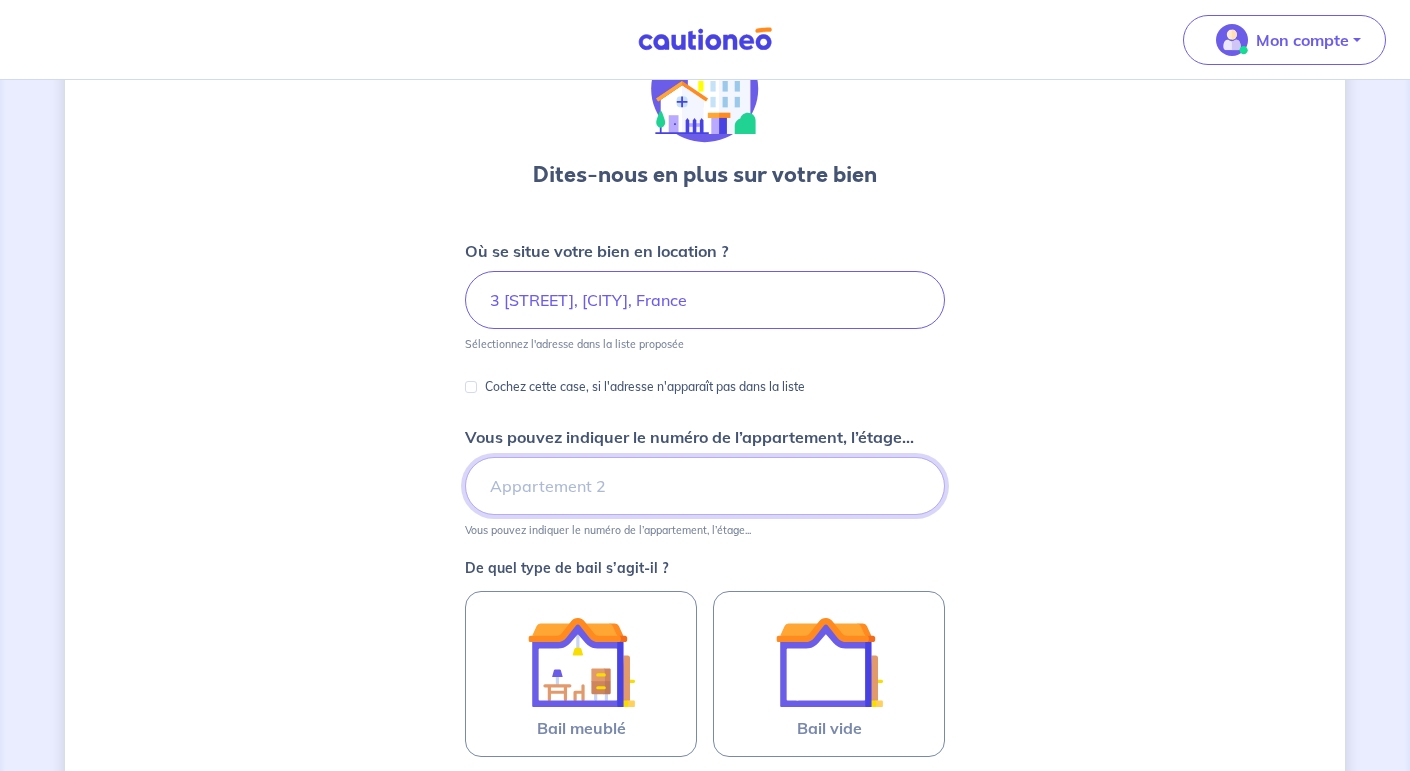 click on "Vous pouvez indiquer le numéro de l’appartement, l’étage..." at bounding box center (705, 486) 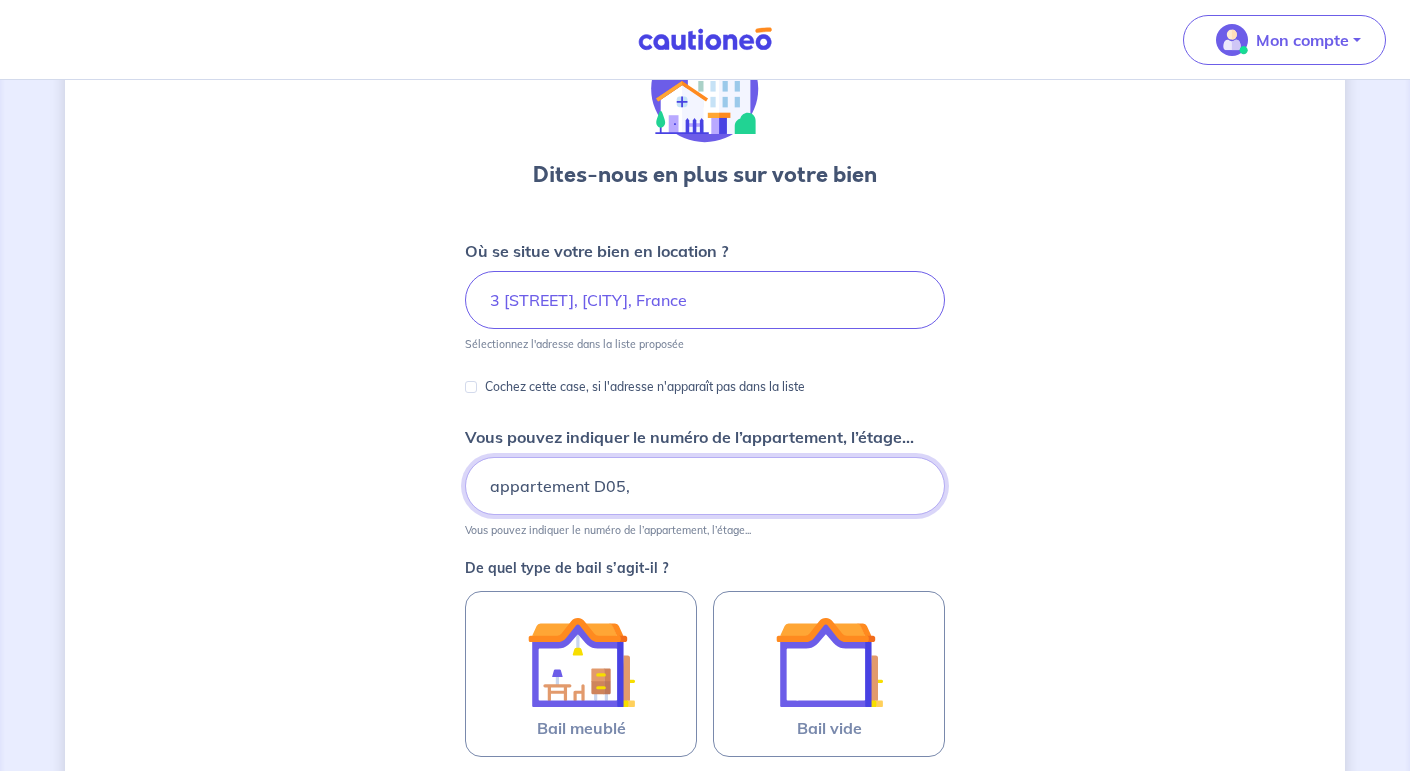 paste on "rez de chaussée" 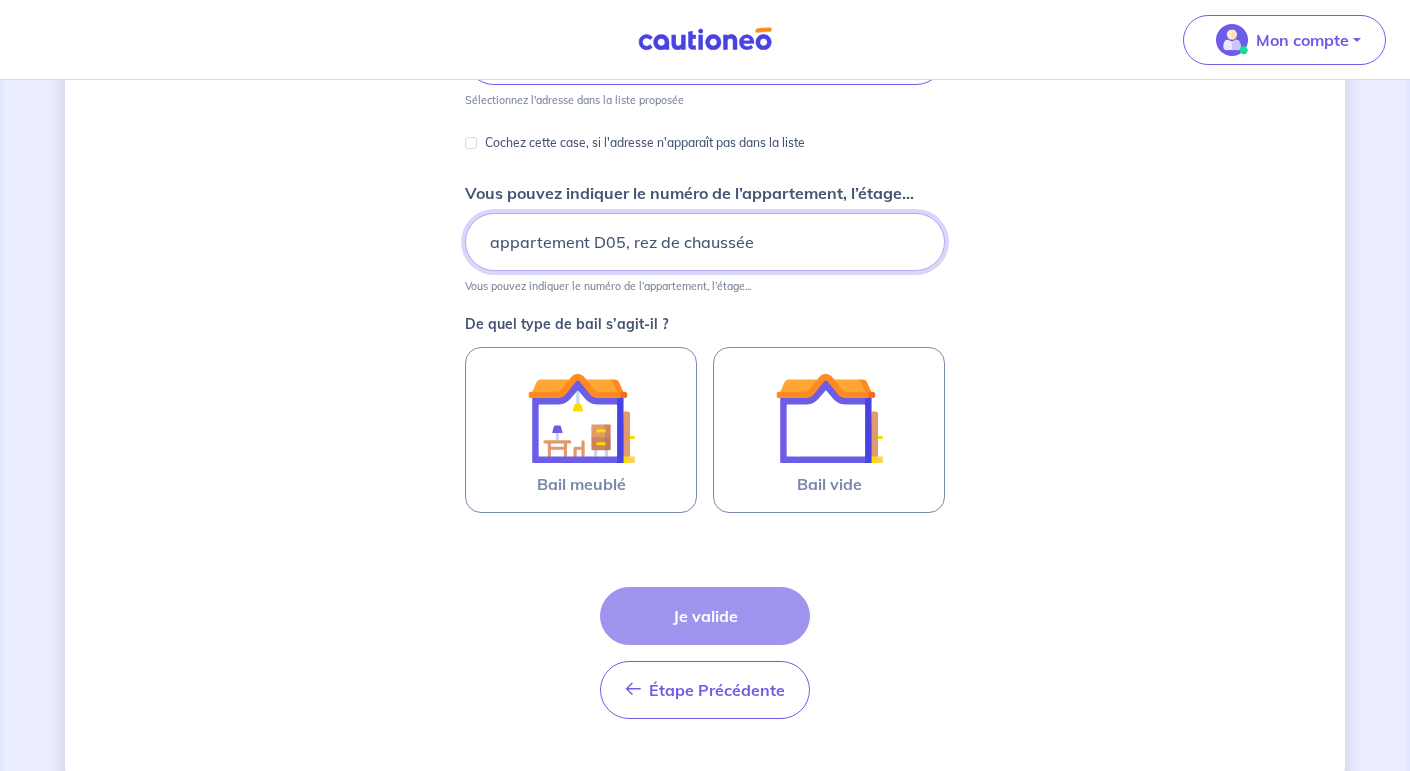 scroll, scrollTop: 365, scrollLeft: 0, axis: vertical 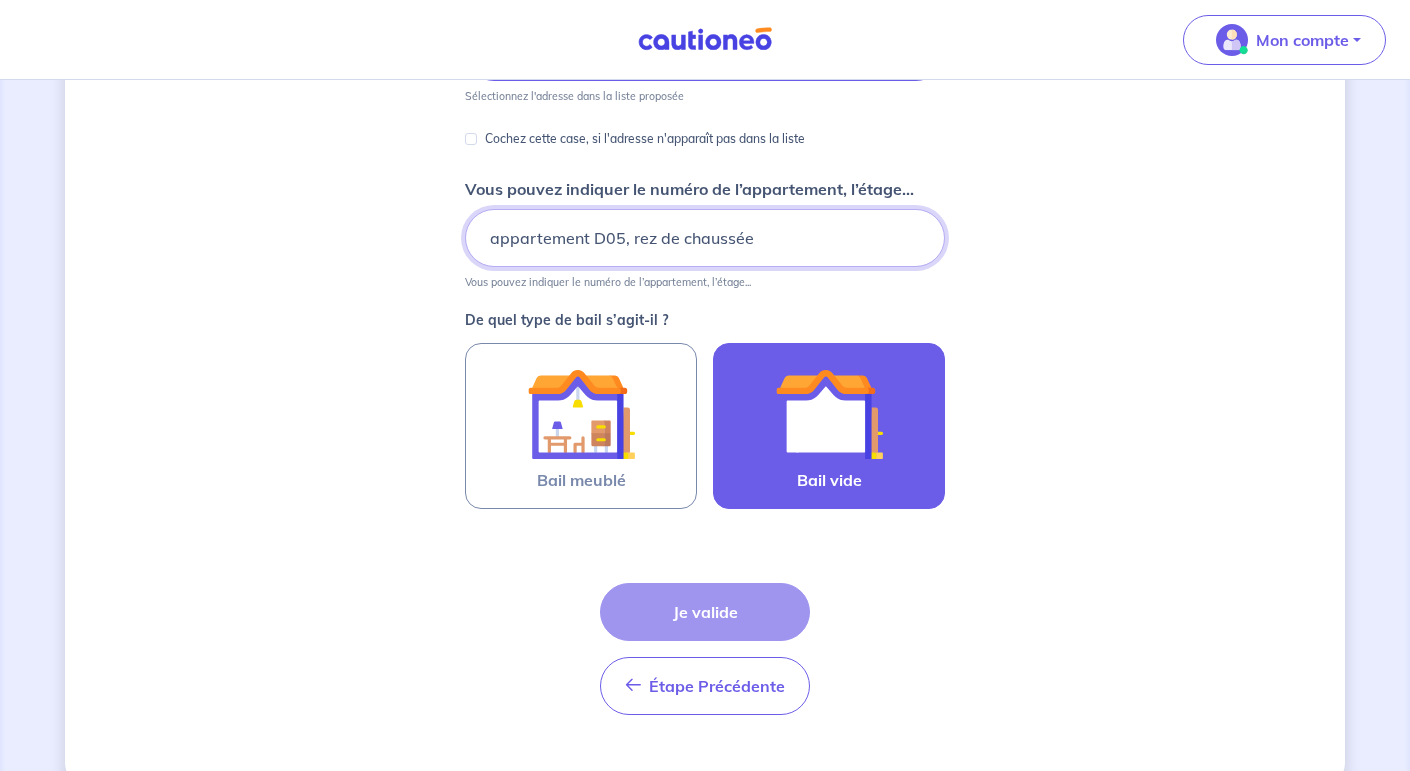 type on "appartement D05, rez de chaussée" 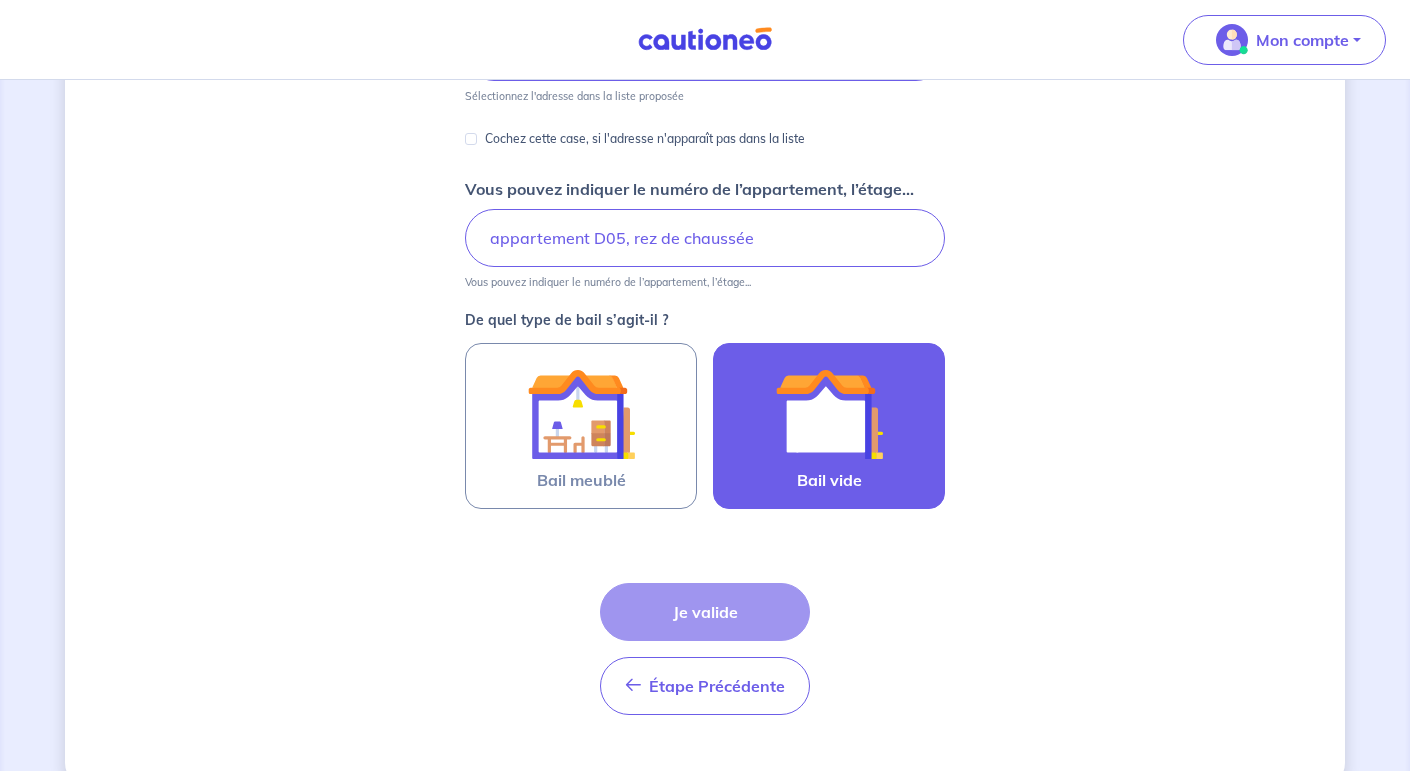 click on "Bail vide" at bounding box center [829, 426] 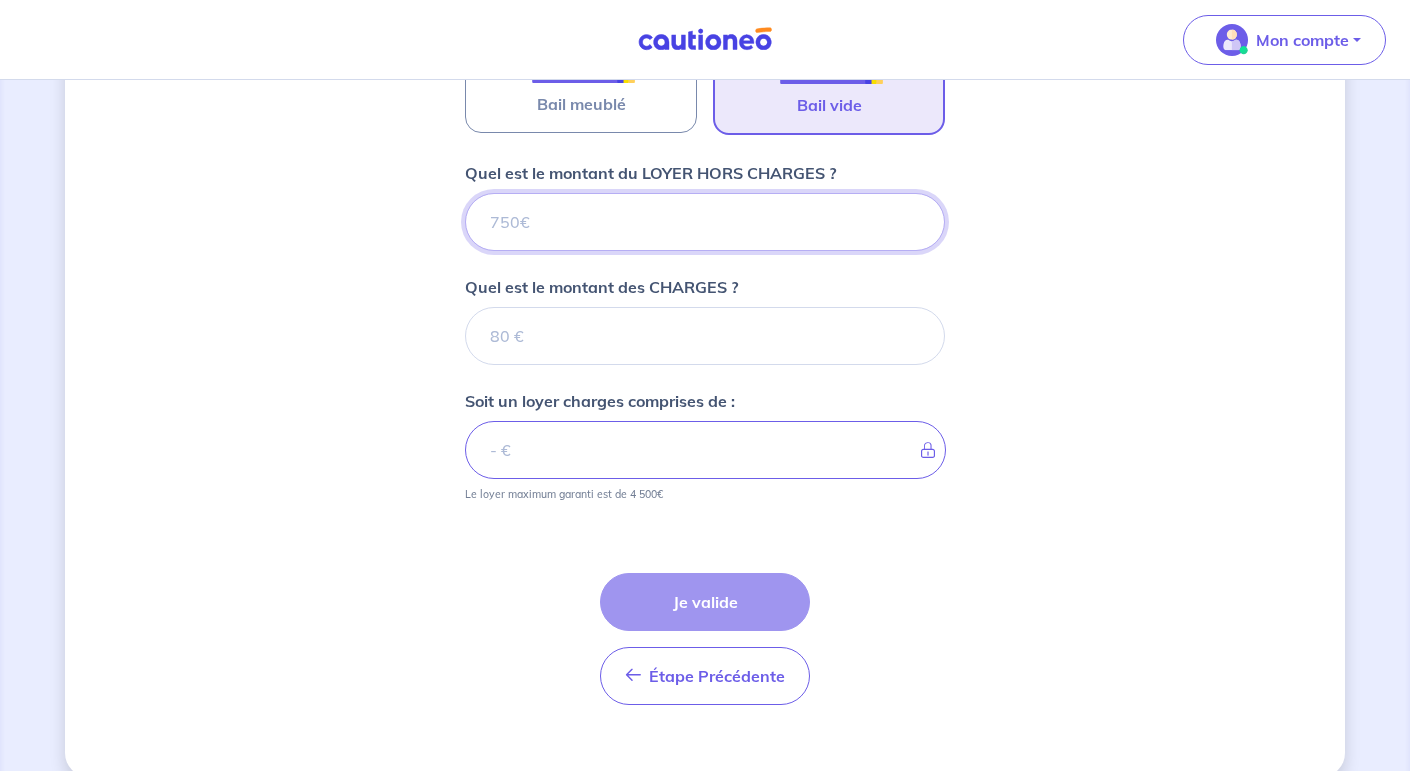 scroll, scrollTop: 765, scrollLeft: 0, axis: vertical 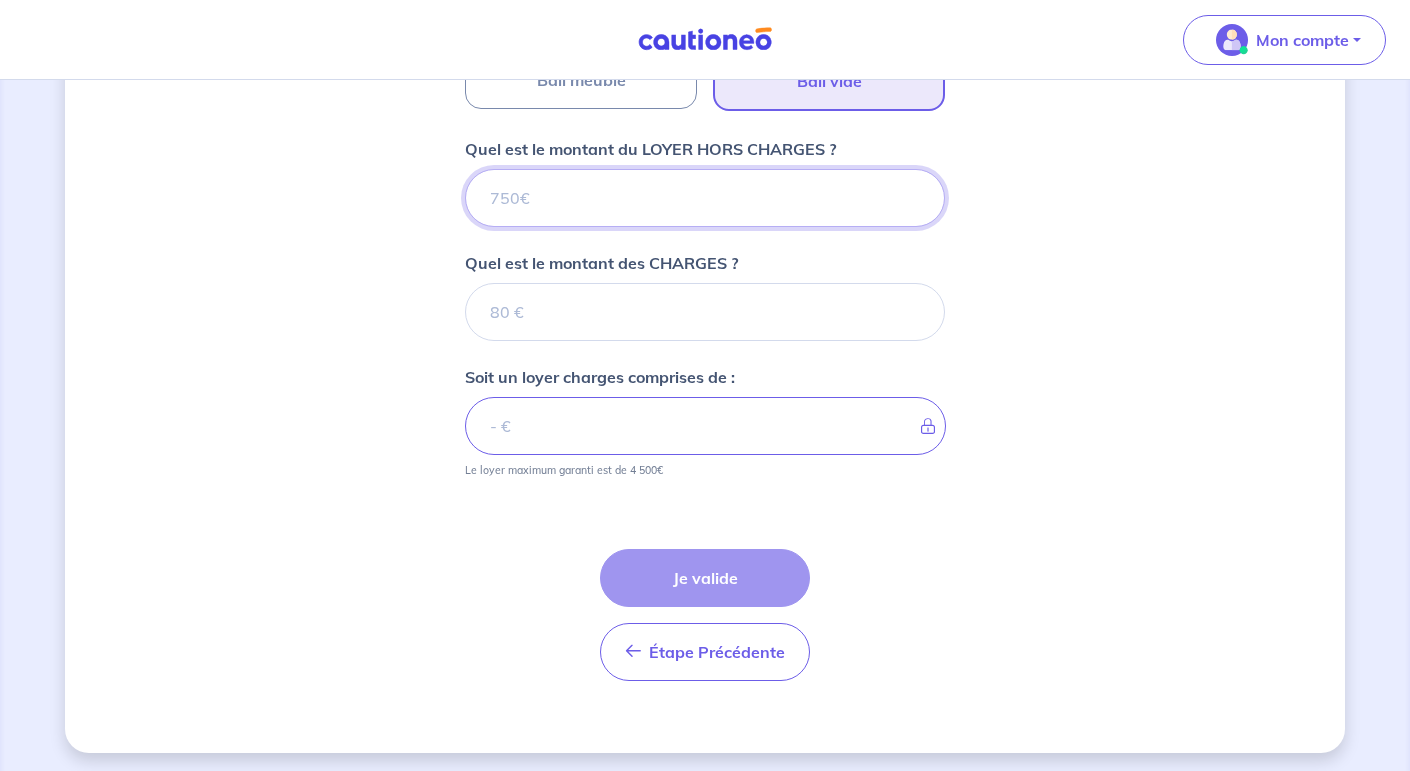click on "Quel est le montant du LOYER HORS CHARGES ?" at bounding box center (705, 198) 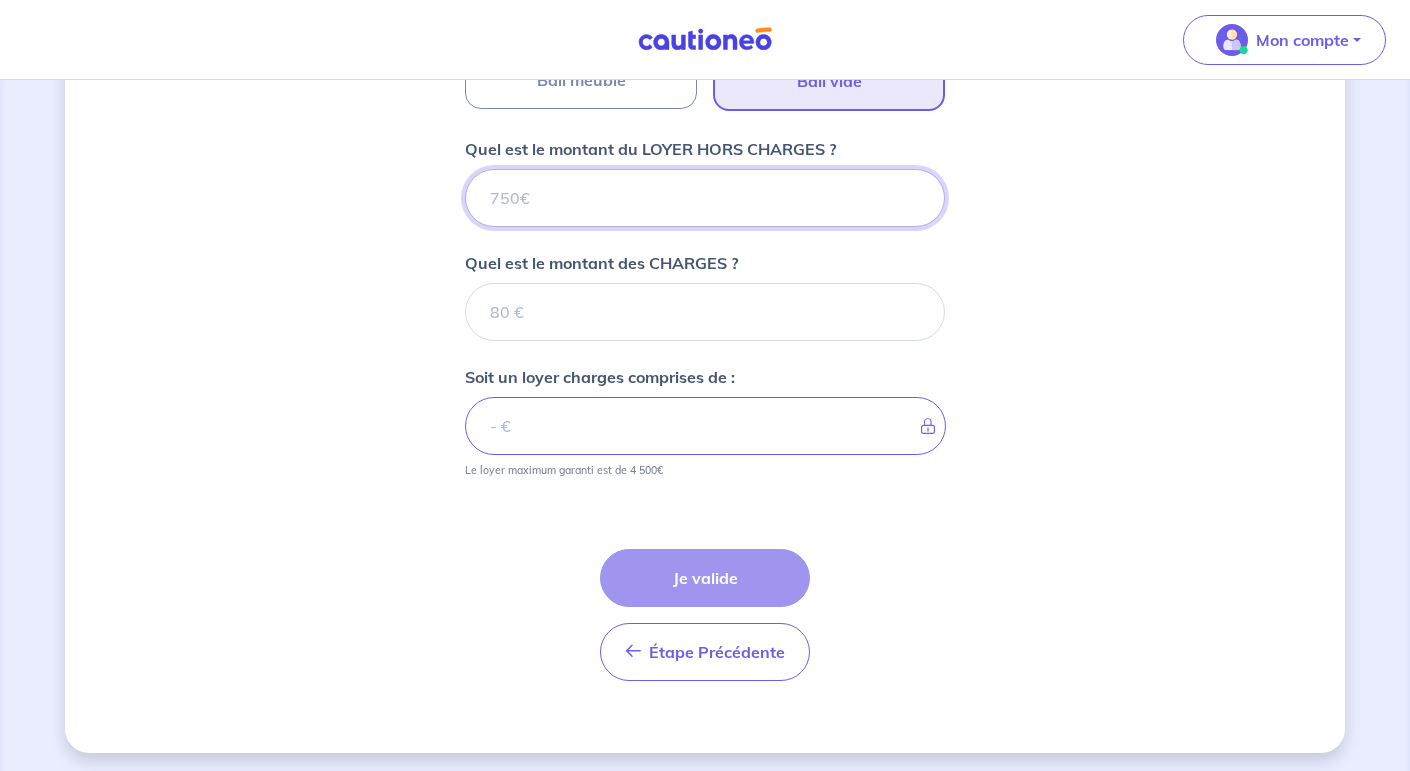 paste on "540" 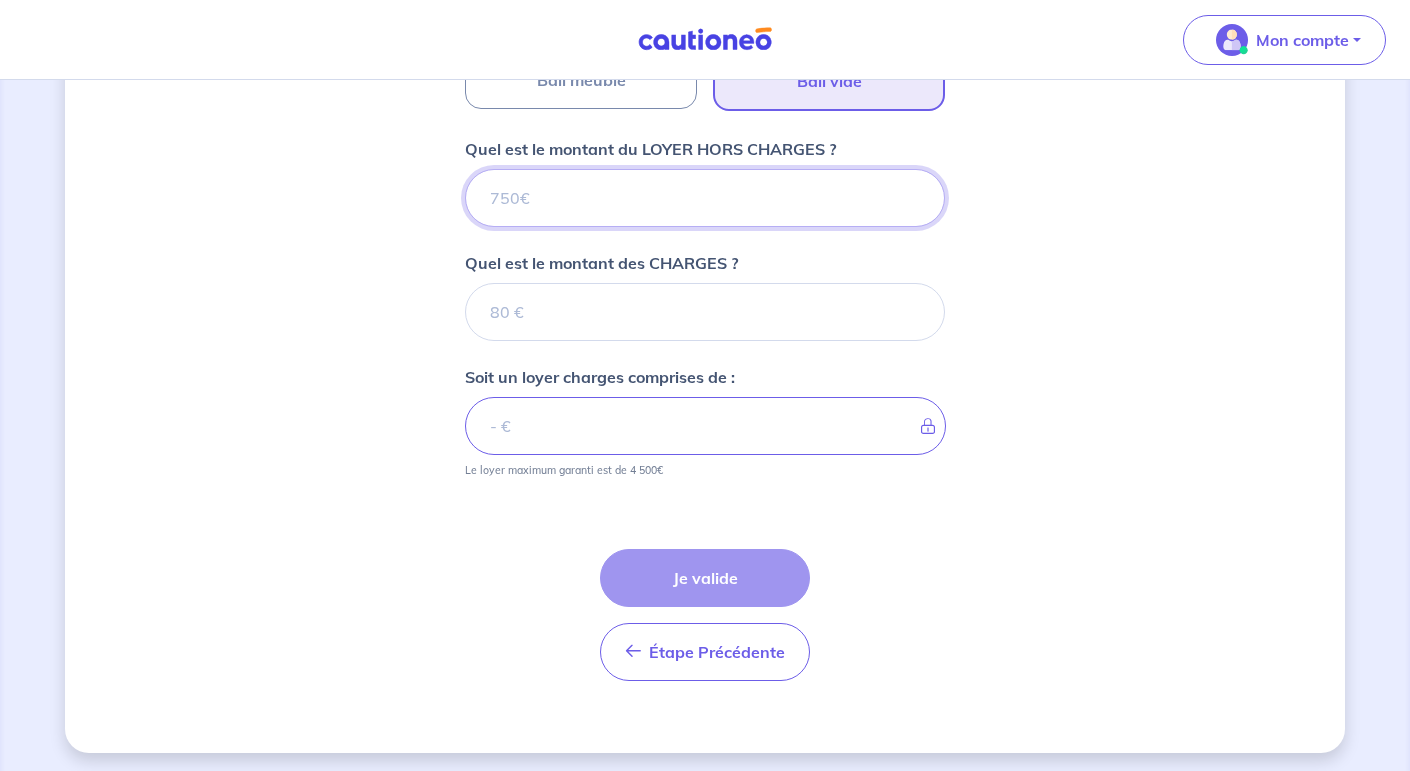 type on "540" 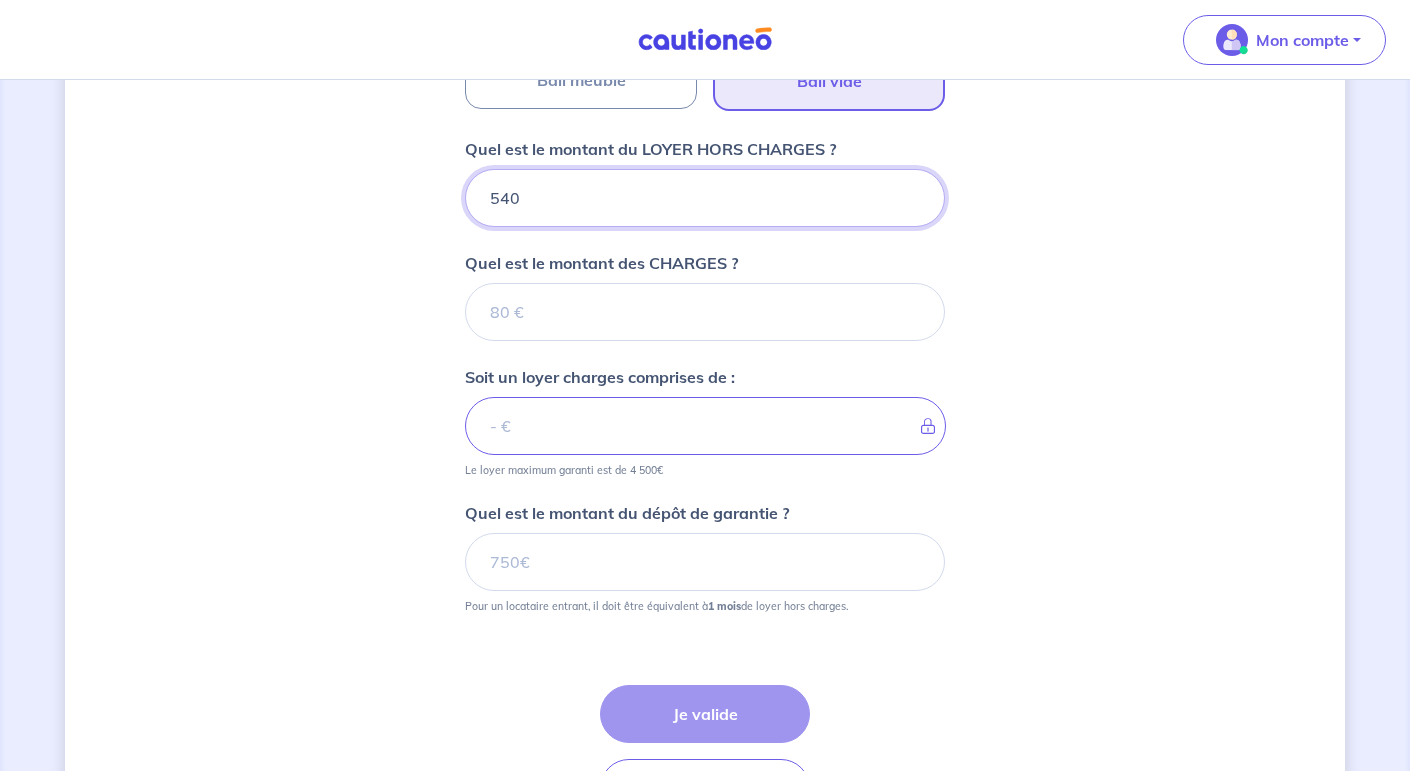 type 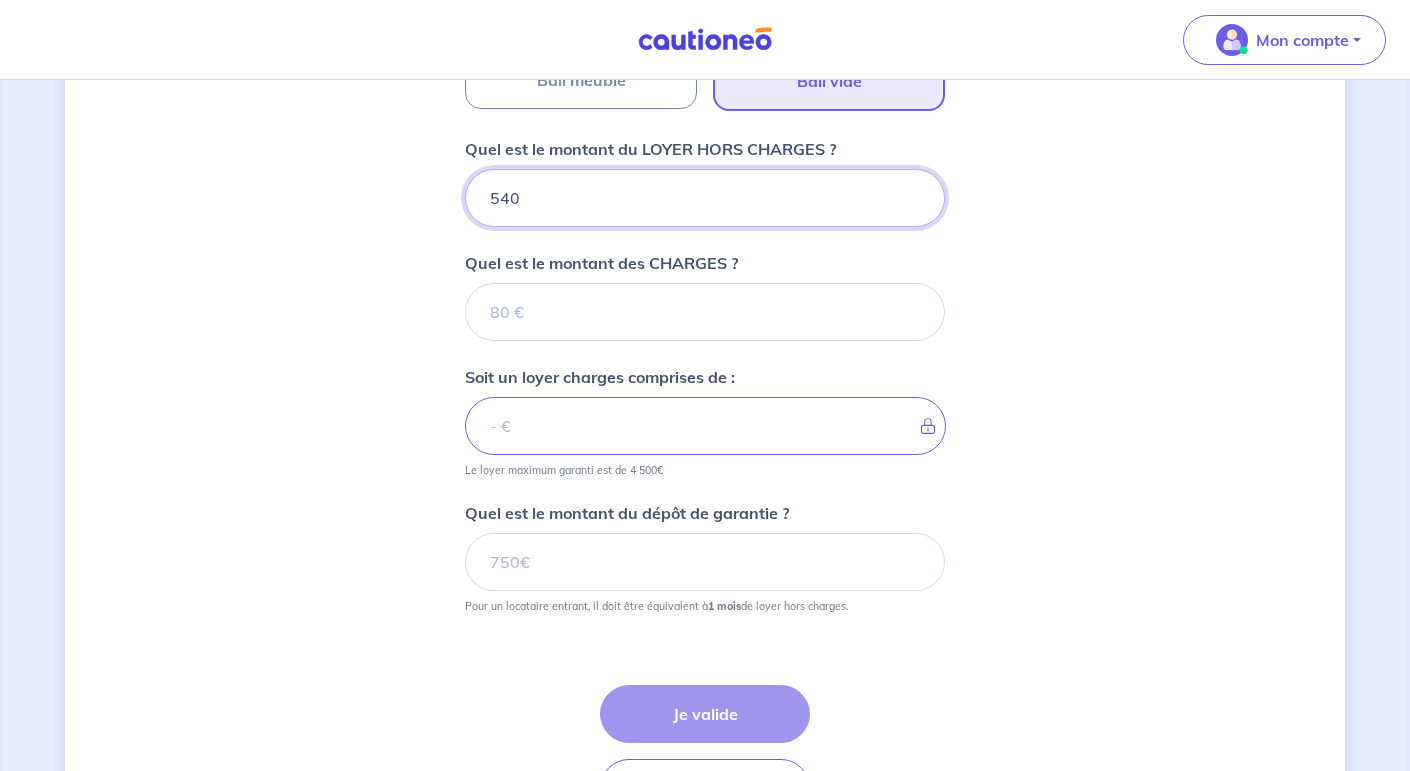 type on "540" 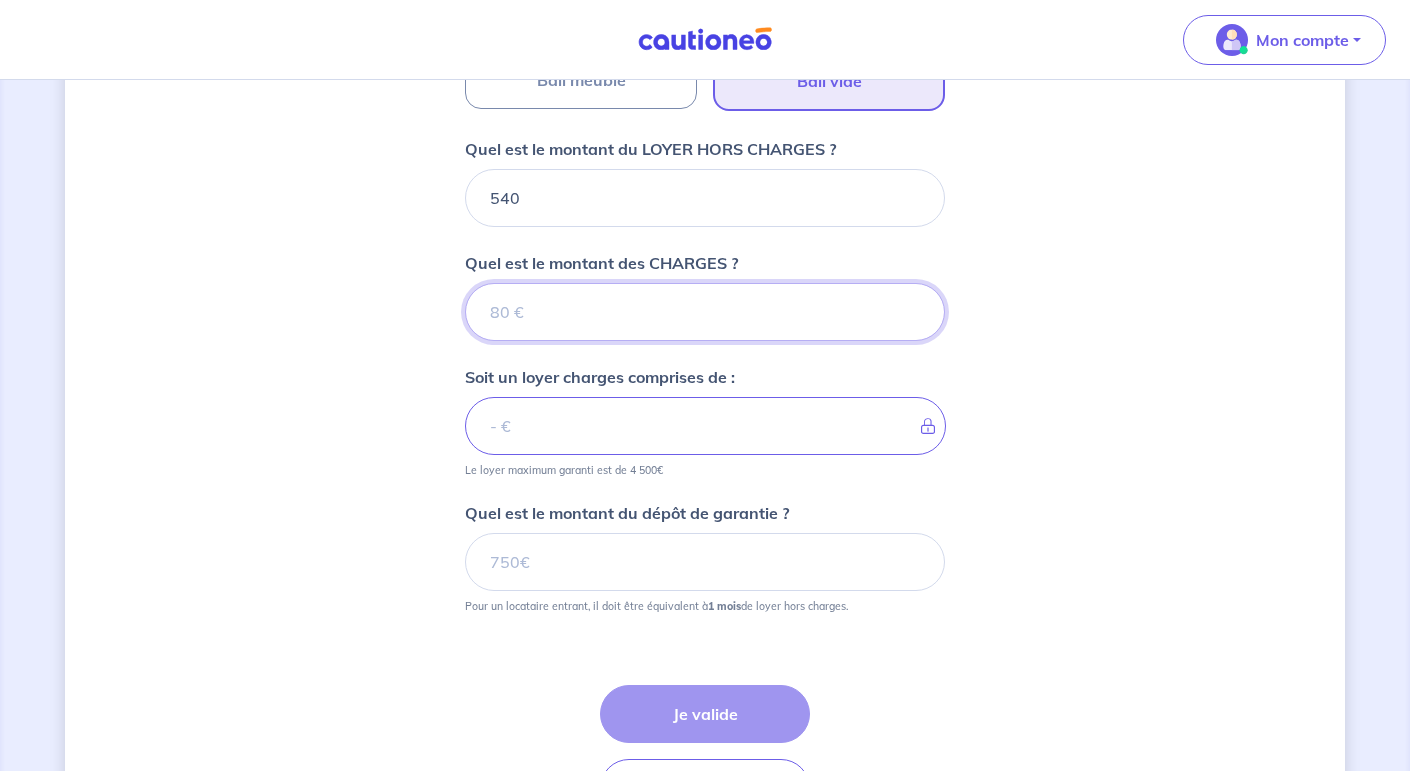click on "Quel est le montant des CHARGES ?" at bounding box center [705, 312] 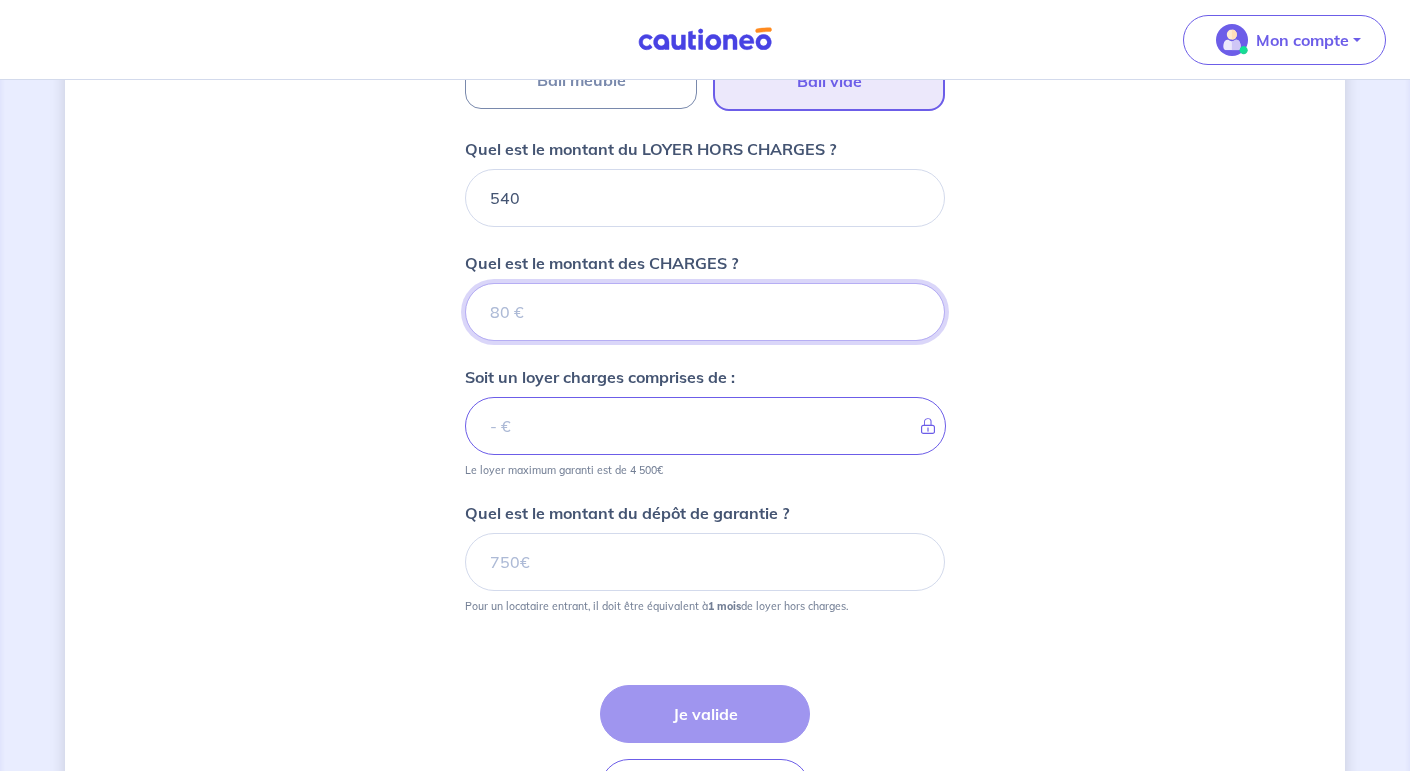 type on "6" 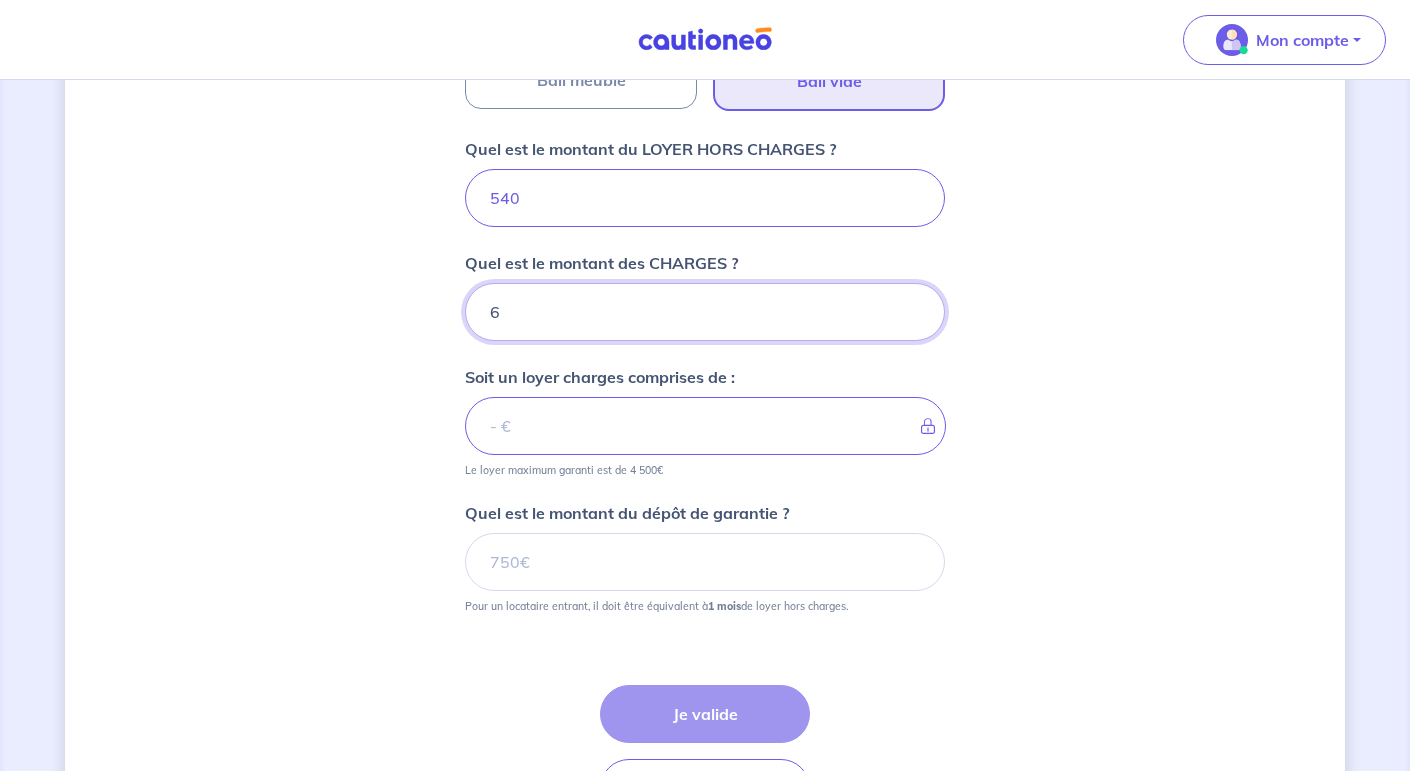 type on "546" 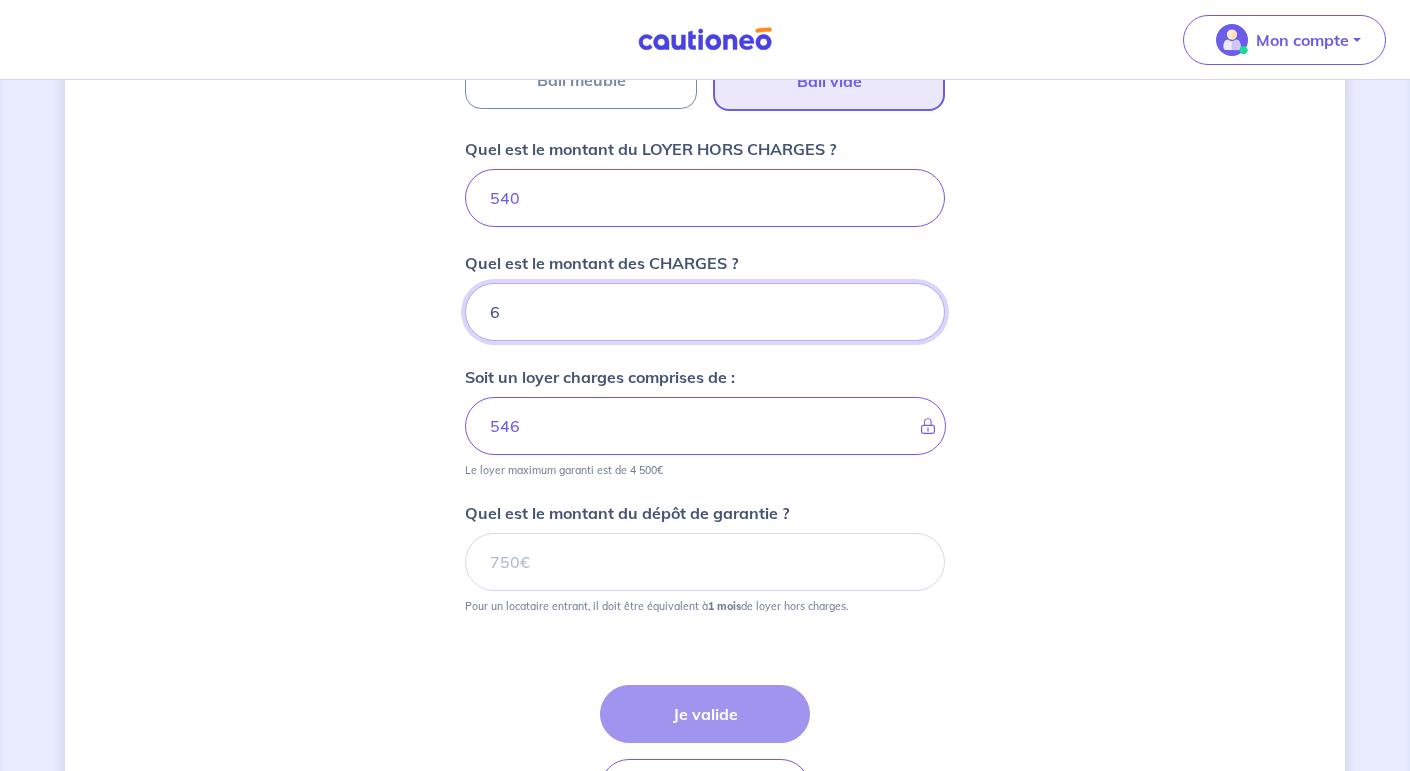 type on "60" 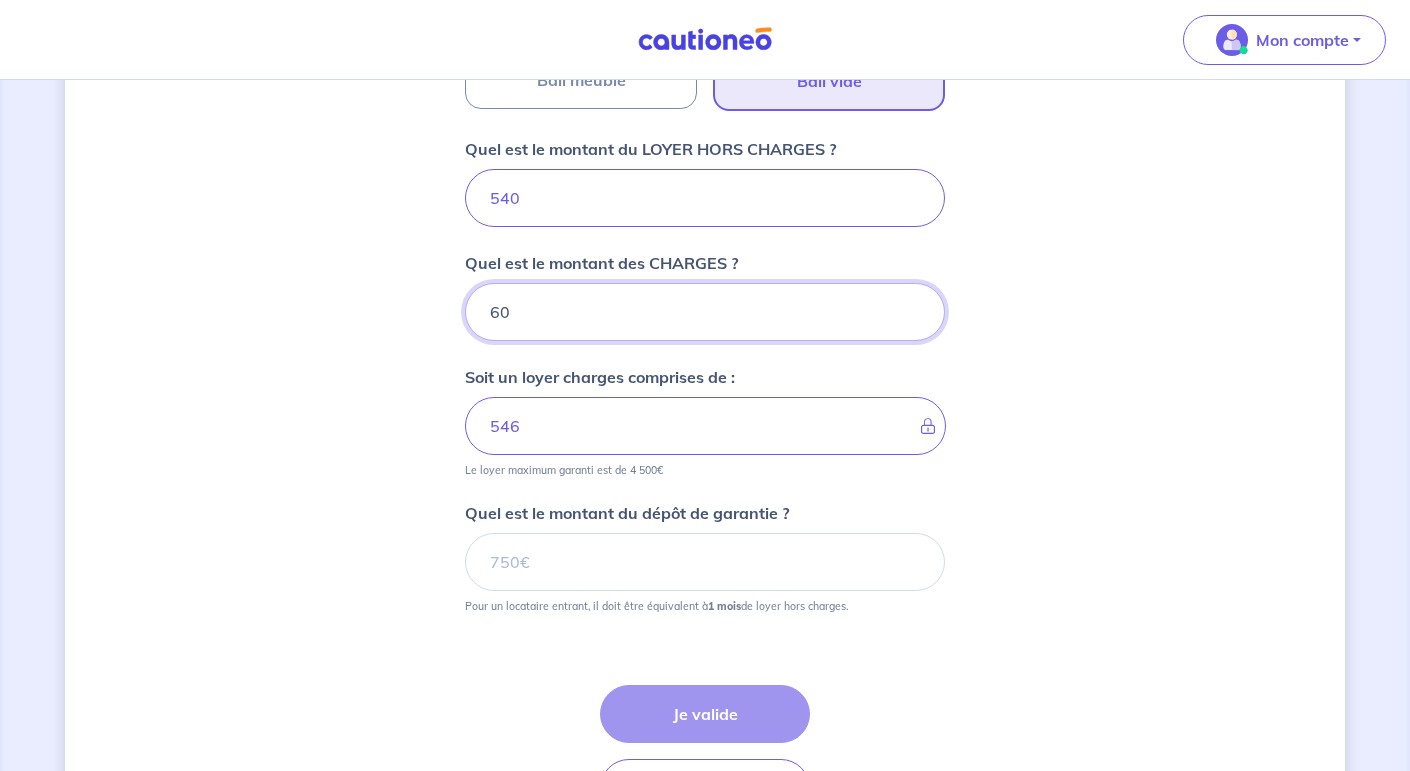 type on "600" 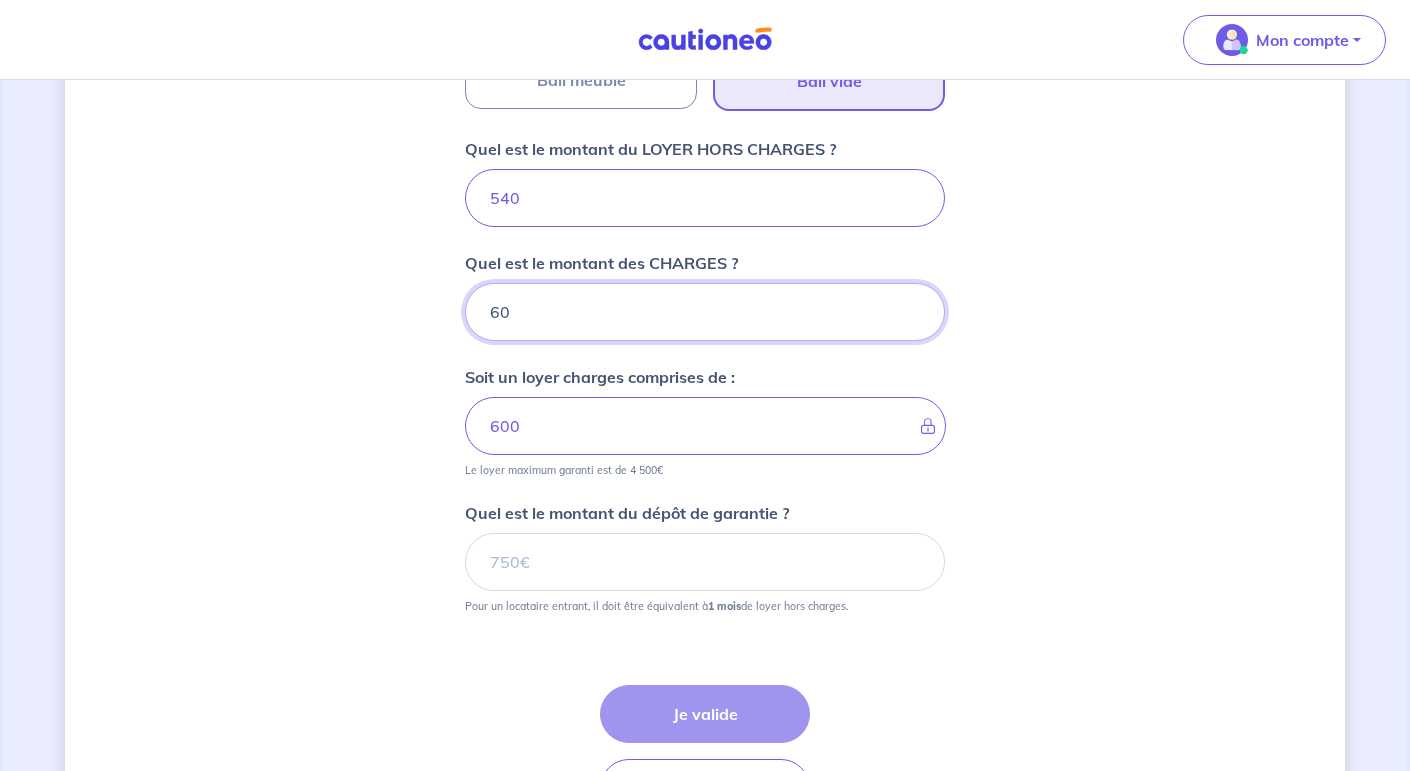 type on "60" 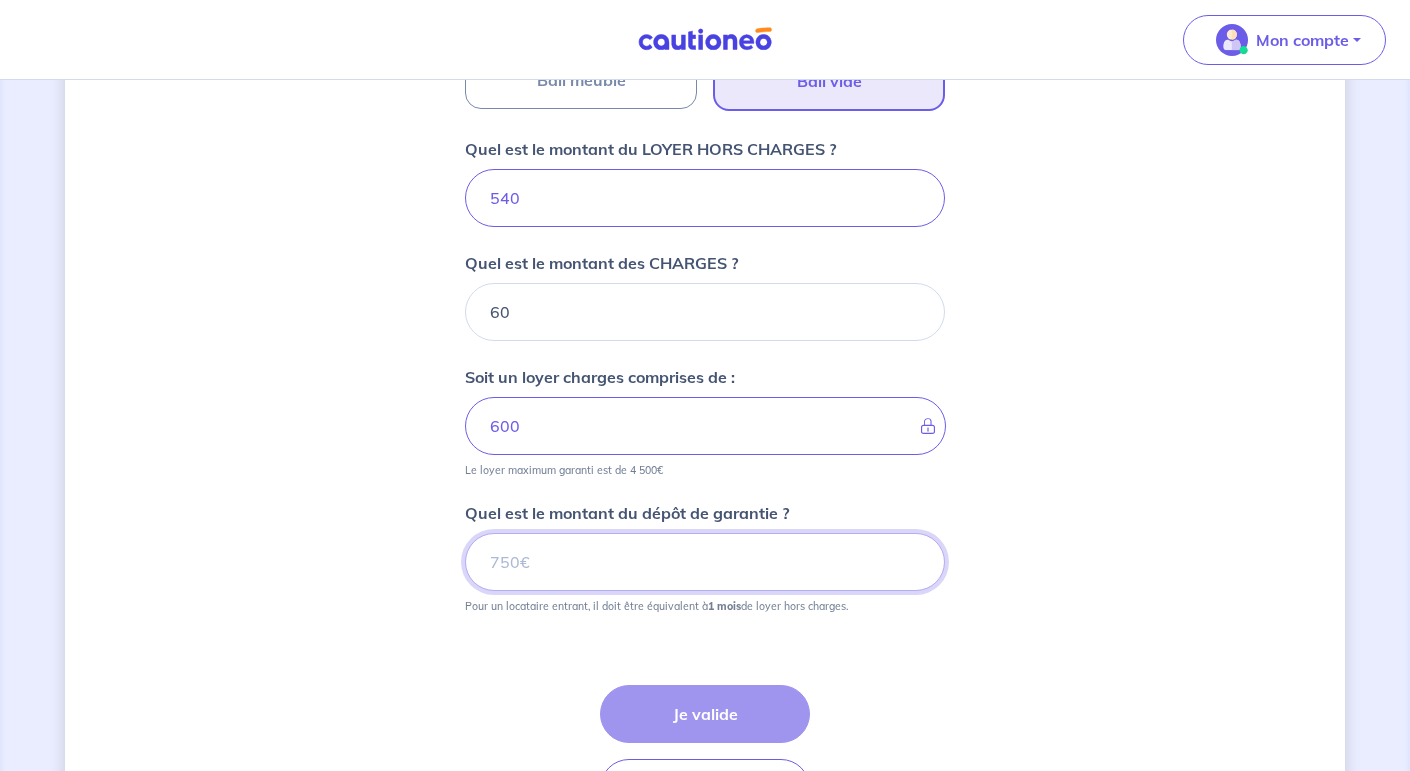click on "Quel est le montant du dépôt de garantie ?" at bounding box center [705, 562] 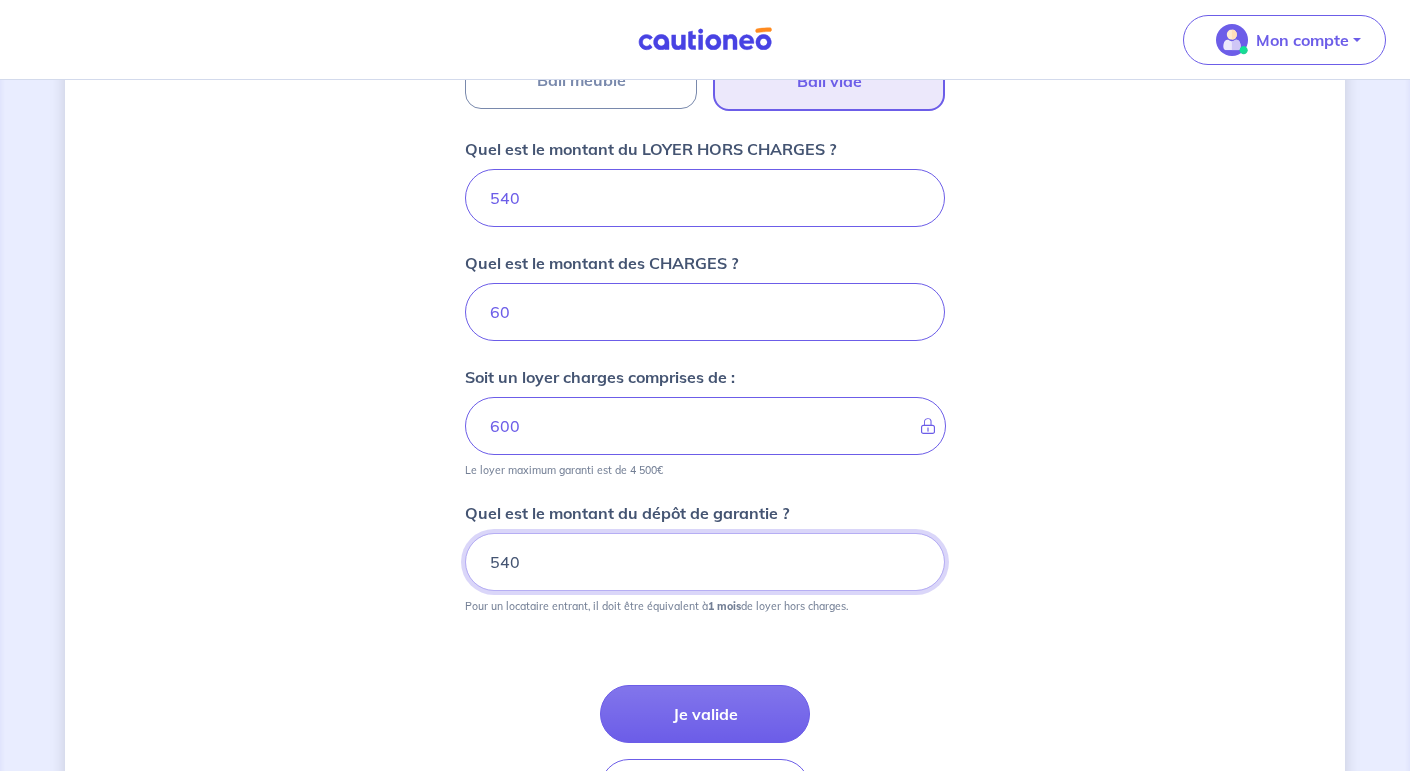 type on "540" 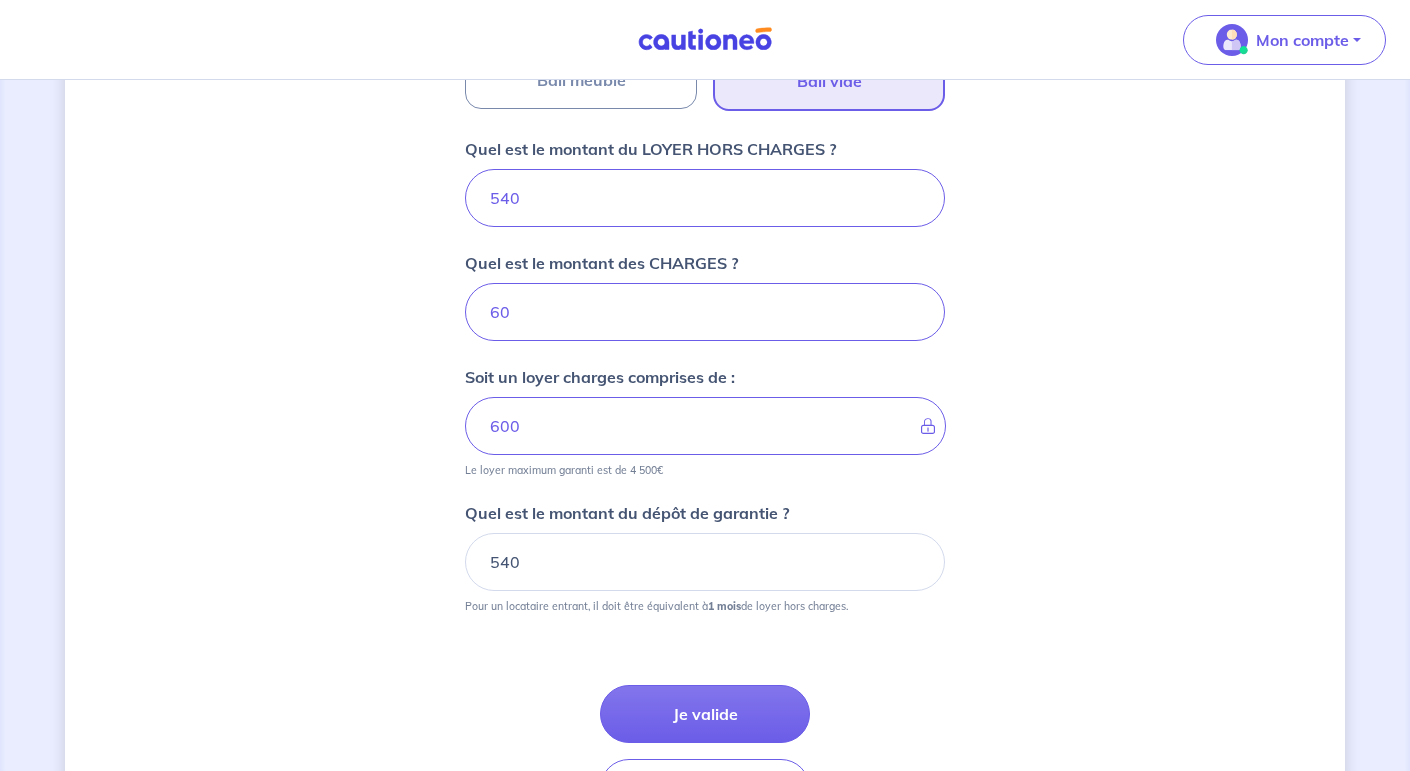click on "Où se situe votre bien en location ? 3 [STREET], [CITY], France Sélectionnez l'adresse dans la liste proposée Cochez cette case, si l'adresse n'apparaît pas dans la liste Vous pouvez indiquer le numéro de l’appartement, l’étage... appartement D05, rez de chaussée Vous pouvez indiquer le numéro de l’appartement, l’étage... De quel type de bail s’agit-il ? Bail meublé Bail vide Quel est le montant du LOYER HORS CHARGES ? 540 Quel est le montant des CHARGES ? 60 Soit un loyer charges comprises de : 600 Le loyer maximum garanti est de 4 500€ Quel est le montant du dépôt de garantie ? 540 Pour un locataire entrant, il doit être équivalent à  1 mois  de loyer hors charges. Étape Précédente Précédent Je valide Je valide" at bounding box center (705, 114) 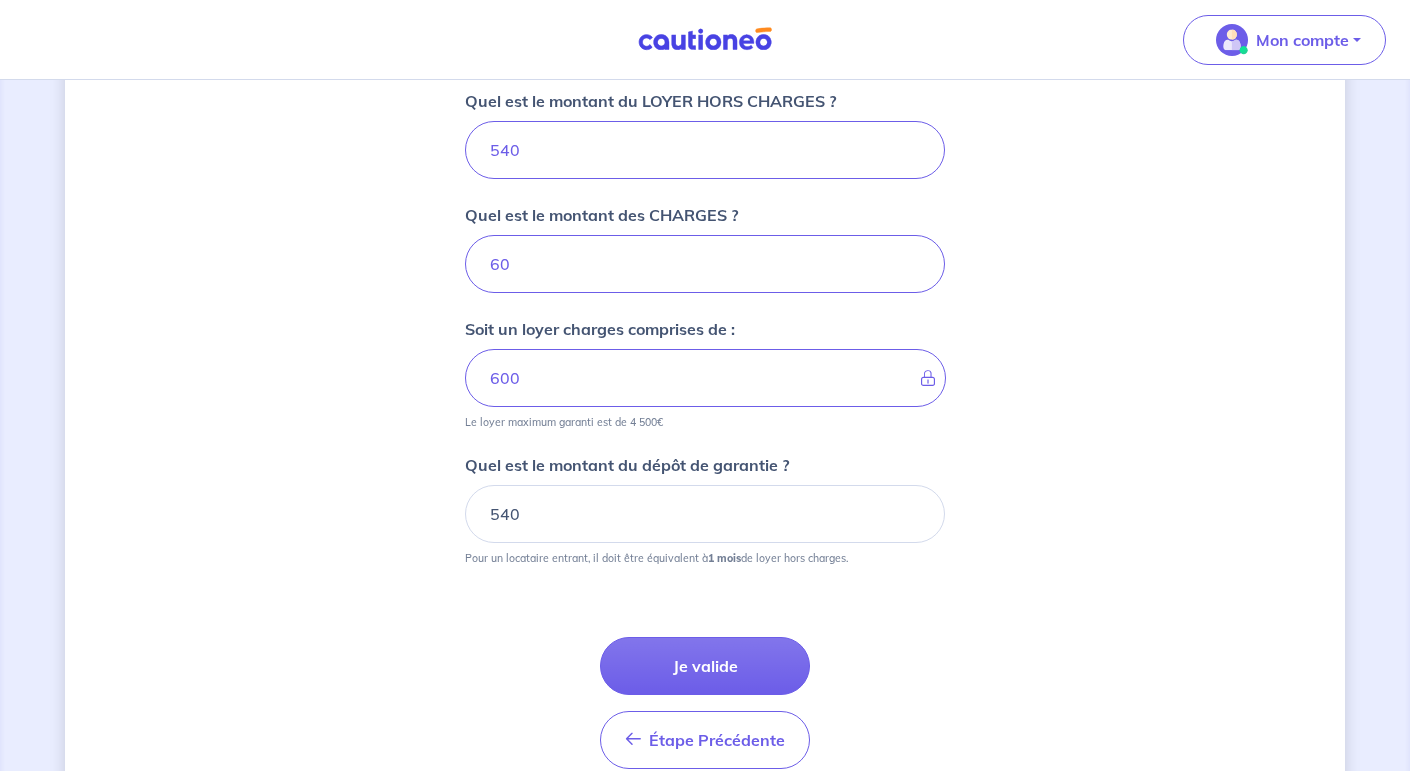scroll, scrollTop: 900, scrollLeft: 0, axis: vertical 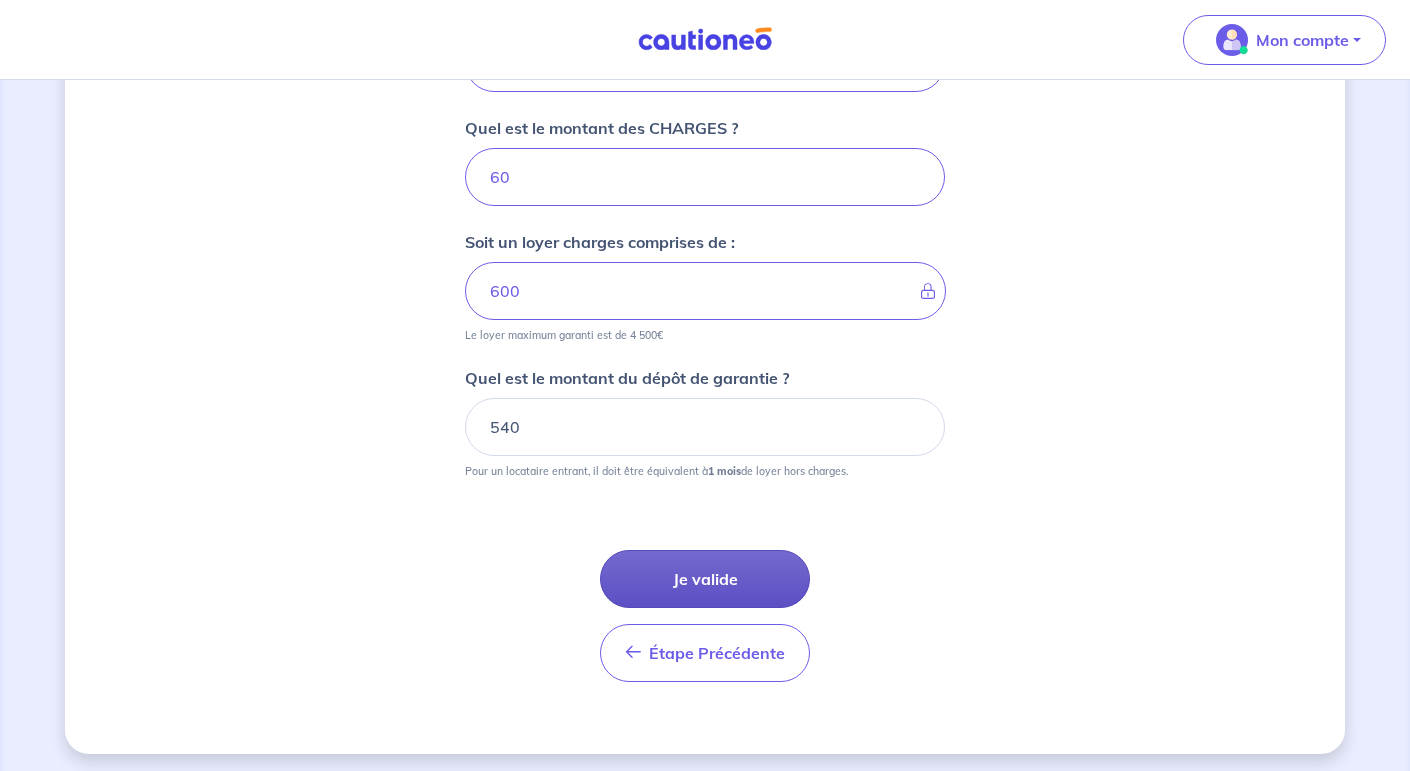 click on "Je valide" at bounding box center (705, 579) 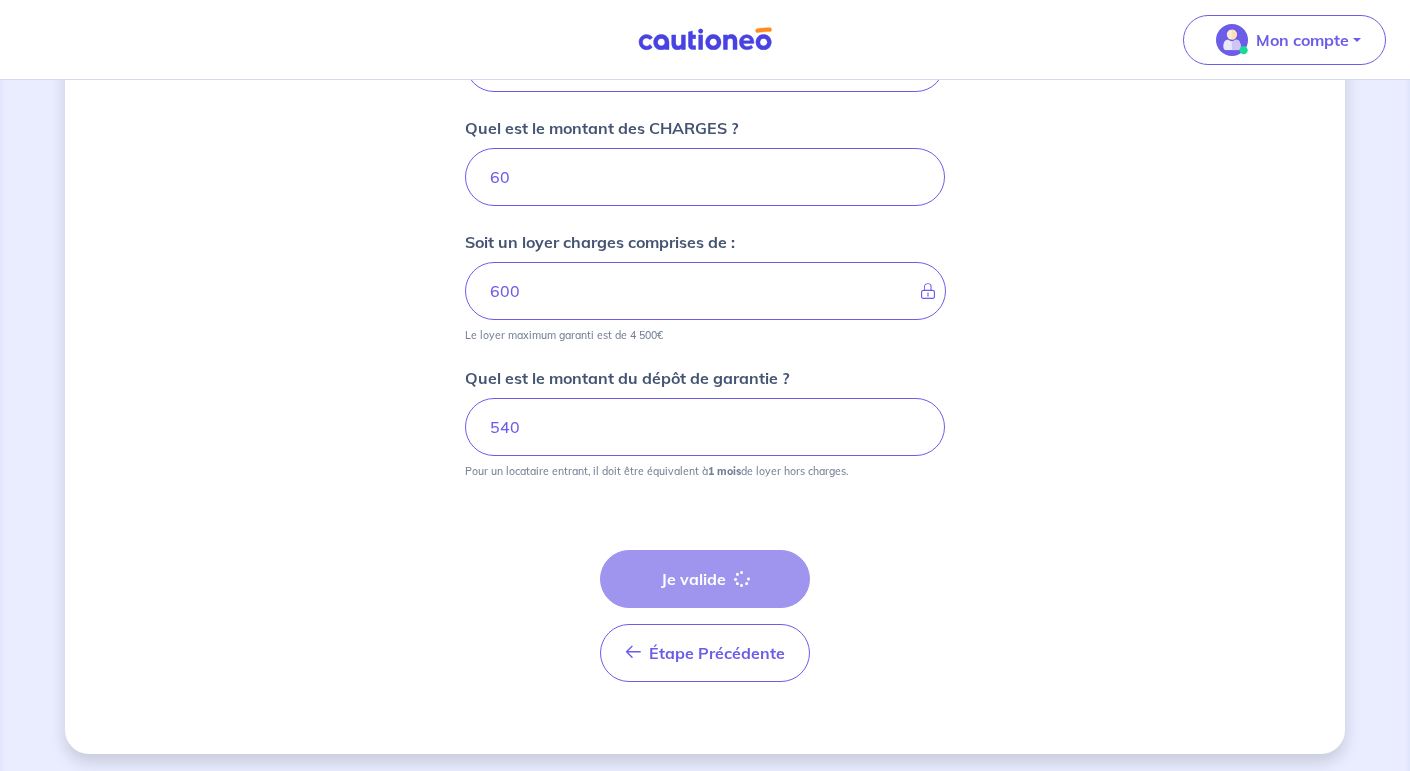 scroll, scrollTop: 0, scrollLeft: 0, axis: both 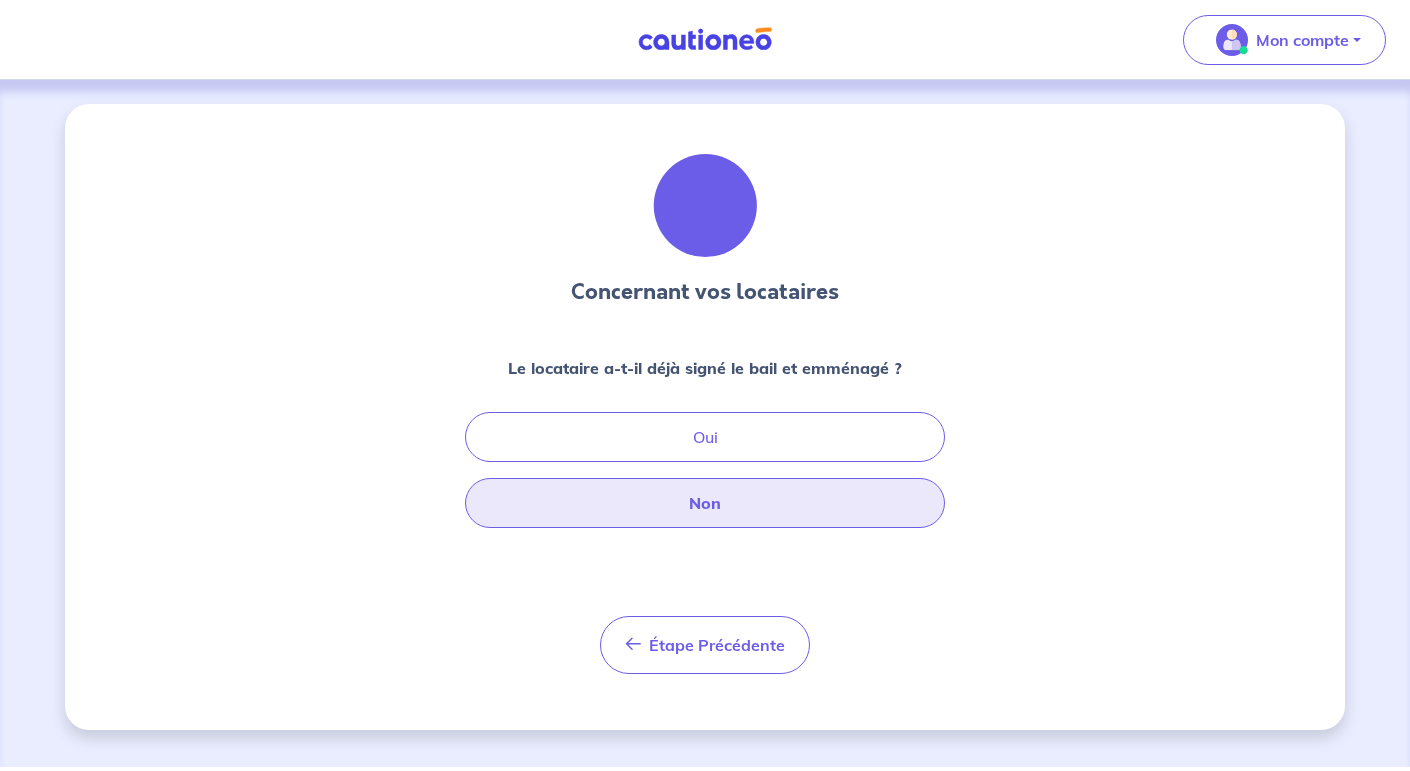 click on "Non" at bounding box center (705, 503) 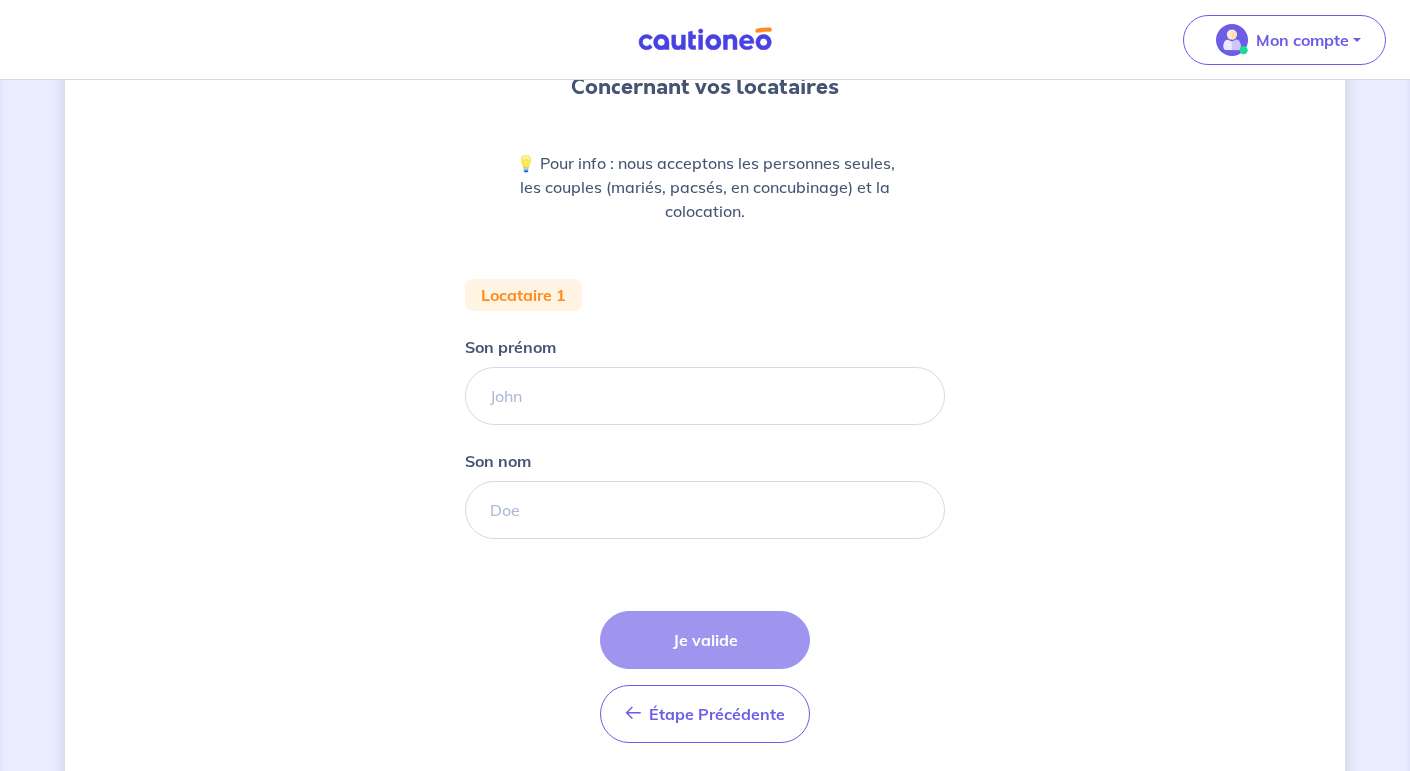 scroll, scrollTop: 207, scrollLeft: 0, axis: vertical 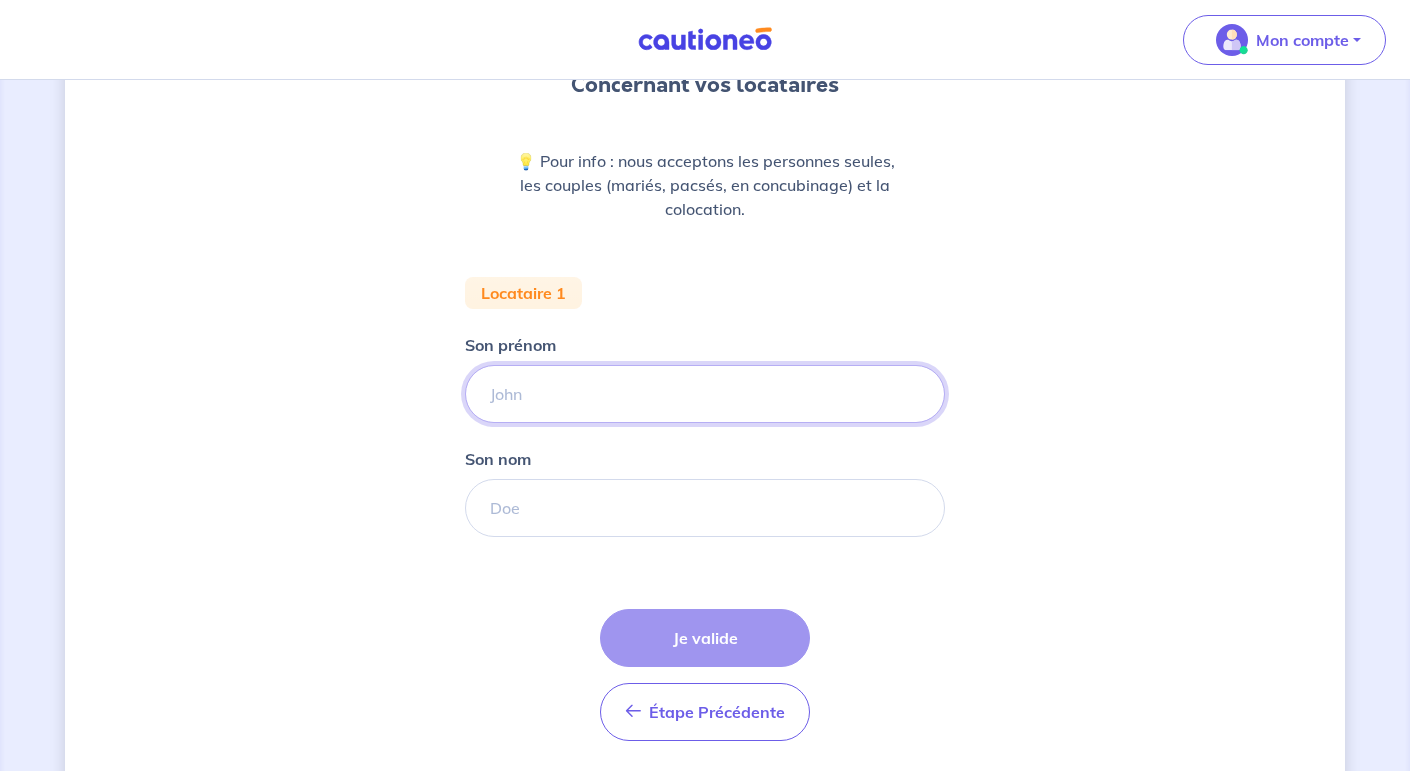 click on "Son prénom" at bounding box center (705, 394) 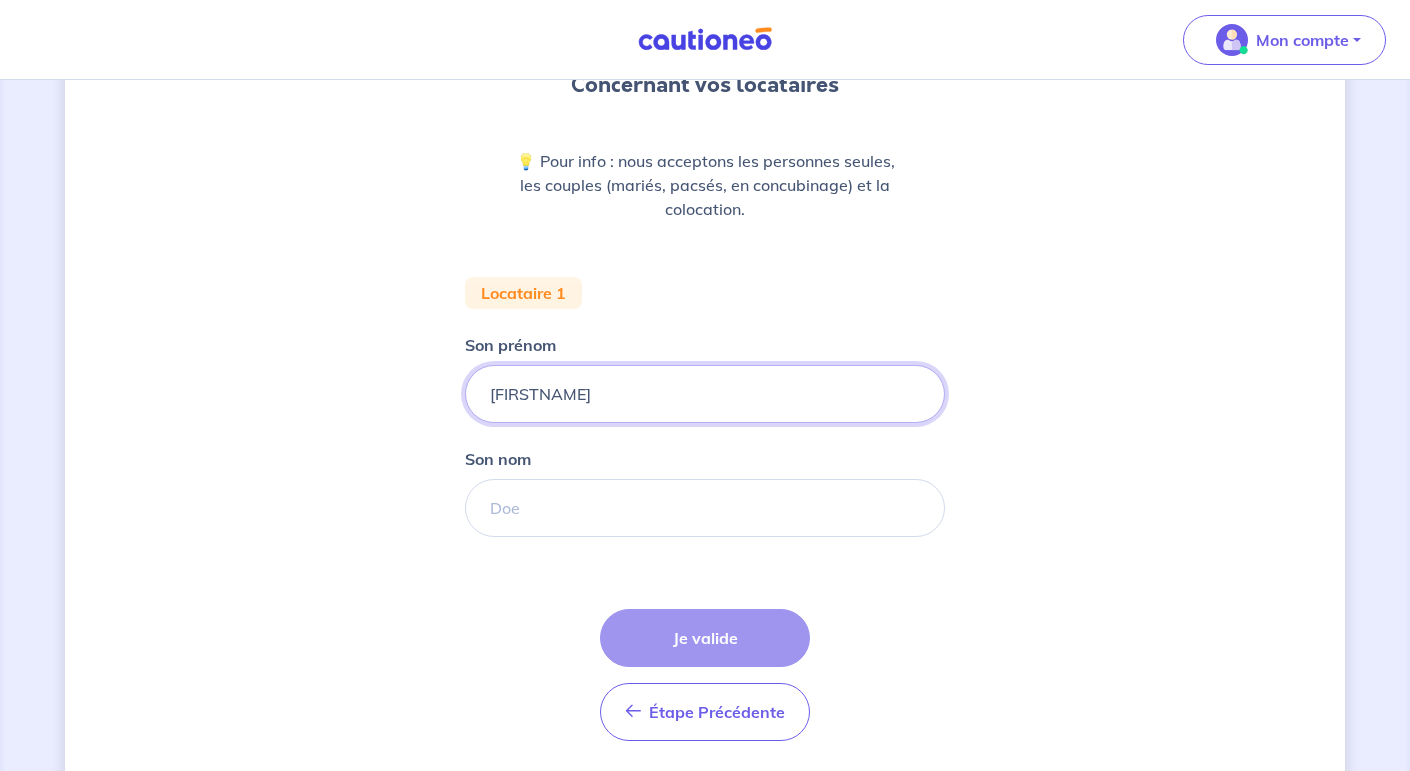 type on "[FIRSTNAME]" 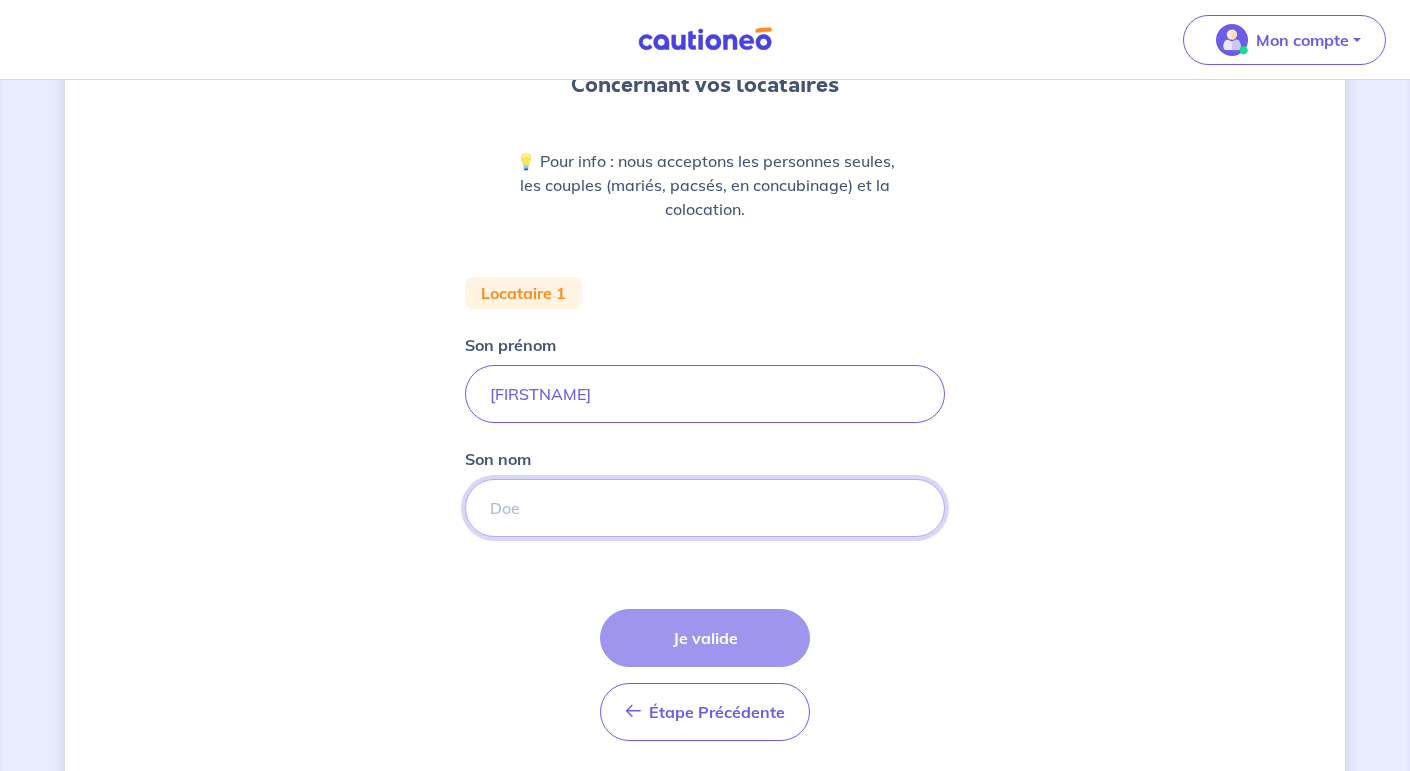 click on "Son nom" at bounding box center (705, 508) 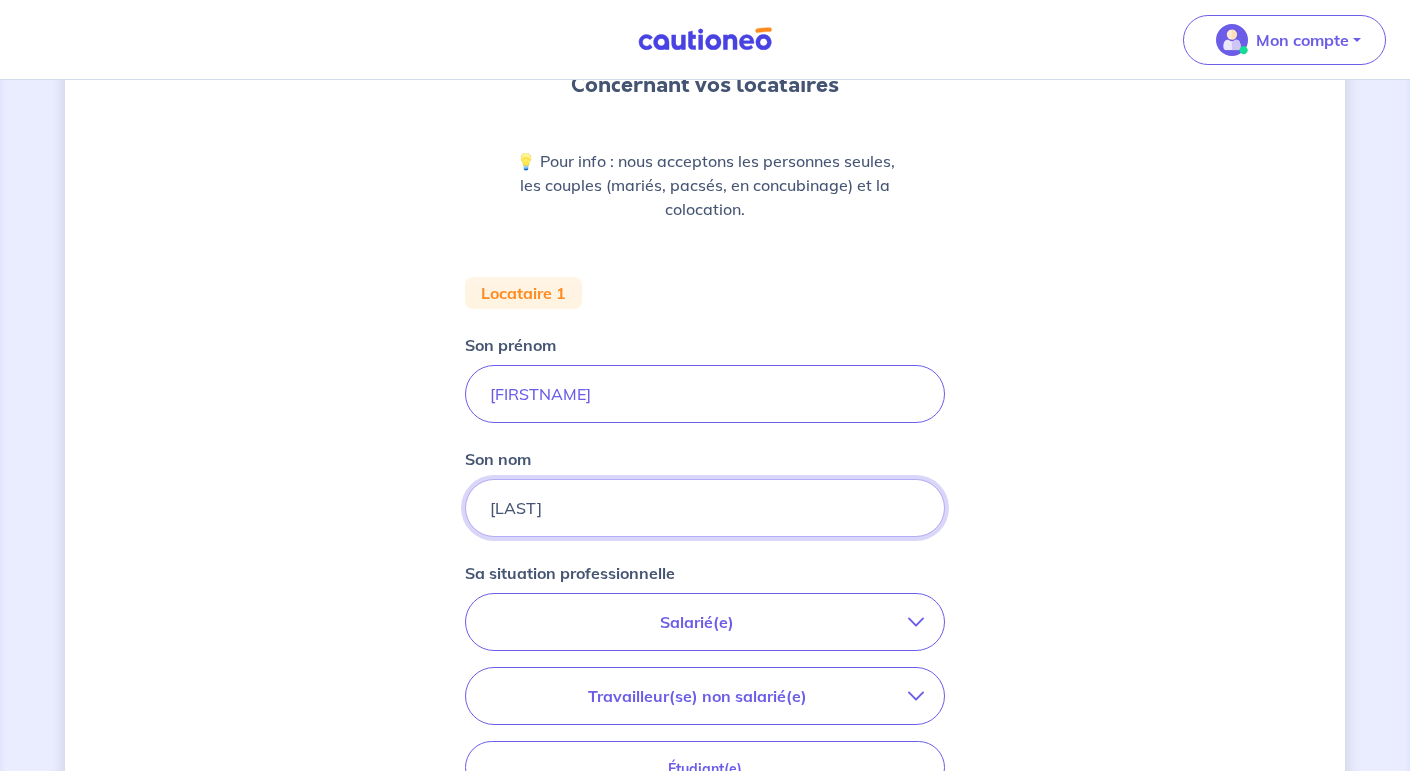 type on "[LAST]" 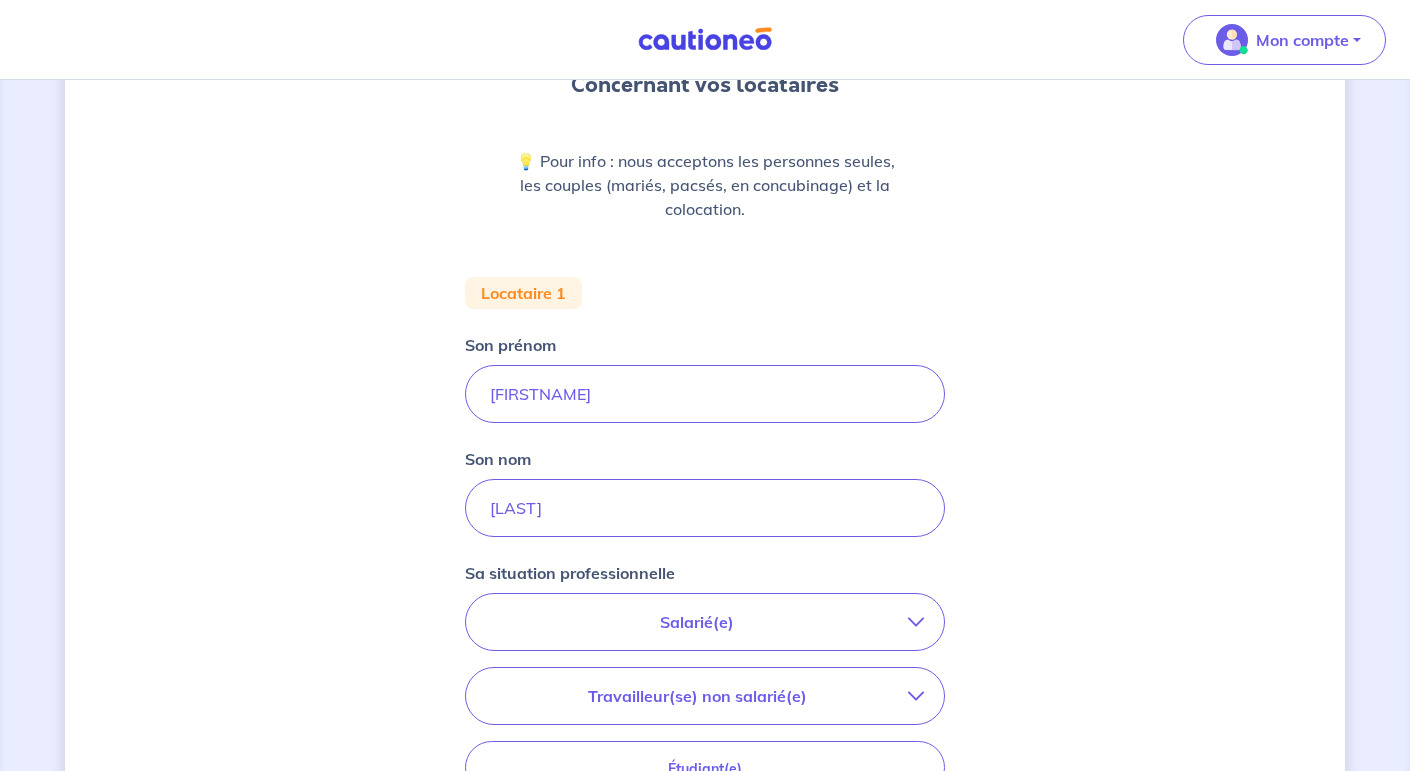 click on "Concernant vos locataires 💡 Pour info : nous acceptons les personnes seules, les couples (mariés, pacsés, en concubinage) et la colocation. Locataire 1 Son prénom [FIRST] Son nom [LAST] Sa situation professionnelle Salarié(e) CDI  hors période d'essai CDI  en période d'essai  (min. 3 bulletins de salaire) Fonctionnaire CDD : Privé ou contractuel / En alternance Intérimaire Intermittent·e du spectacle Militaire Travailleur(se) non salarié(e) Freelance / auto-entrepreneur Artisan / commerçant(e) Chef d'entreprise Profession libérale Étudiant(e) Sans activité professionnelle Retraité(e) Sans activité professionnelle Étape Précédente Précédent Je valide Je valide" at bounding box center [705, 528] 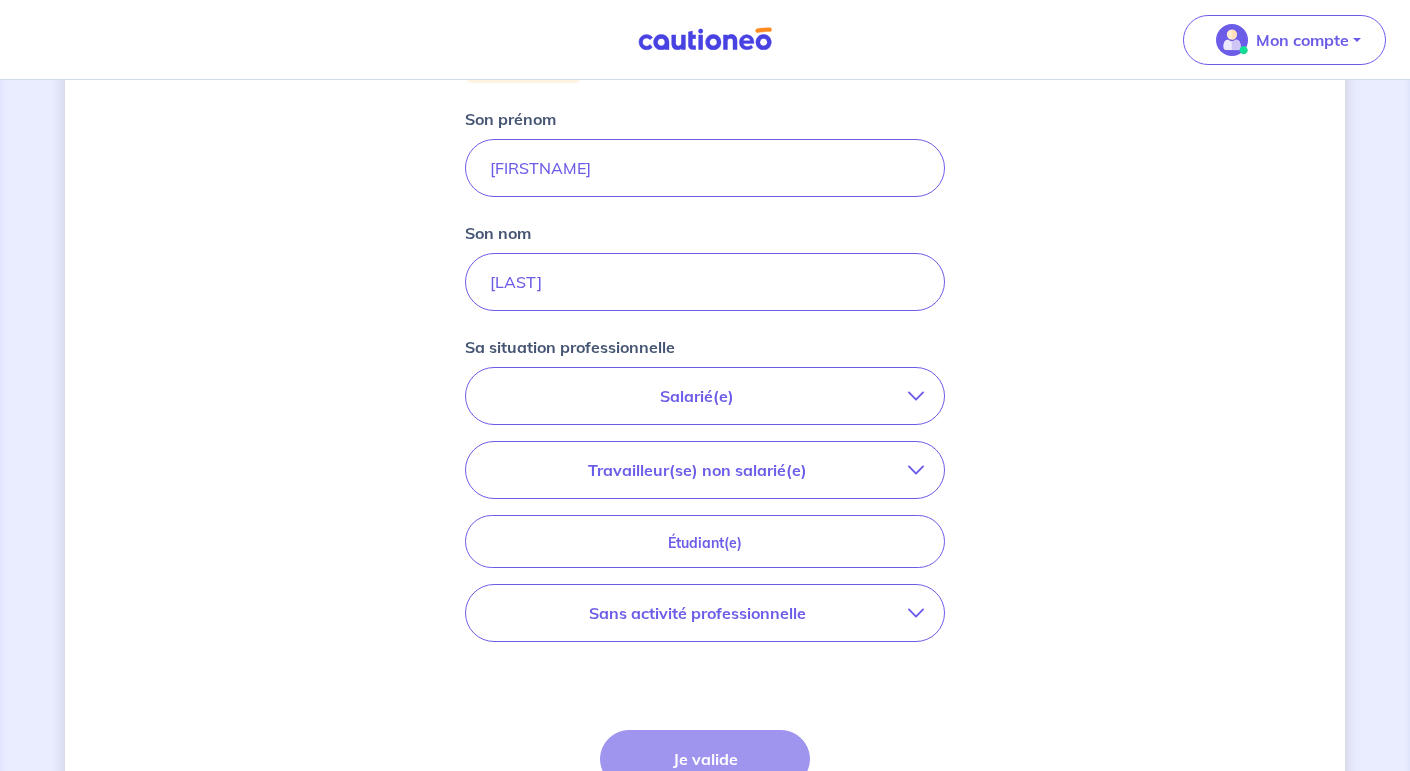 scroll, scrollTop: 434, scrollLeft: 0, axis: vertical 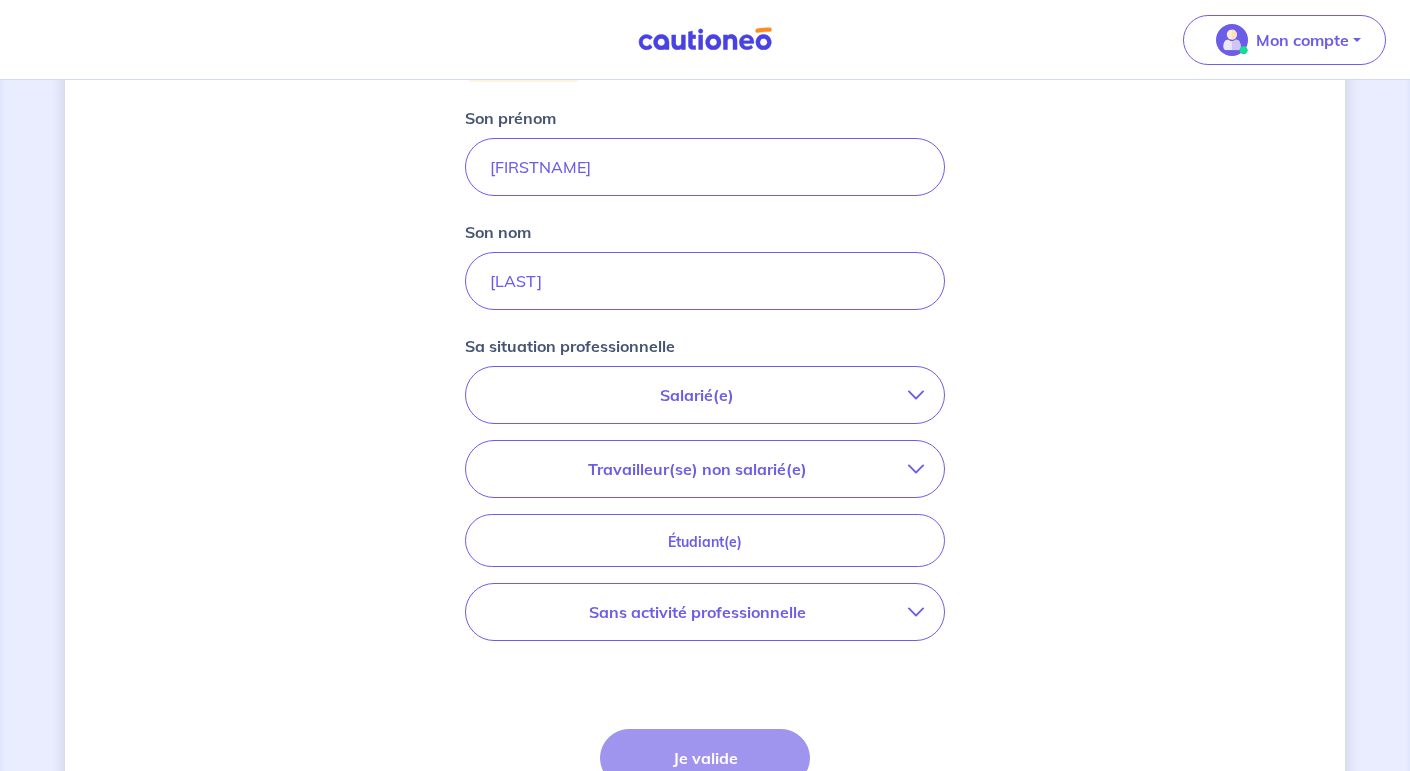 click on "Salarié(e)" at bounding box center (697, 395) 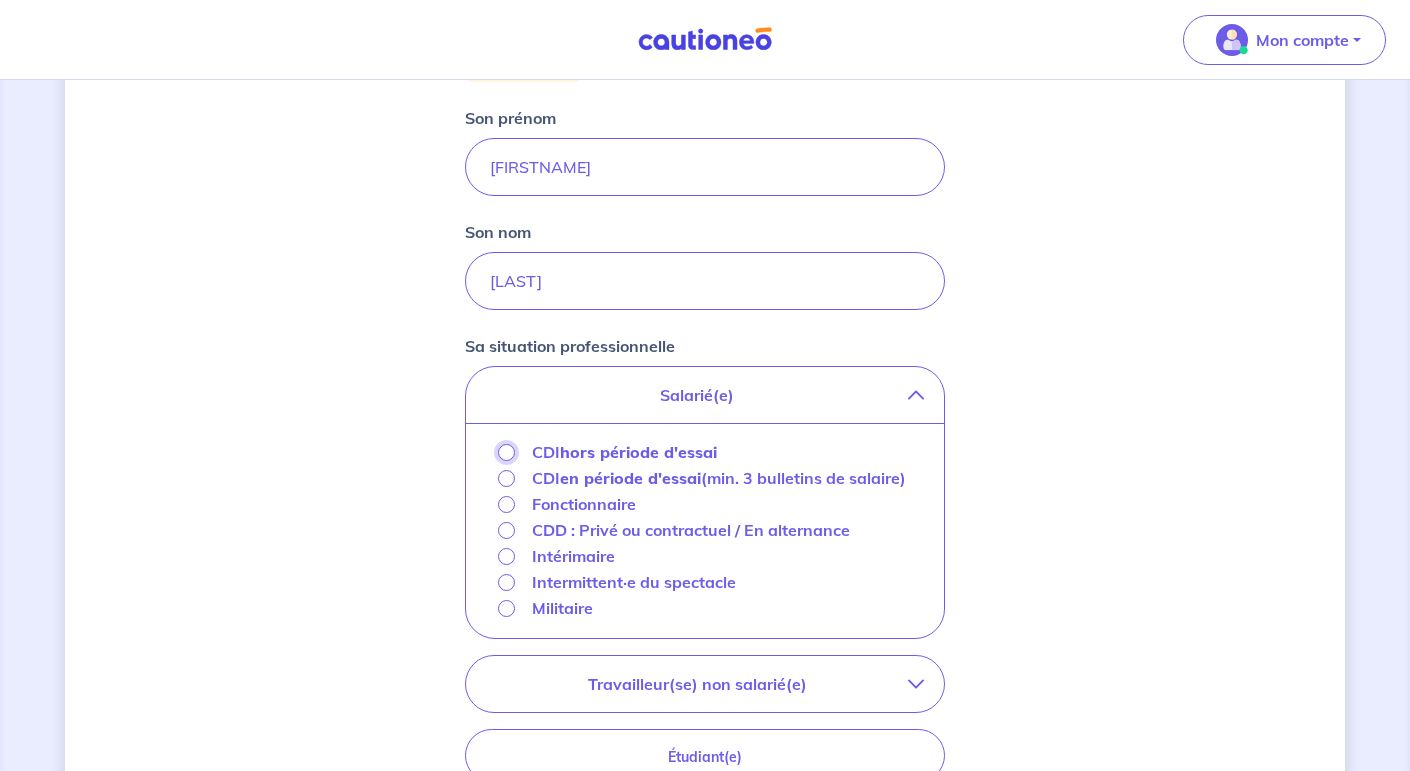 click on "CDI  hors période d'essai" at bounding box center [506, 452] 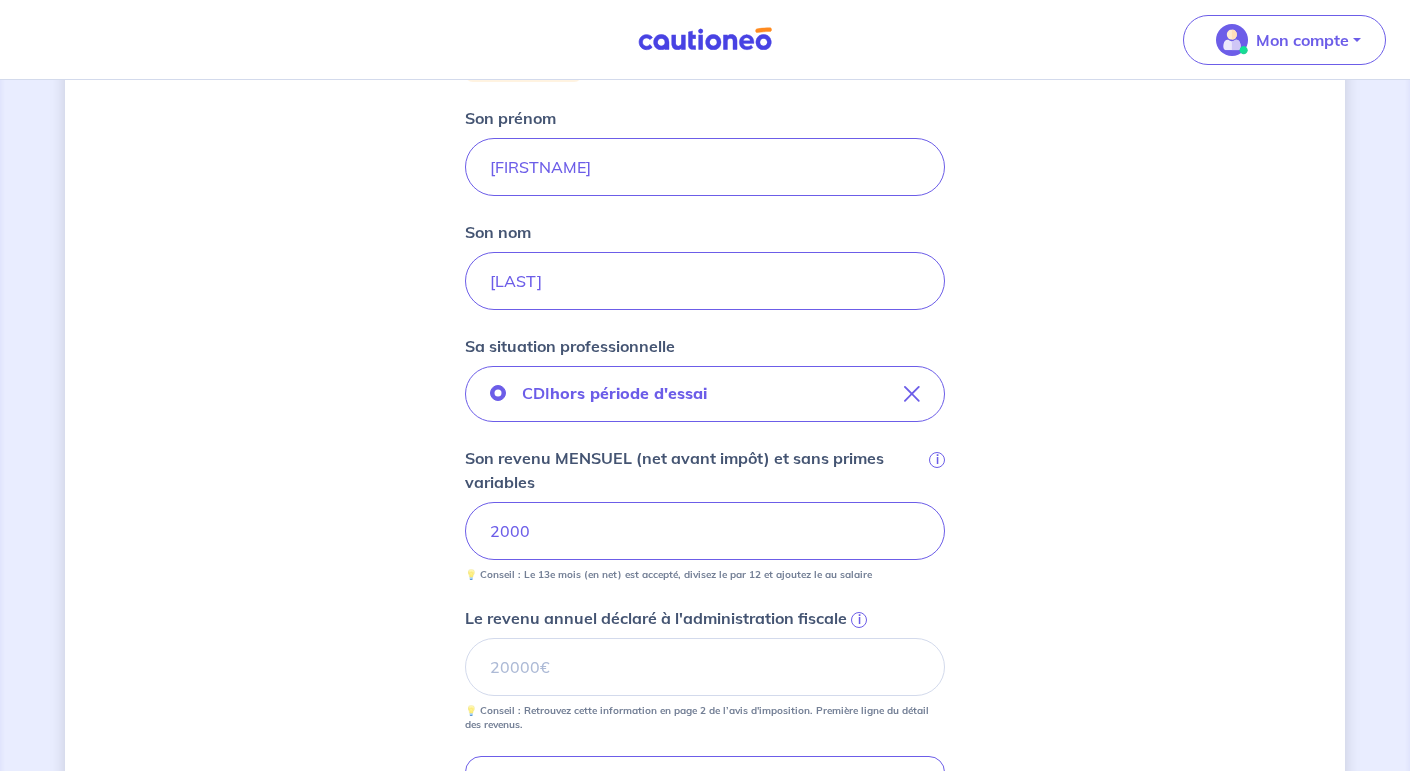 click on "Concernant vos locataires 💡 Pour info : nous acceptons les personnes seules, les couples (mariés, pacsés, en concubinage) et la colocation. Locataire 1 Son prénom Julien Son nom PIGEON Sa situation professionnelle CDI  hors période d'essai Son revenu MENSUEL (net avant impôt) et sans primes variables i 2000 💡 Conseil : Le 13e mois (en net) est accepté, divisez le par 12 et ajoutez le au salaire Le revenu annuel déclaré à l'administration fiscale i 💡 Conseil : Retrouvez cette information en page 2 de l’avis d'imposition. Première ligne du détail des revenus. Ajouter des aides ou revenus complémentaires Étape Précédente Précédent Je valide Je valide" at bounding box center (705, 451) 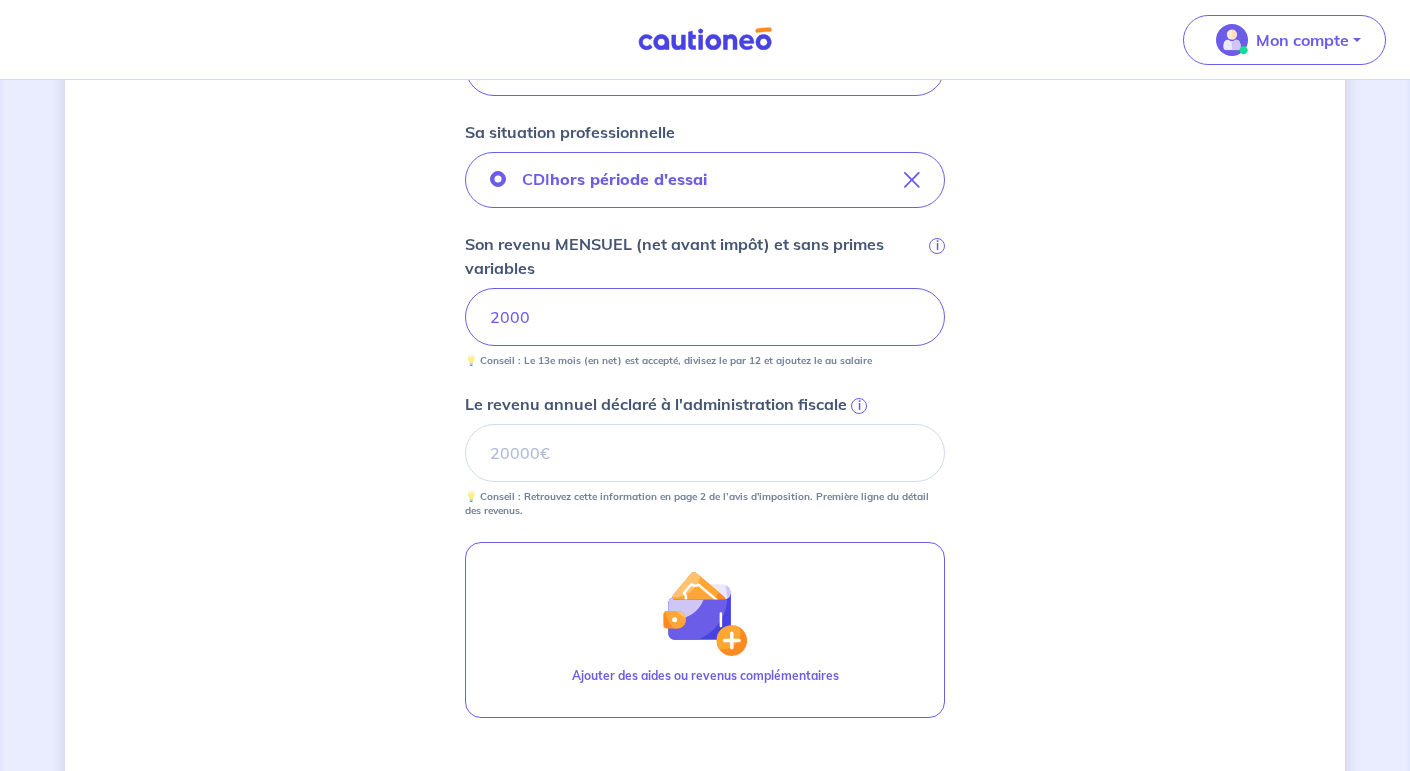 scroll, scrollTop: 648, scrollLeft: 0, axis: vertical 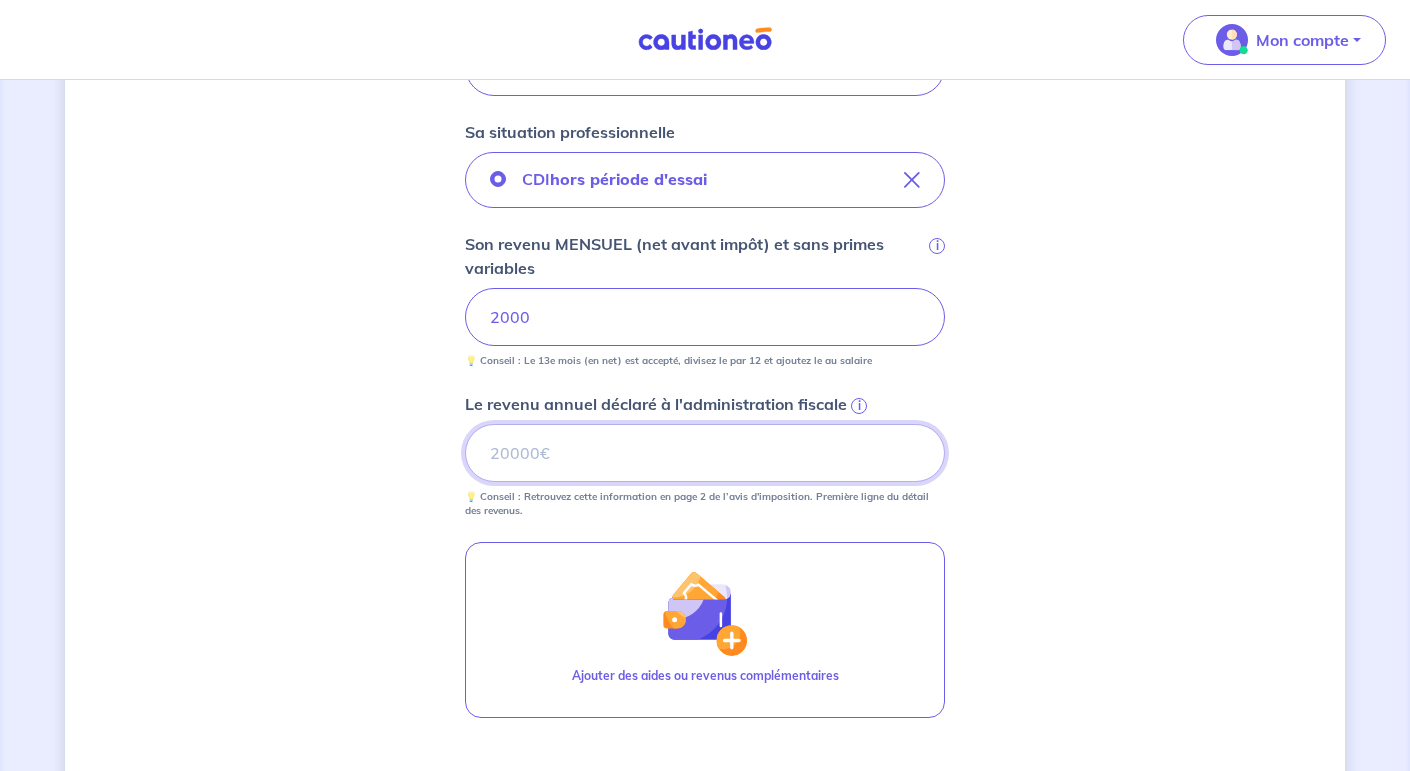 click on "Le revenu annuel déclaré à l'administration fiscale i" at bounding box center [705, 453] 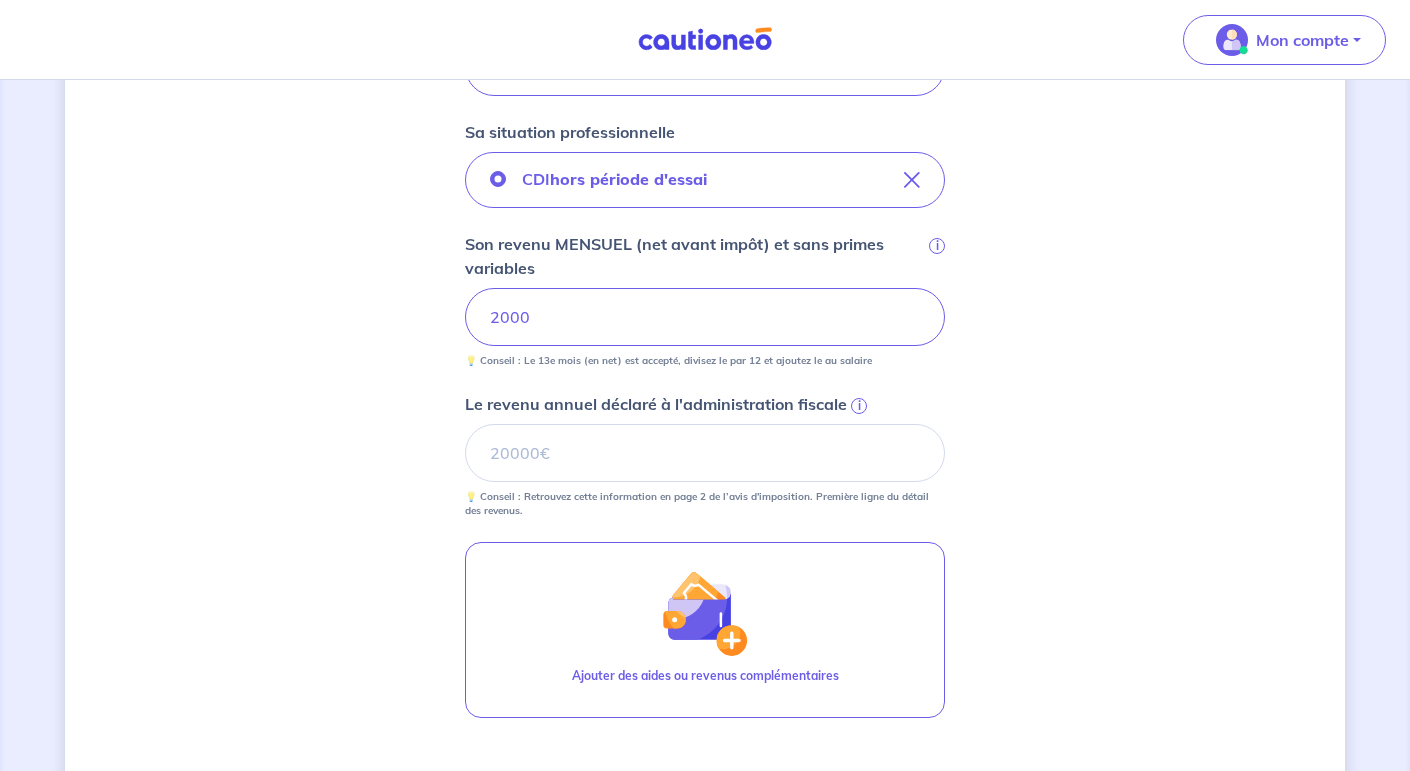 click on "Concernant vos locataires 💡 Pour info : nous acceptons les personnes seules, les couples (mariés, pacsés, en concubinage) et la colocation. Locataire 1 Son prénom [FIRST] Son nom [LAST] Sa situation professionnelle CDI  hors période d'essai Son revenu MENSUEL (net avant impôt) et sans primes variables i 2000 💡 Conseil : Le 13e mois (en net) est accepté, divisez le par 12 et ajoutez le au salaire Le revenu annuel déclaré à l'administration fiscale i 30311 💡 Conseil : Retrouvez cette information en page 2 de l’avis d'imposition. Première ligne du détail des revenus. Ajouter des aides ou revenus complémentaires Étape Précédente Précédent Je valide Je valide" at bounding box center (705, 237) 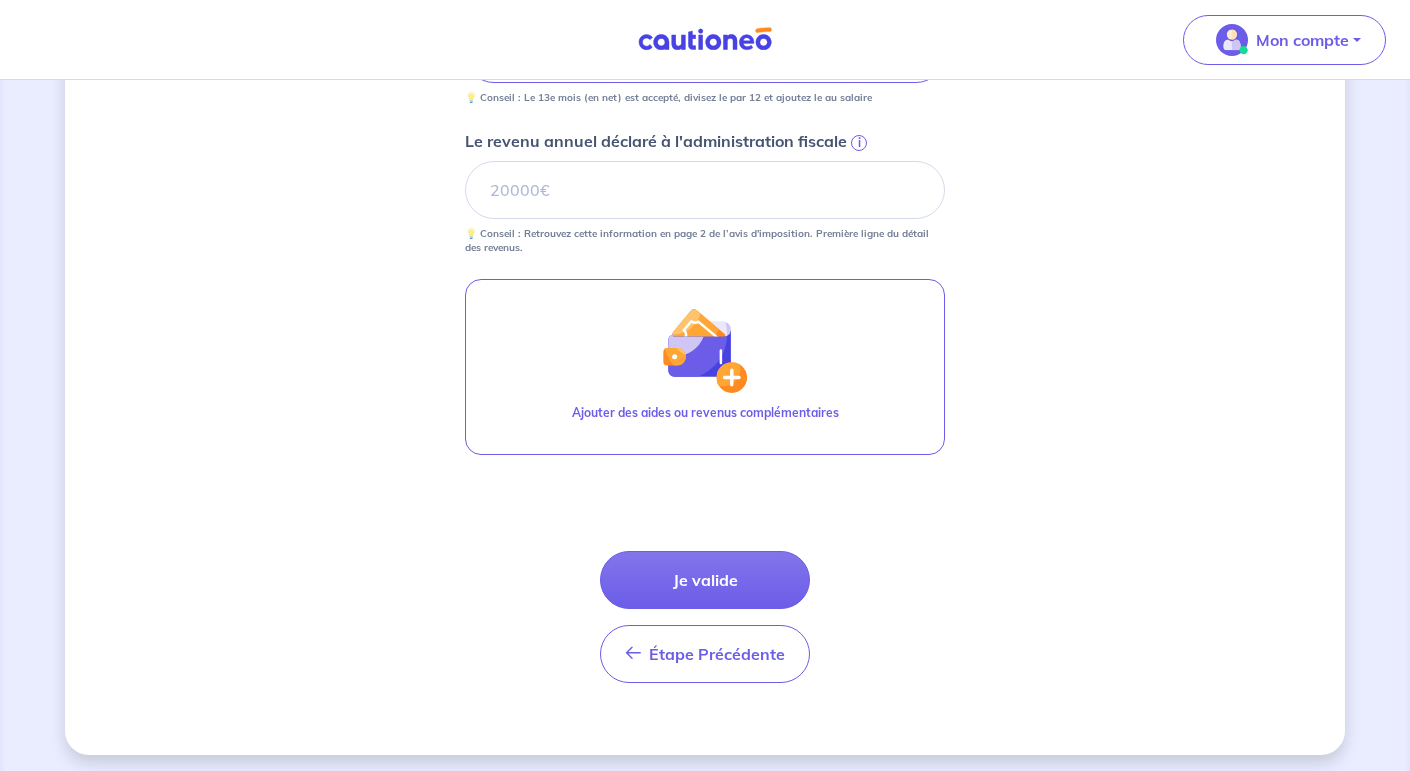 scroll, scrollTop: 913, scrollLeft: 0, axis: vertical 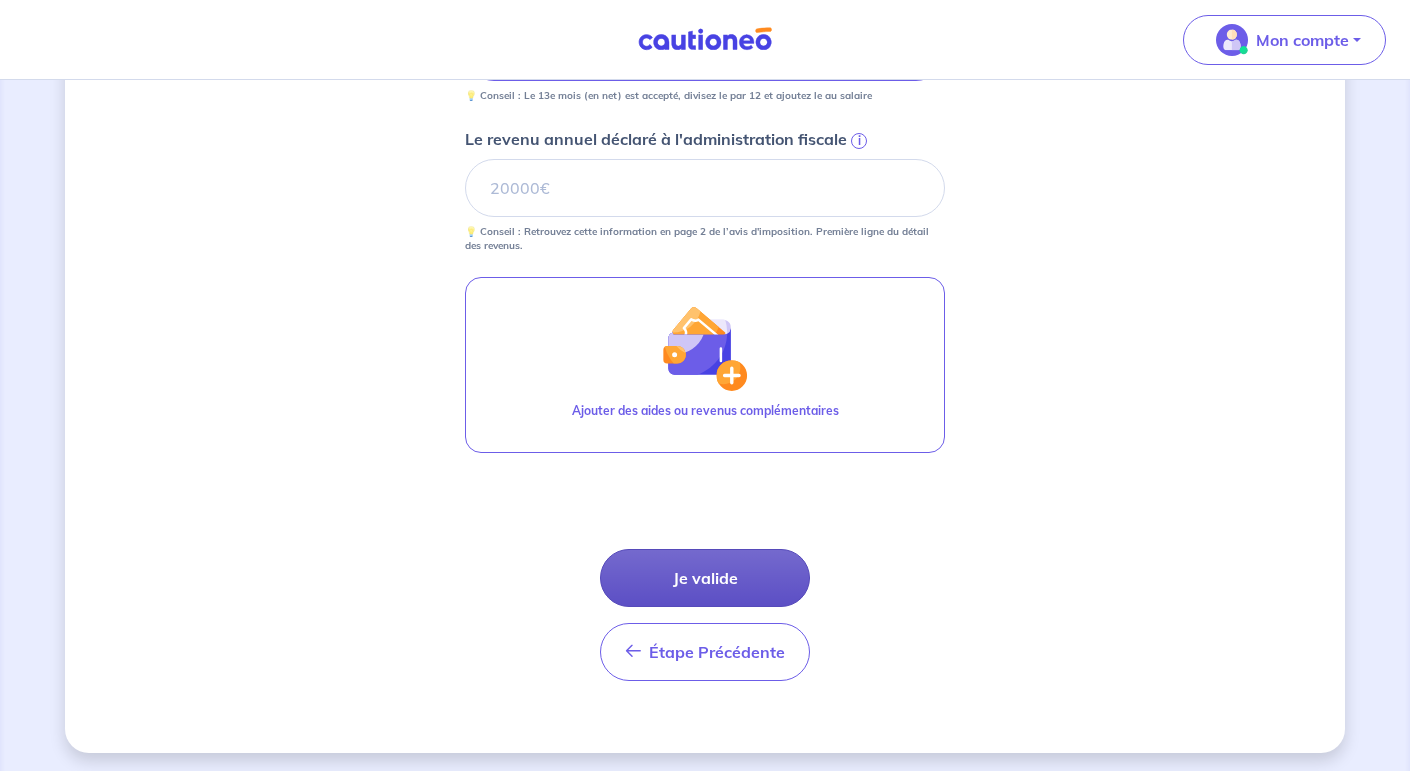 click on "Je valide" at bounding box center (705, 578) 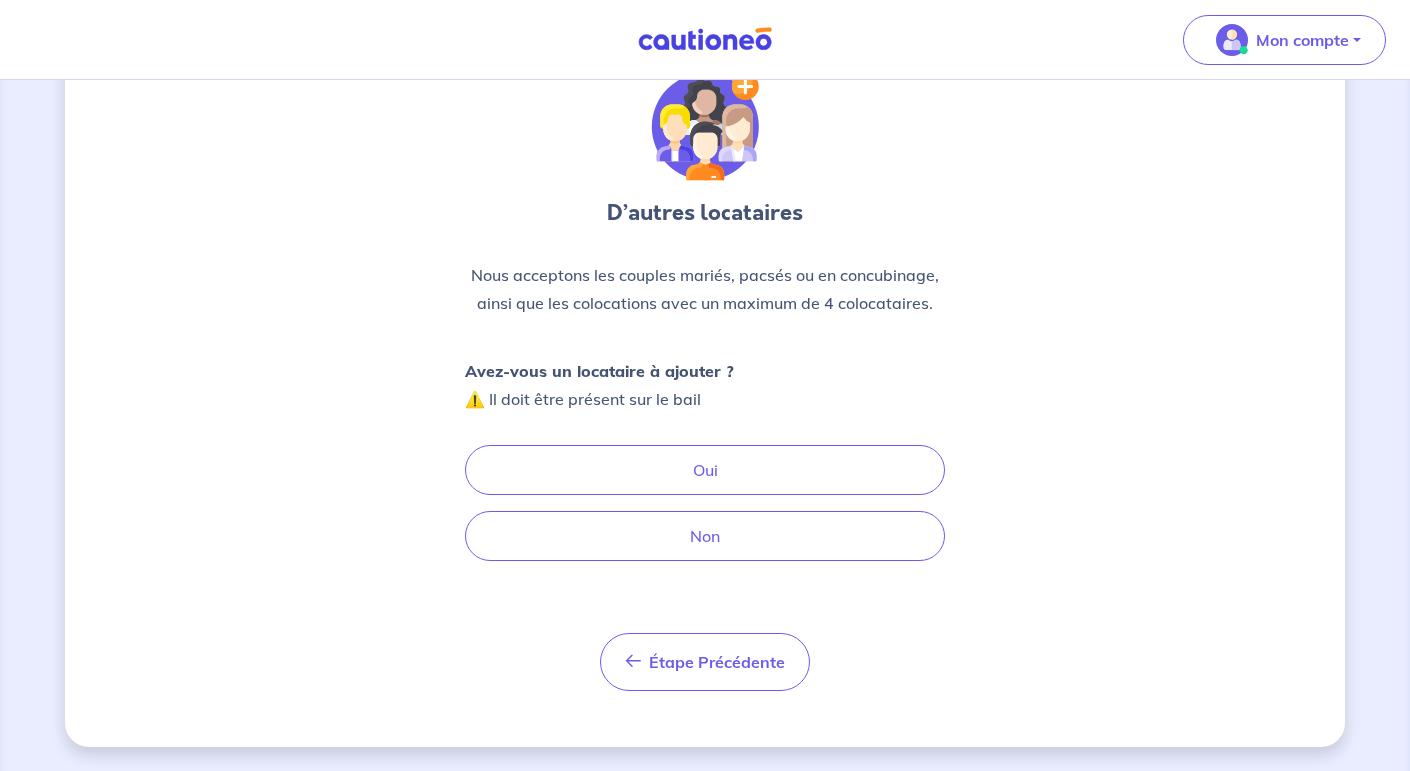 scroll, scrollTop: 0, scrollLeft: 0, axis: both 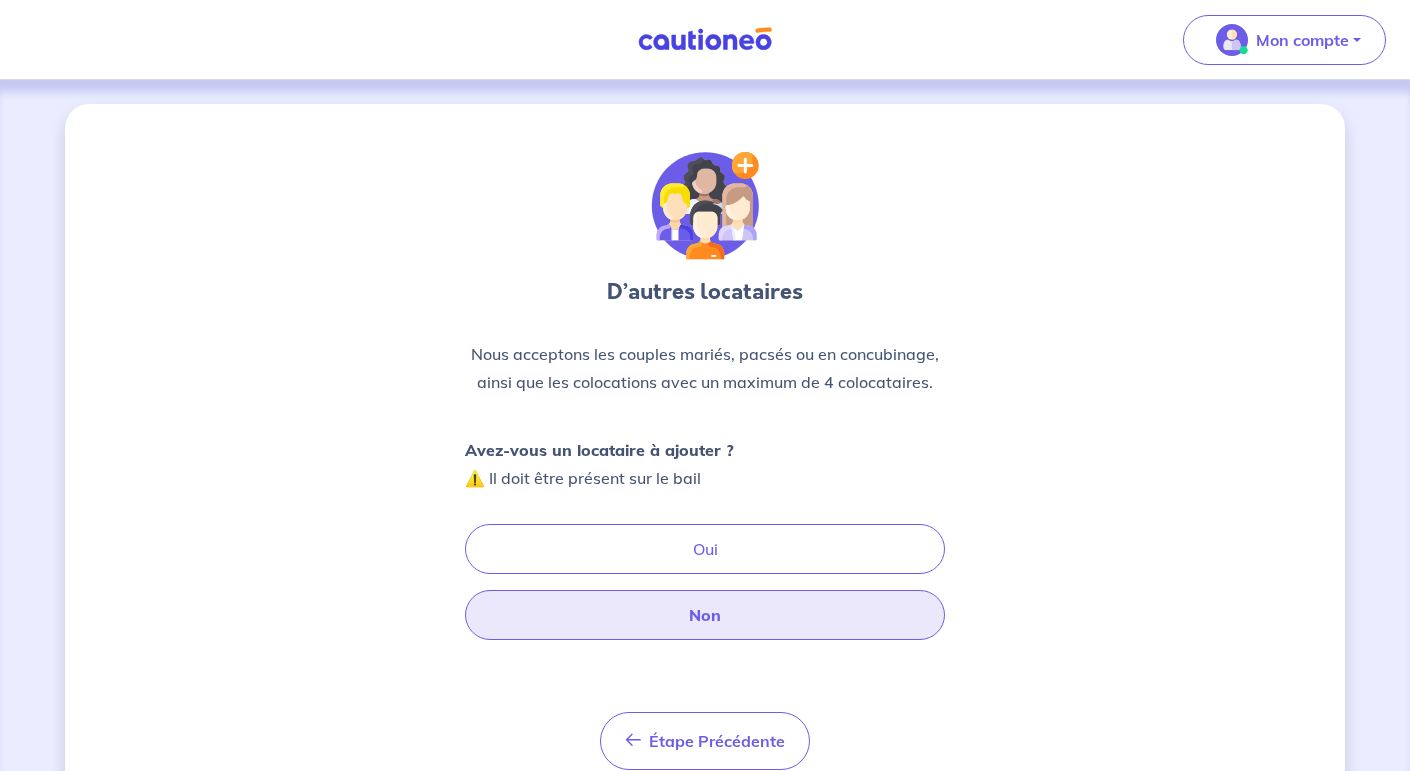 click on "Non" at bounding box center [705, 615] 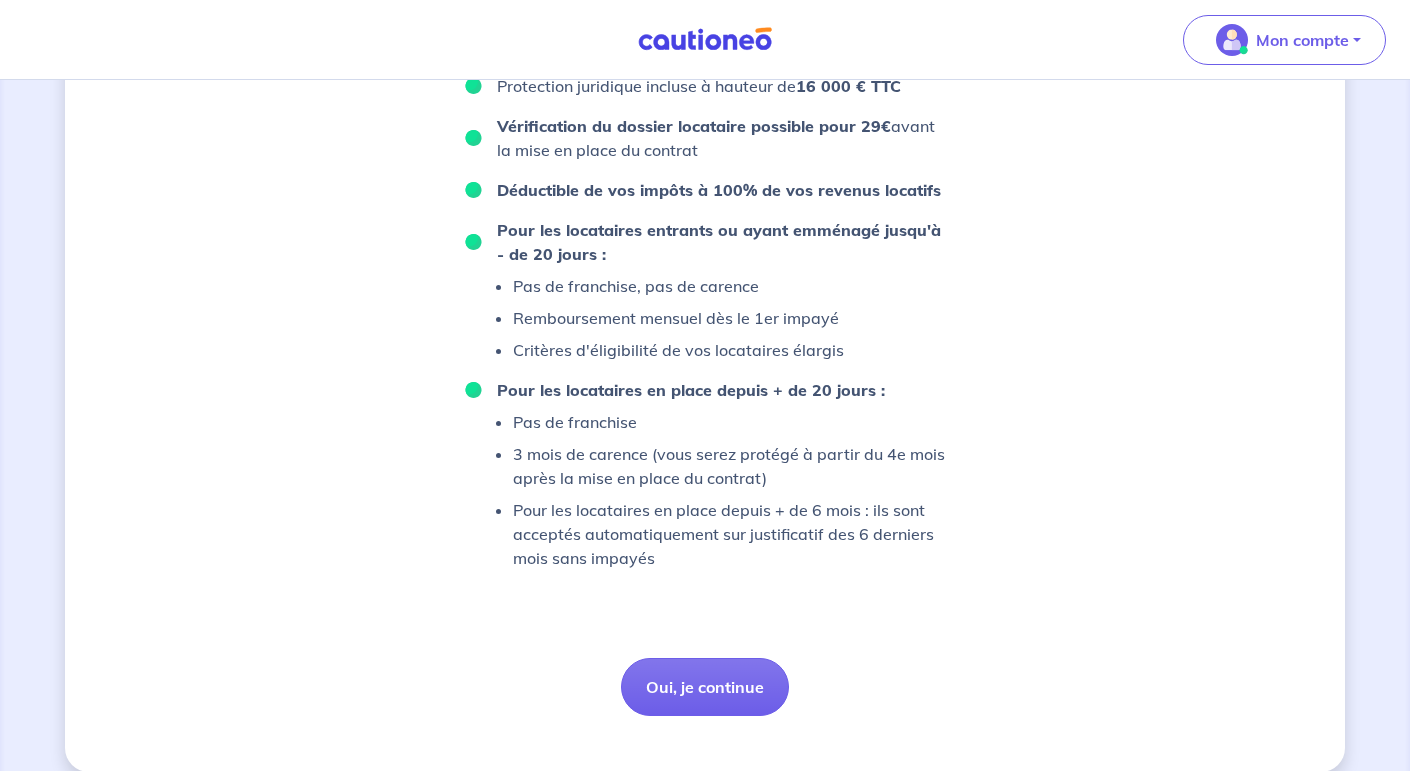 scroll, scrollTop: 1343, scrollLeft: 0, axis: vertical 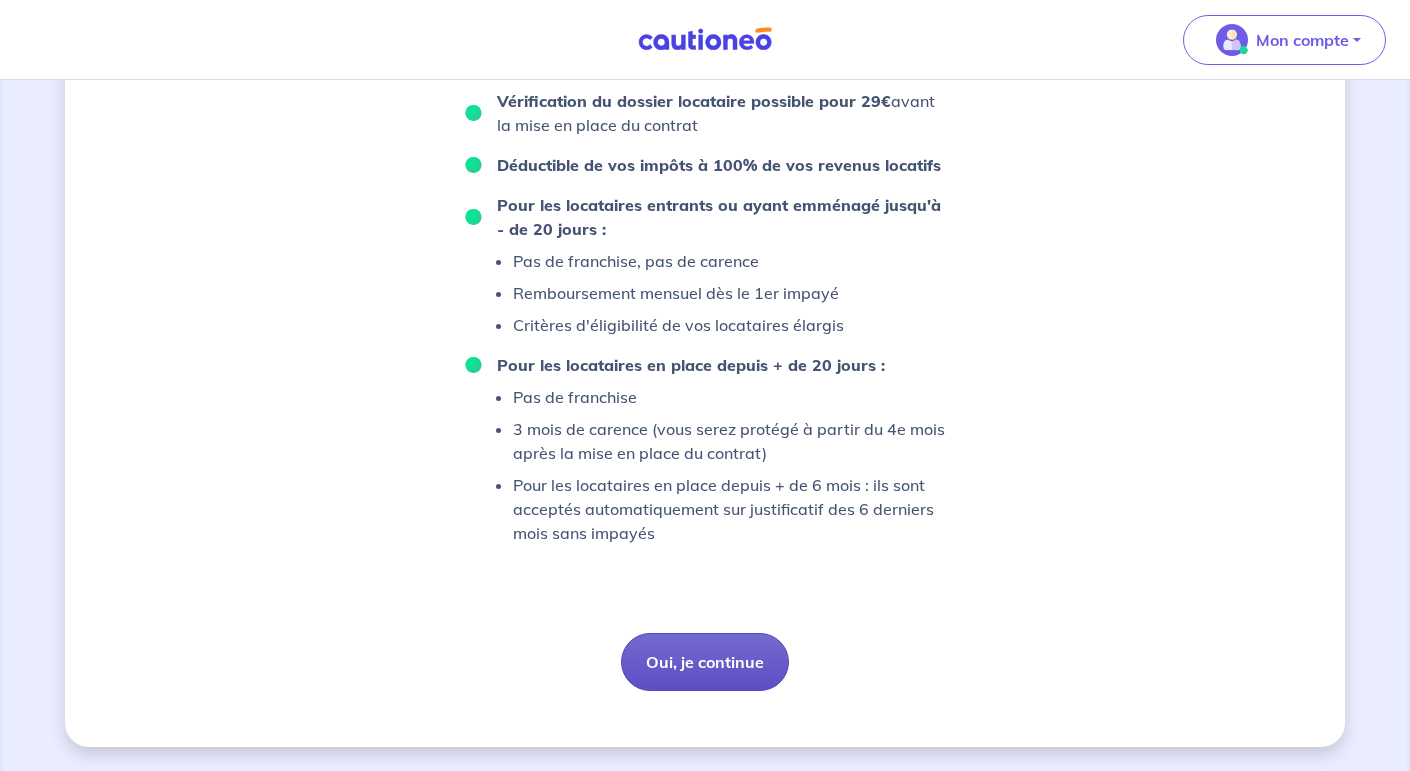 click on "Oui, je continue" at bounding box center (705, 662) 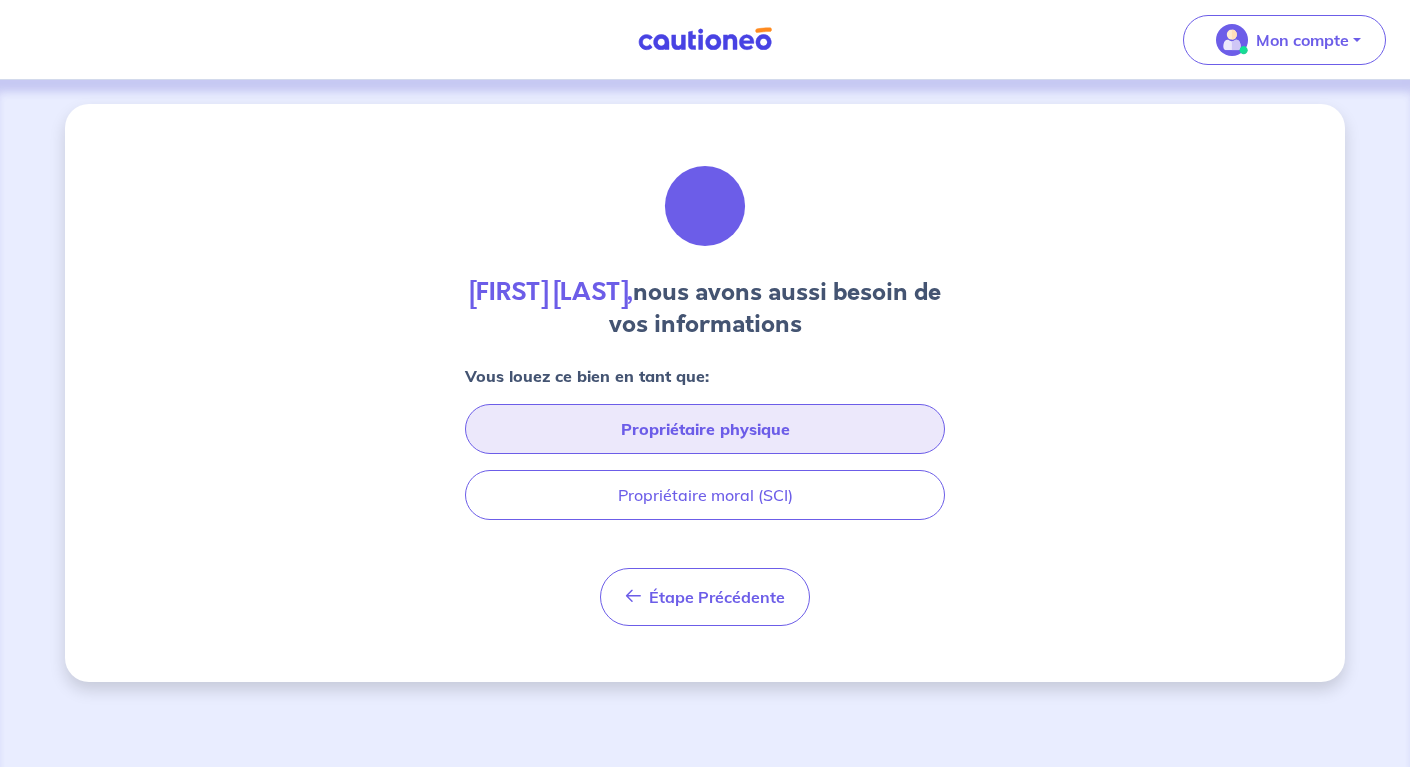 click on "Propriétaire physique" at bounding box center [705, 429] 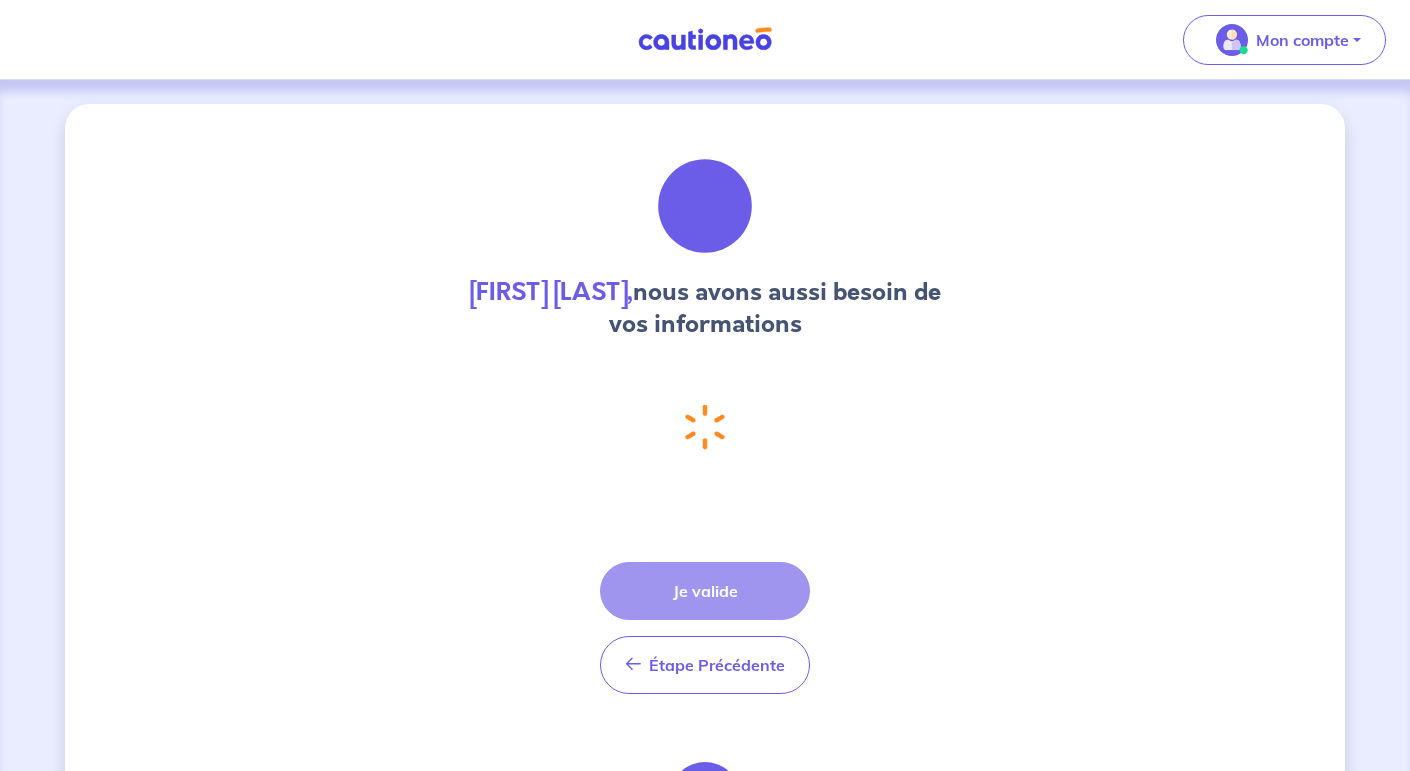 select on "FR" 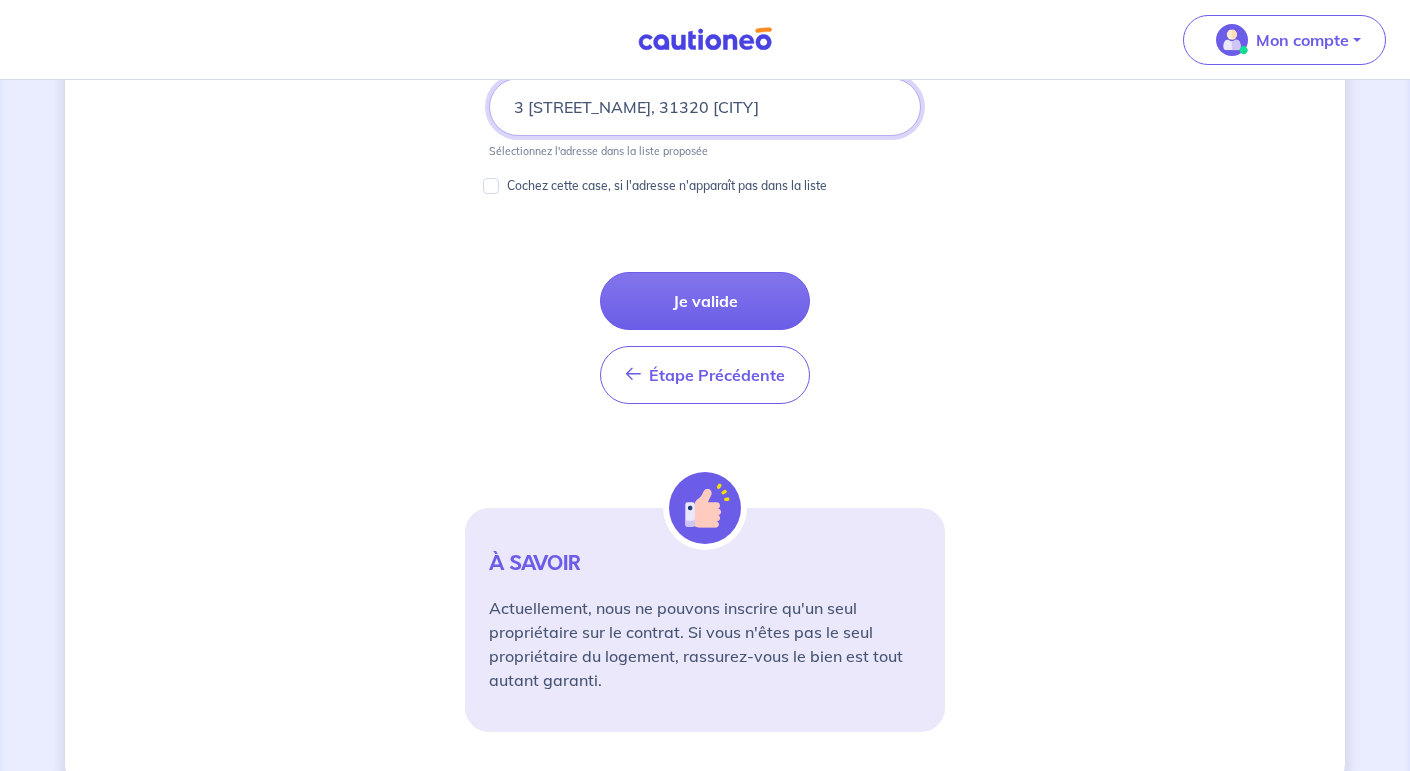 scroll, scrollTop: 1180, scrollLeft: 0, axis: vertical 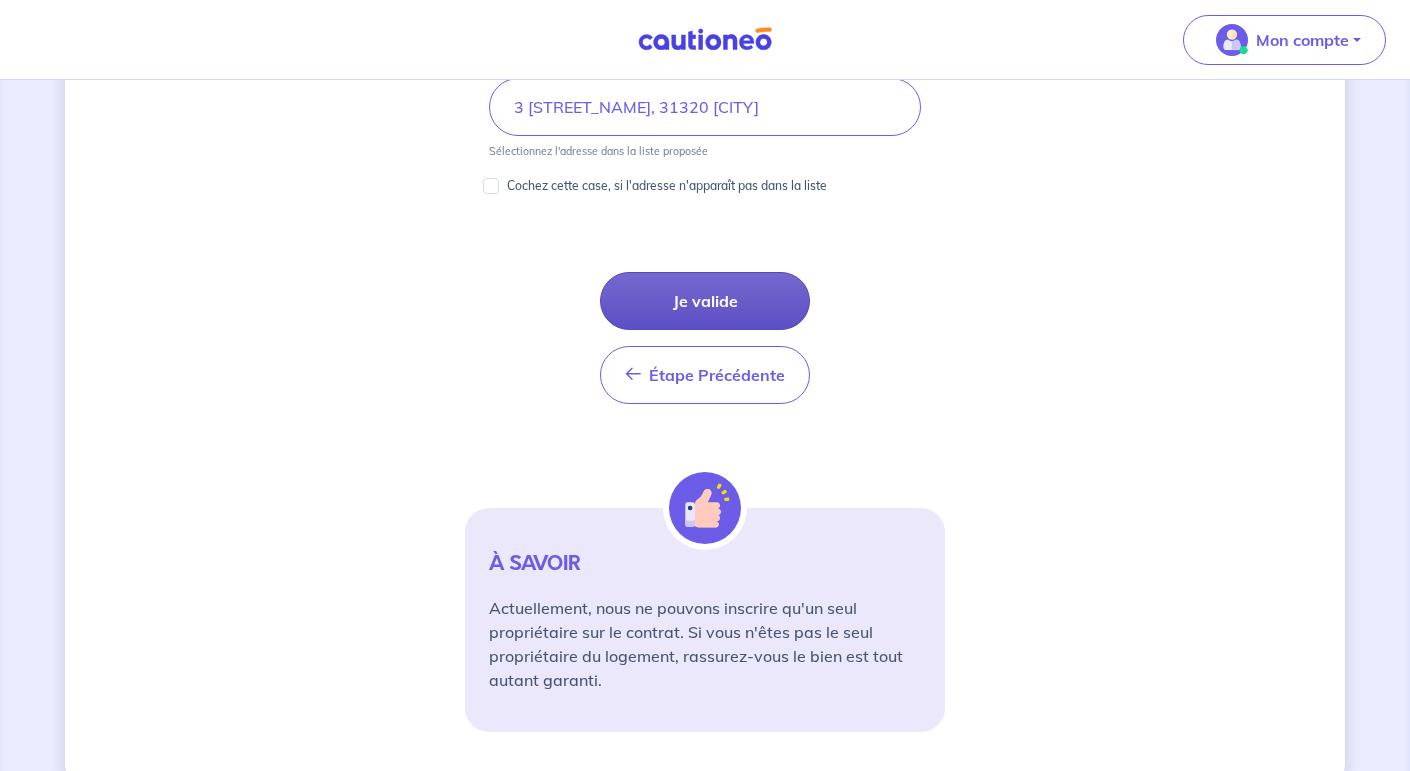 click on "Je valide" at bounding box center [705, 301] 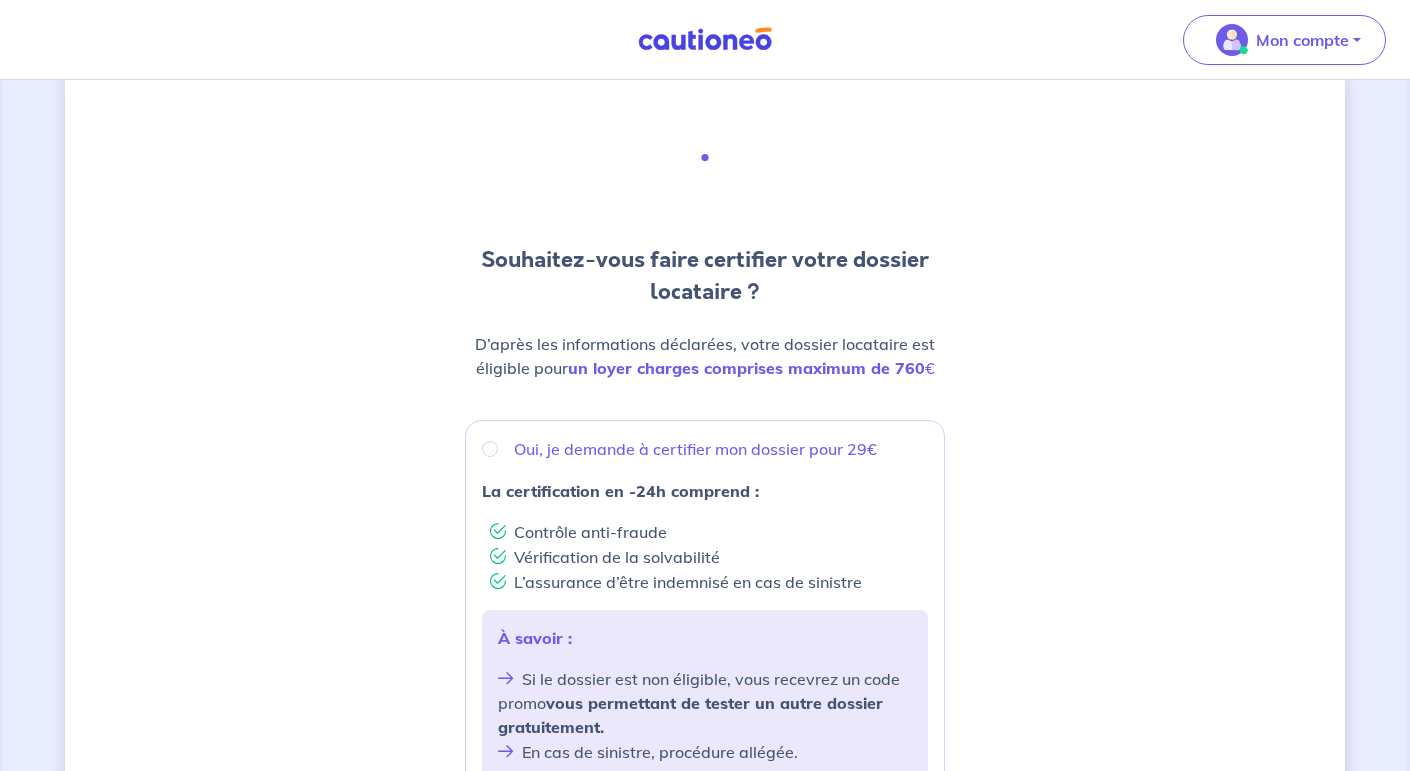 scroll, scrollTop: 61, scrollLeft: 0, axis: vertical 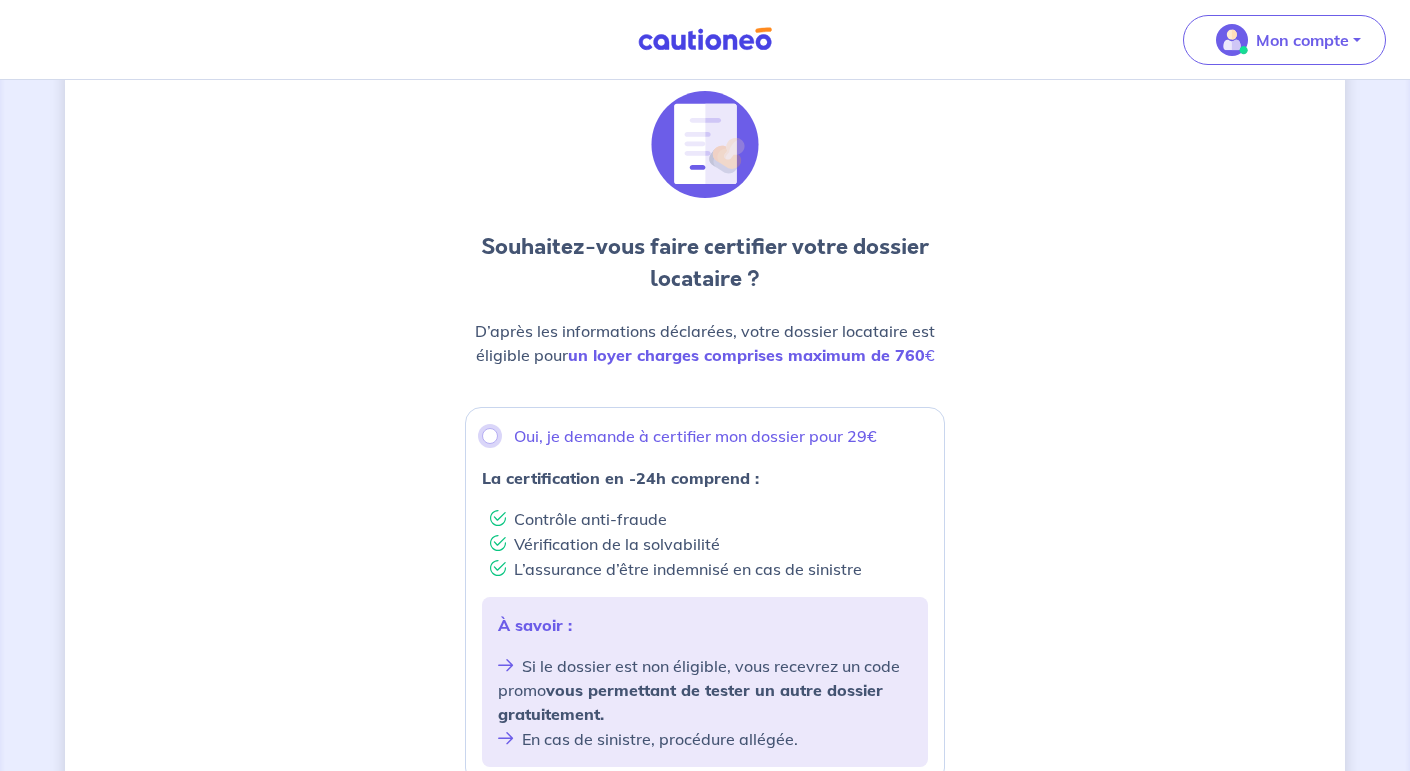 click on "Oui, je demande à certifier mon dossier pour 29€" at bounding box center [490, 436] 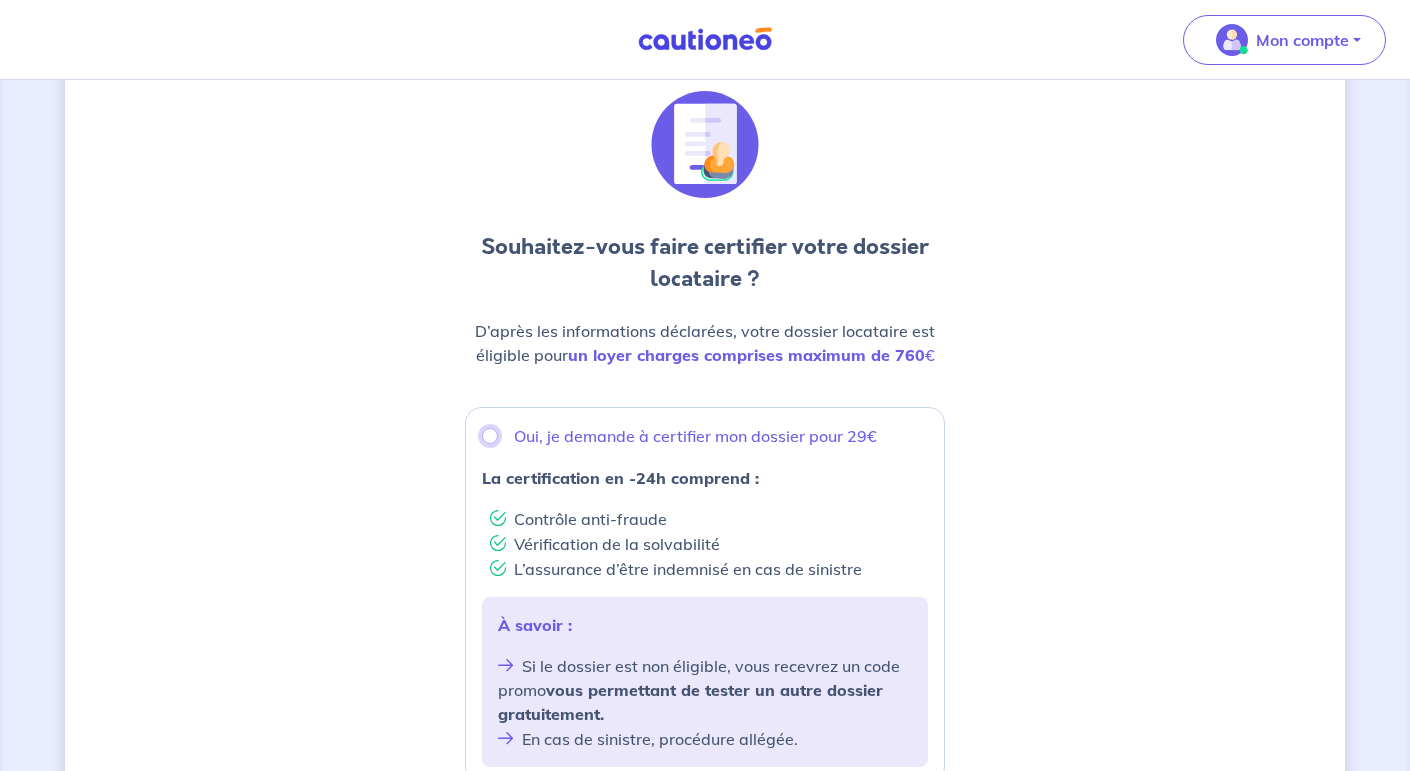 radio on "true" 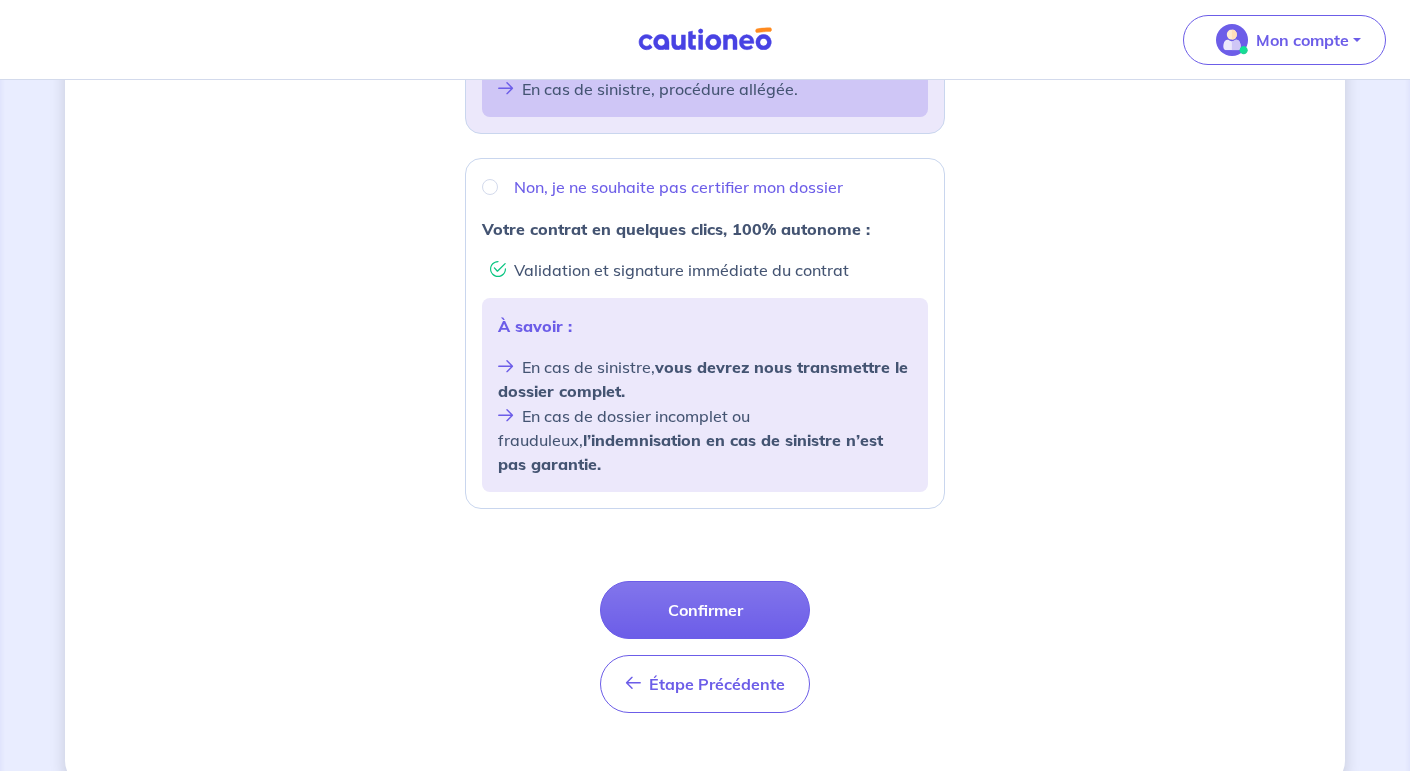 scroll, scrollTop: 723, scrollLeft: 0, axis: vertical 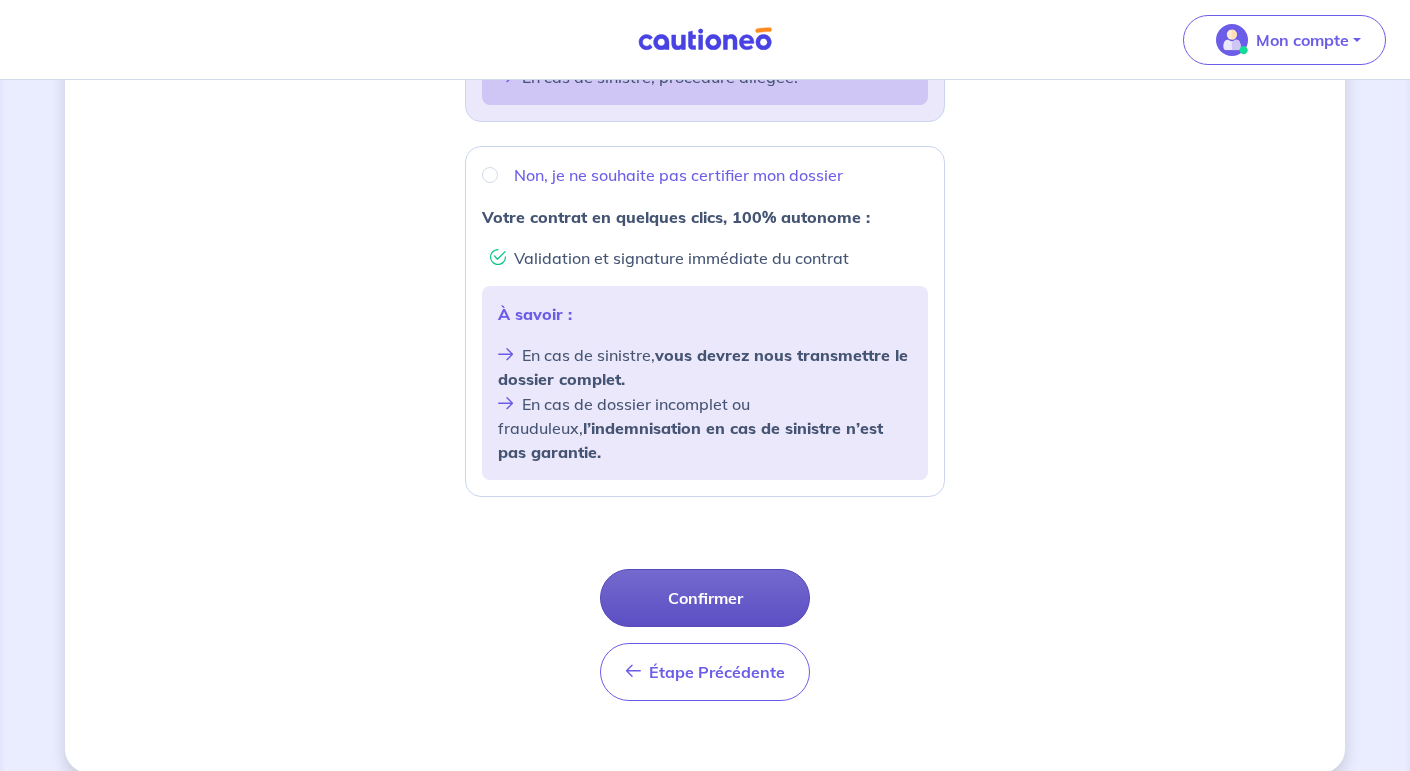 click on "Confirmer" at bounding box center [705, 598] 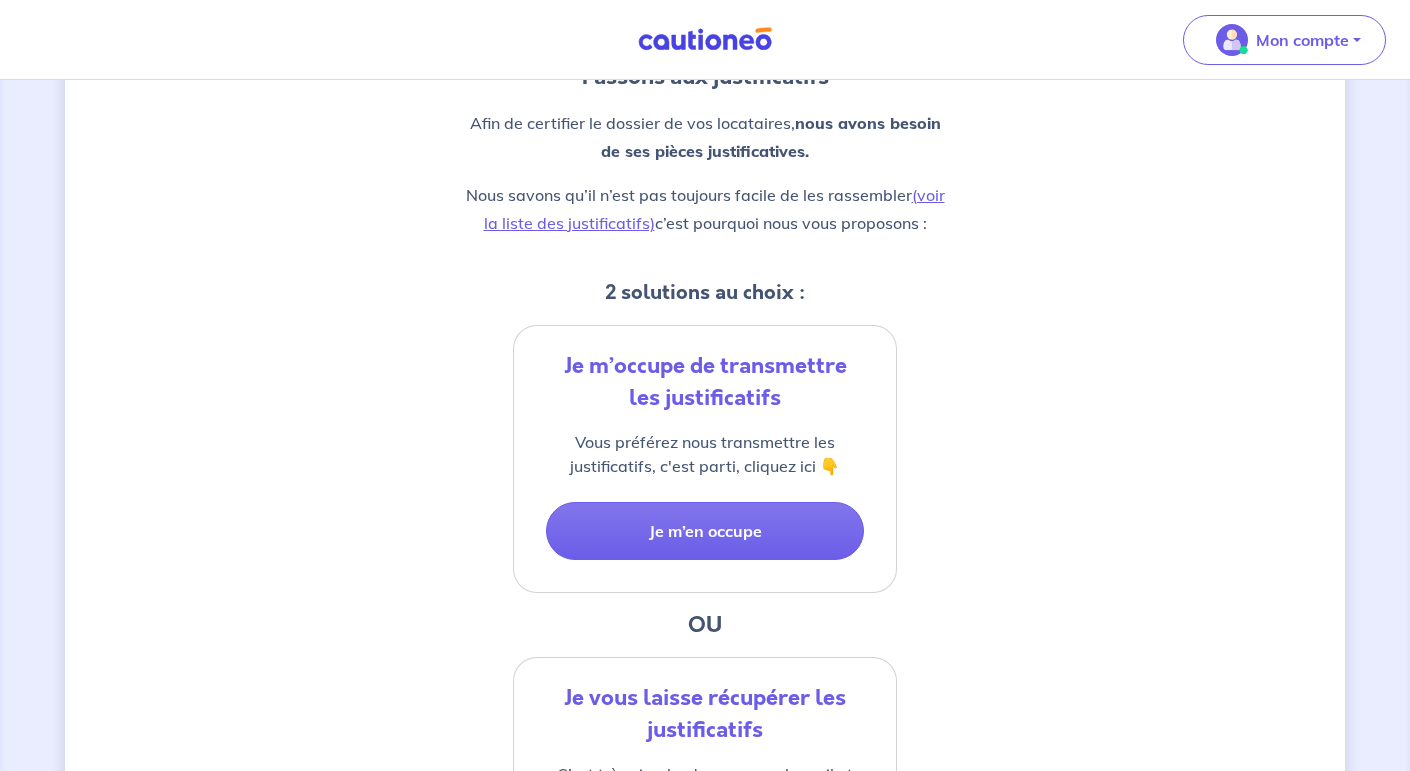 scroll, scrollTop: 231, scrollLeft: 0, axis: vertical 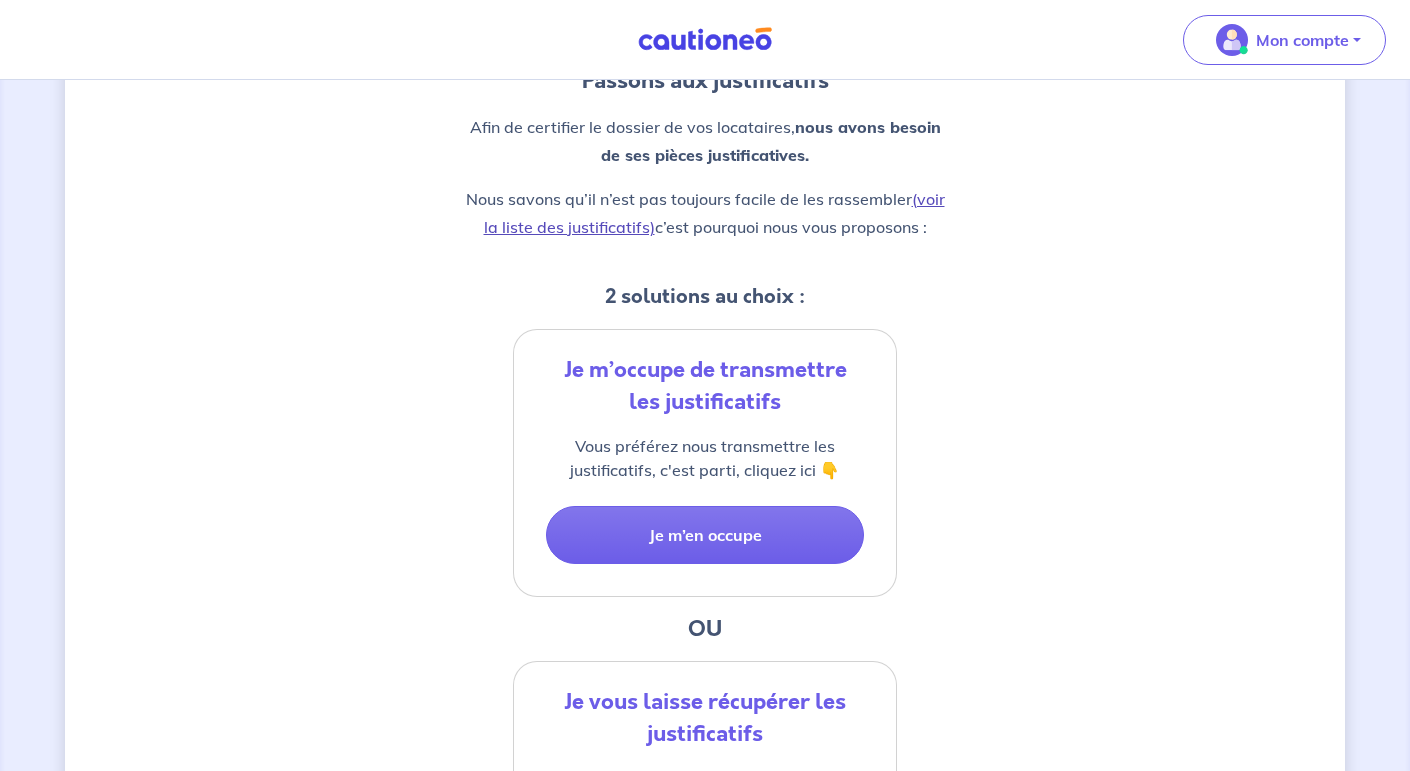 click on "(voir la liste des justificatifs)" at bounding box center (714, 213) 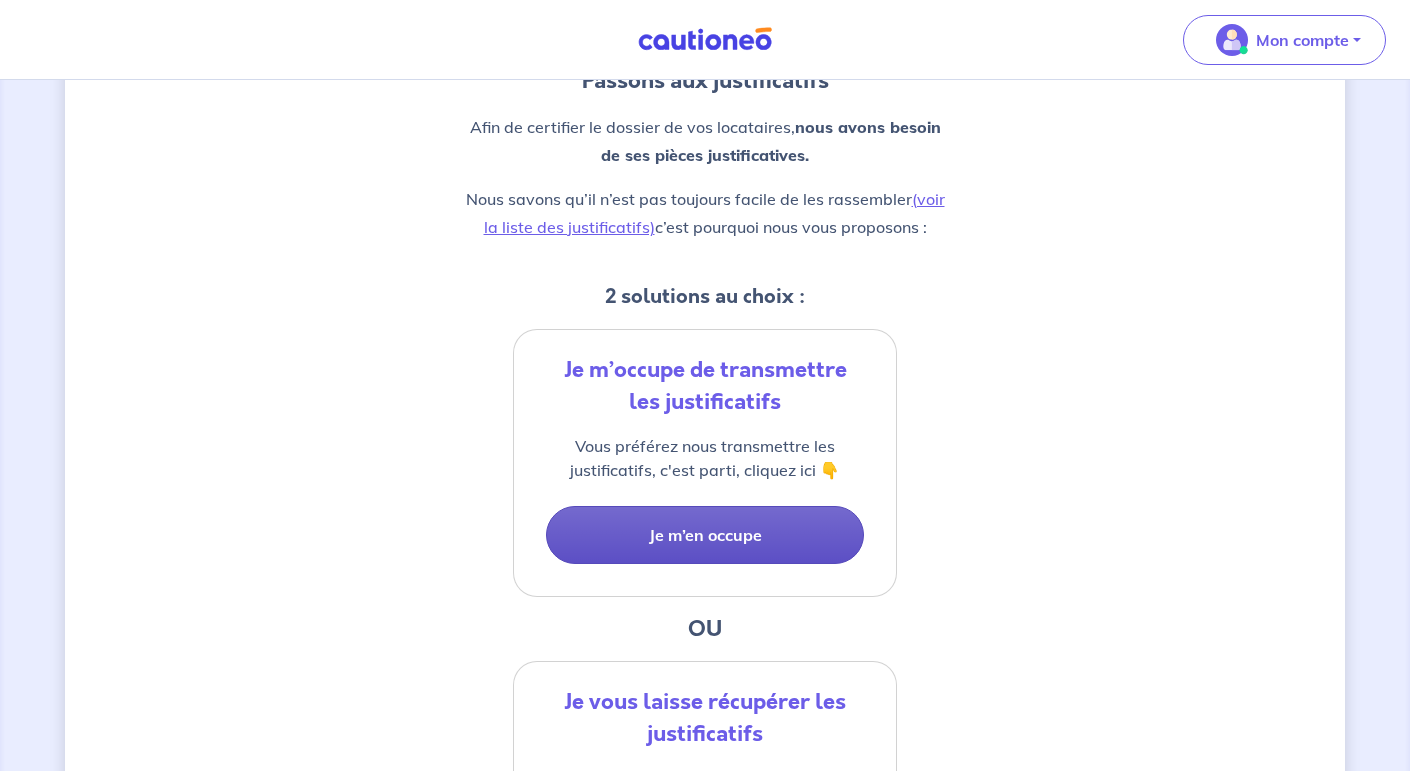 click on "Je m’en occupe" at bounding box center [705, 535] 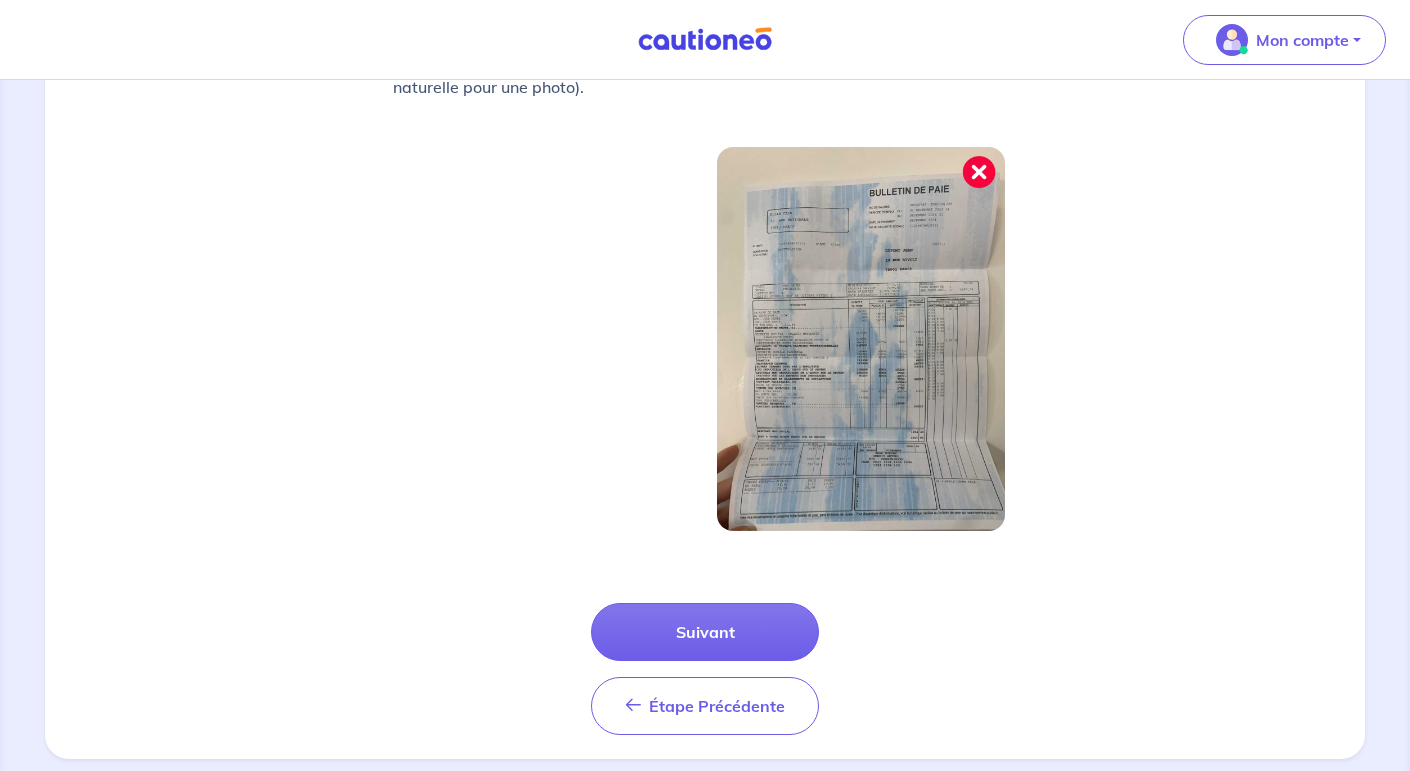 scroll, scrollTop: 658, scrollLeft: 0, axis: vertical 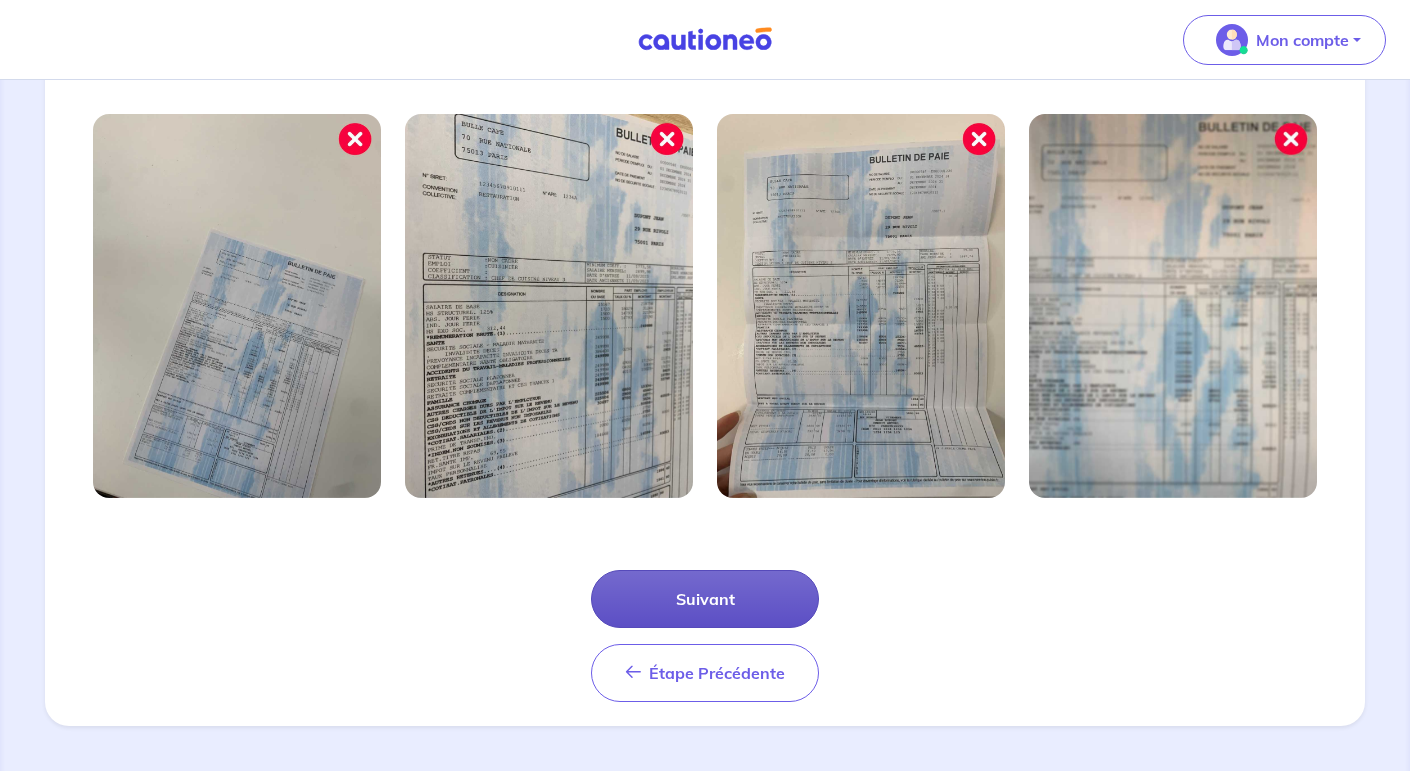 click on "Suivant" at bounding box center [705, 599] 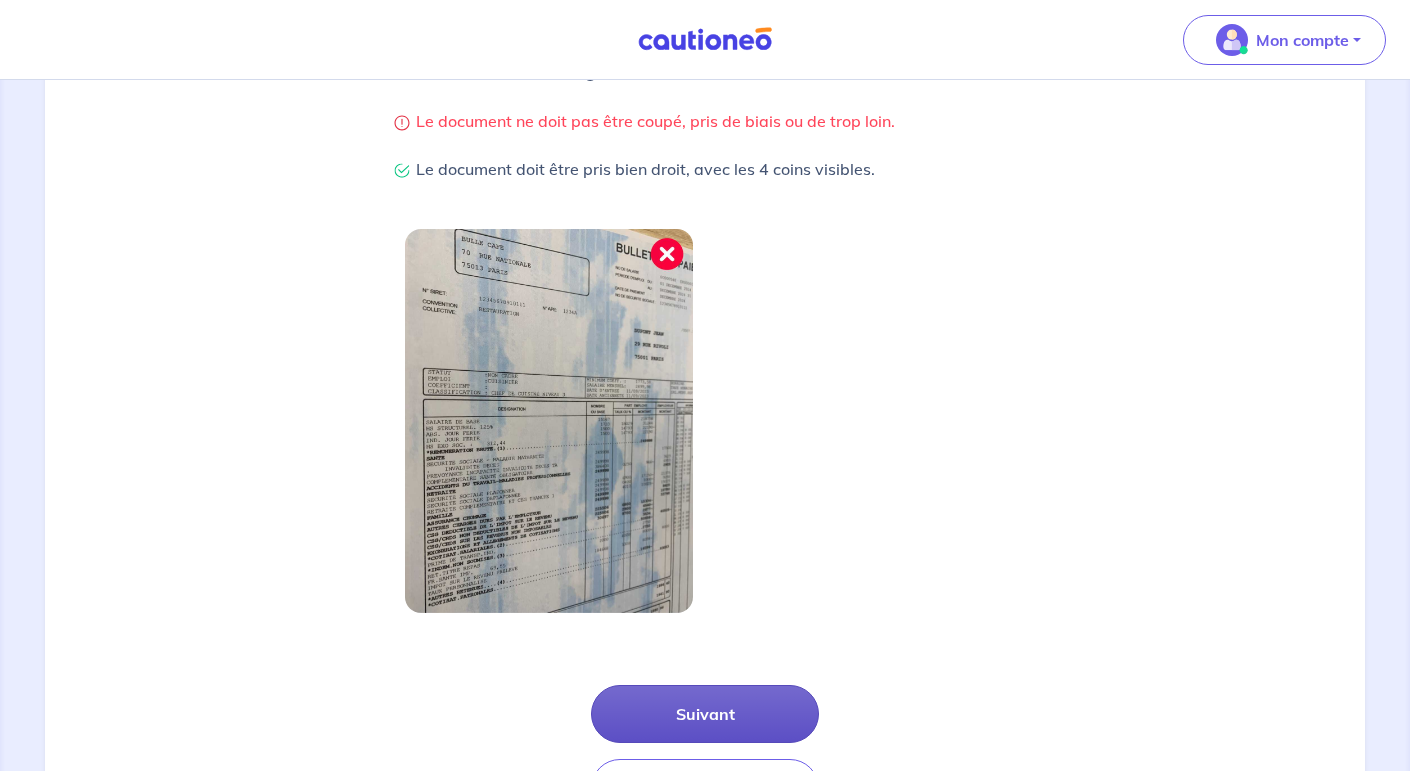 scroll, scrollTop: 453, scrollLeft: 0, axis: vertical 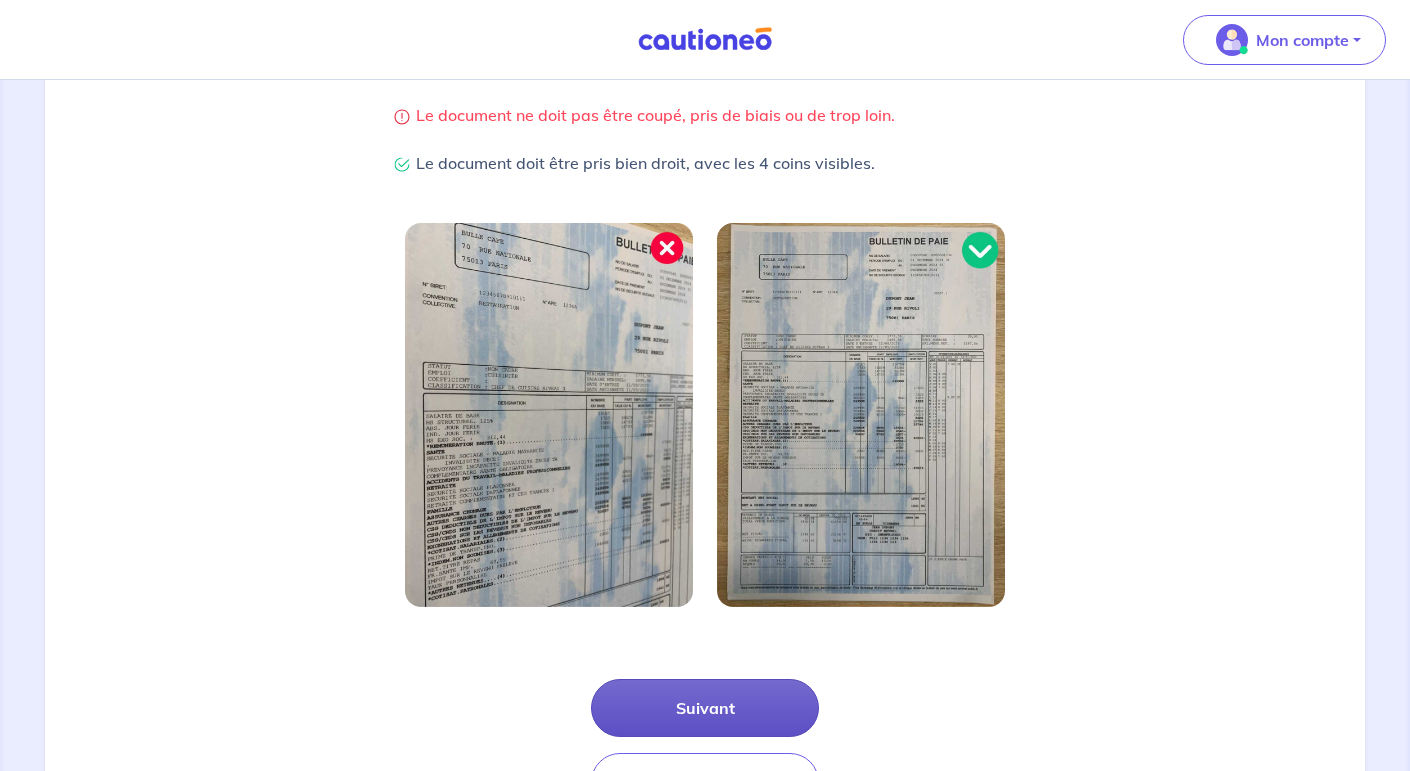 click on "Suivant" at bounding box center [705, 708] 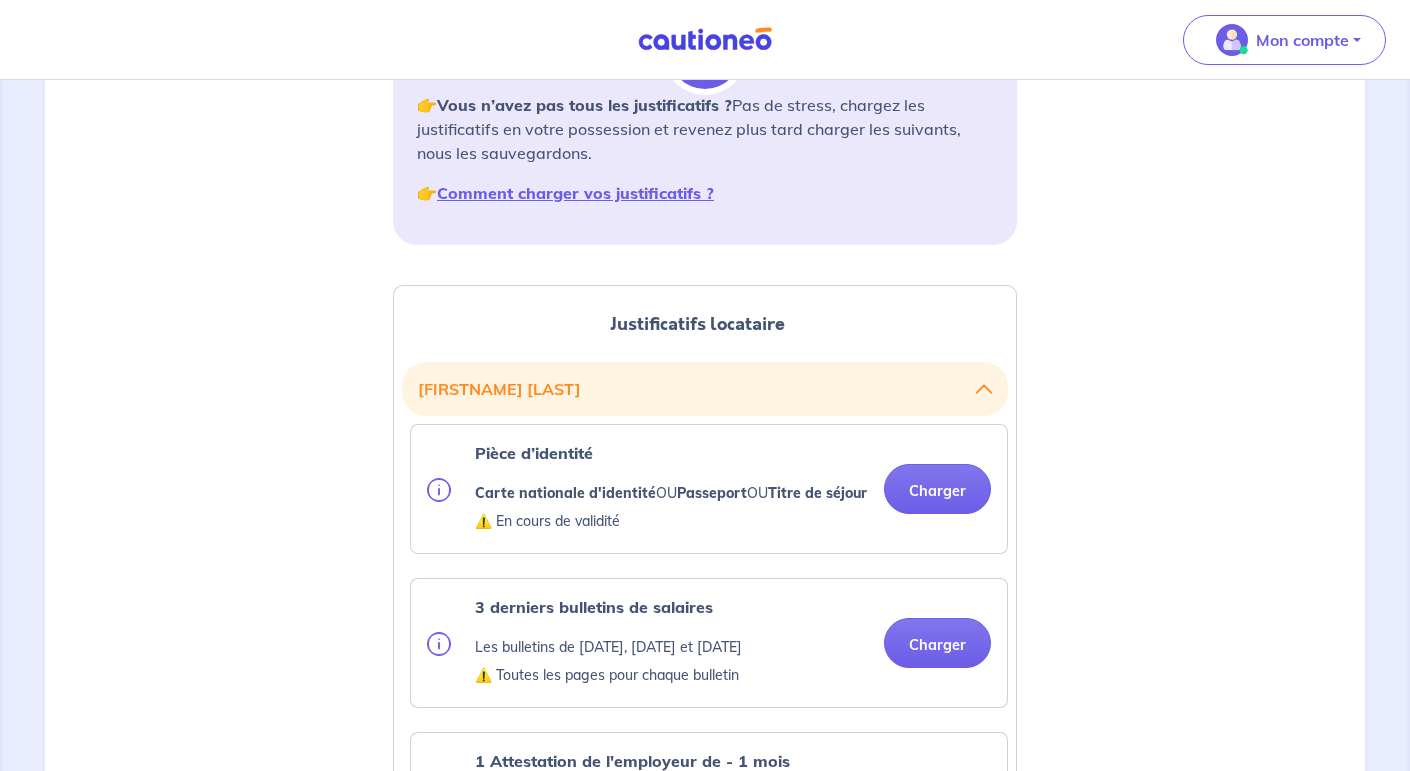 scroll, scrollTop: 315, scrollLeft: 0, axis: vertical 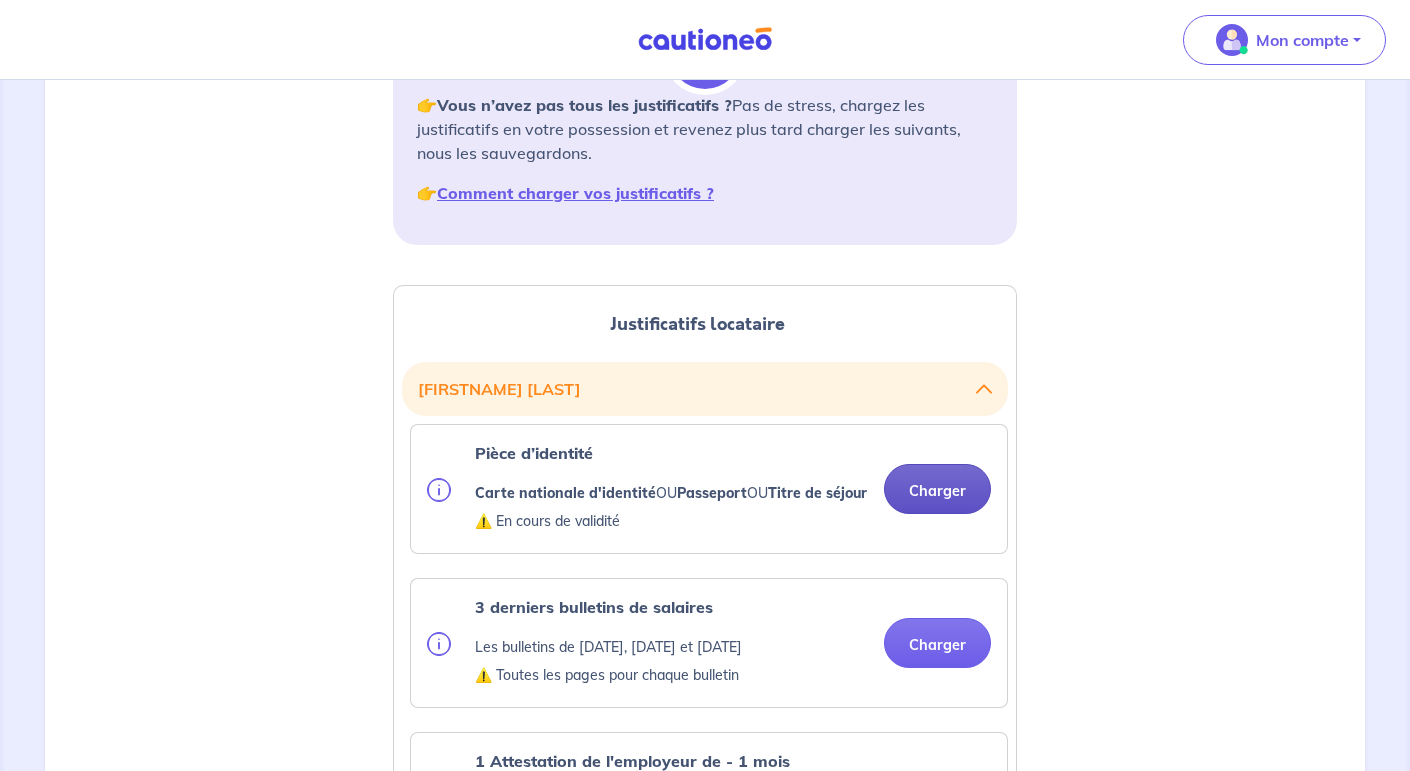 click on "Charger" at bounding box center (937, 489) 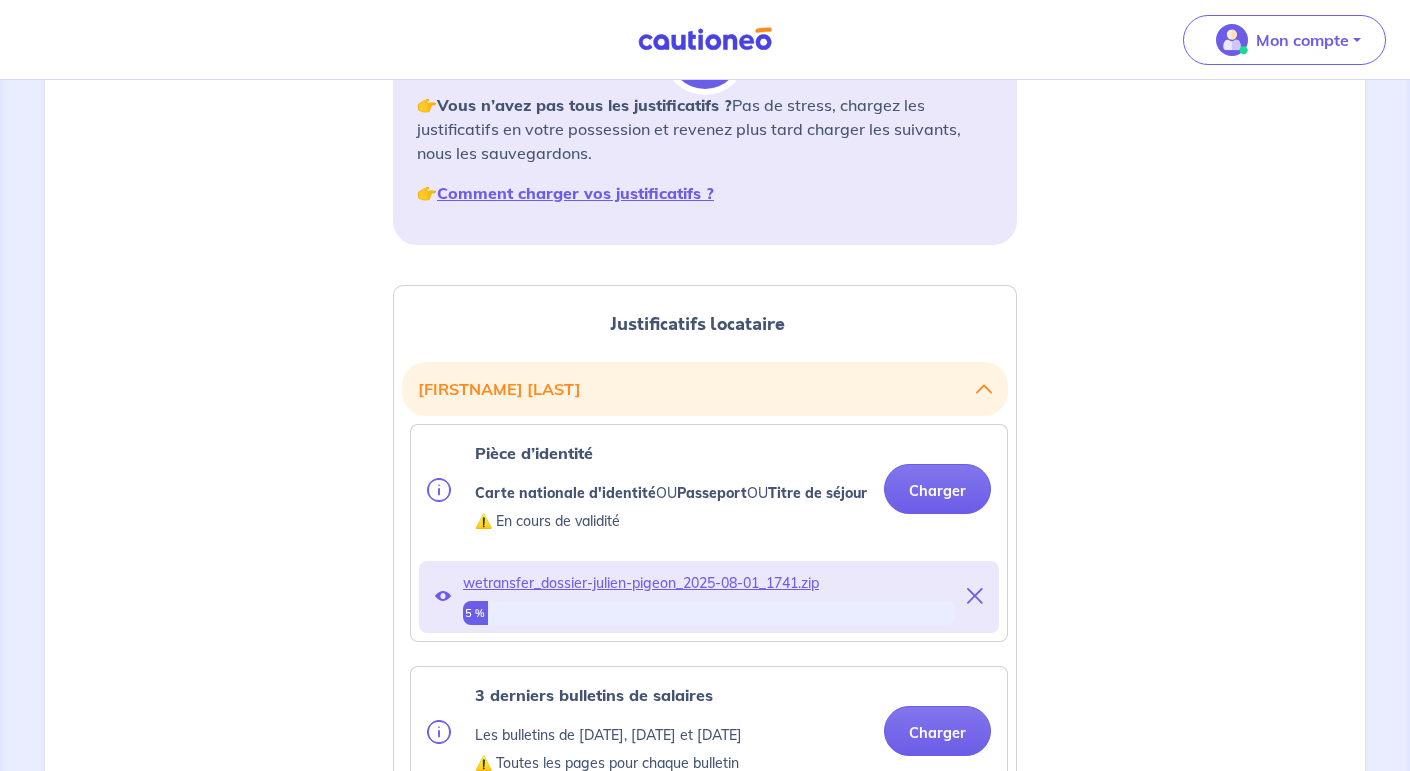 click at bounding box center (975, 596) 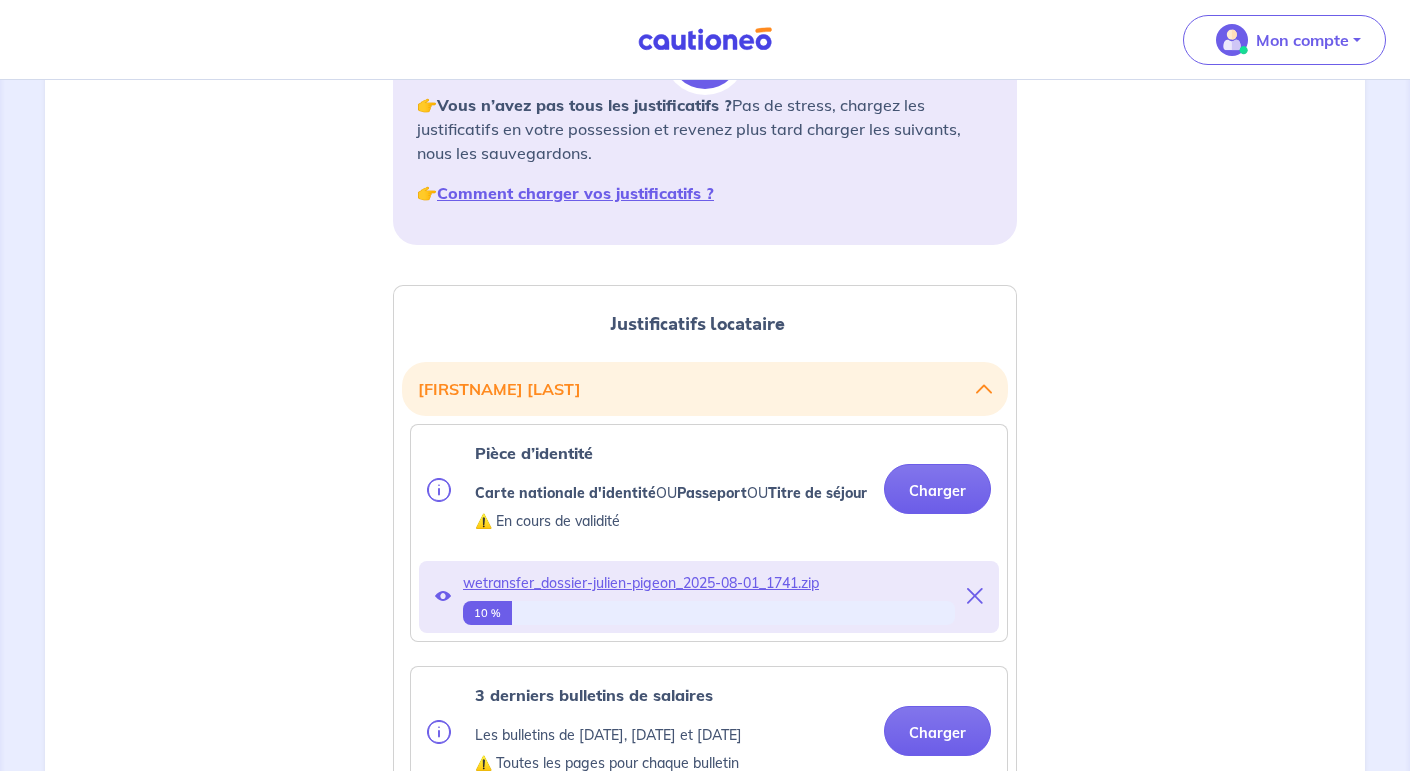 click at bounding box center [975, 596] 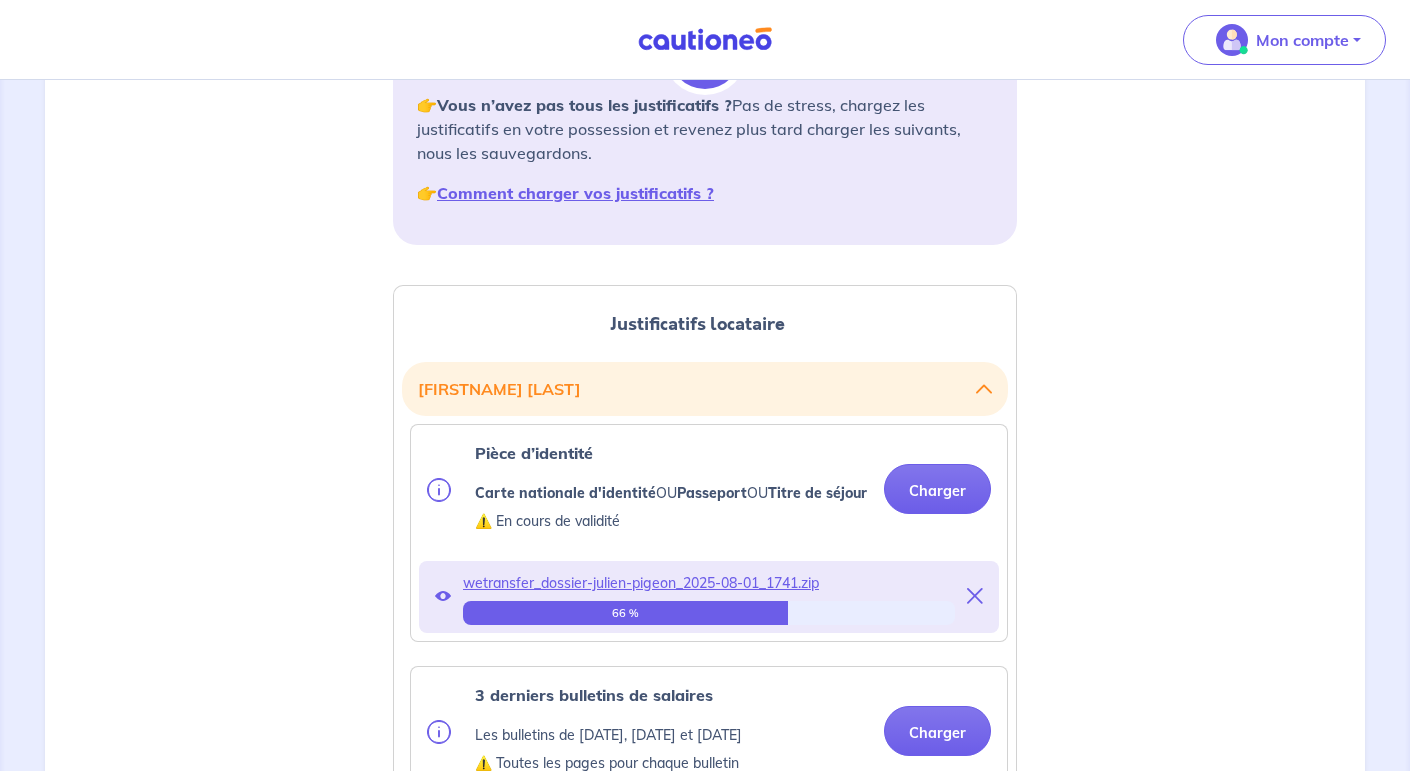 click at bounding box center [975, 596] 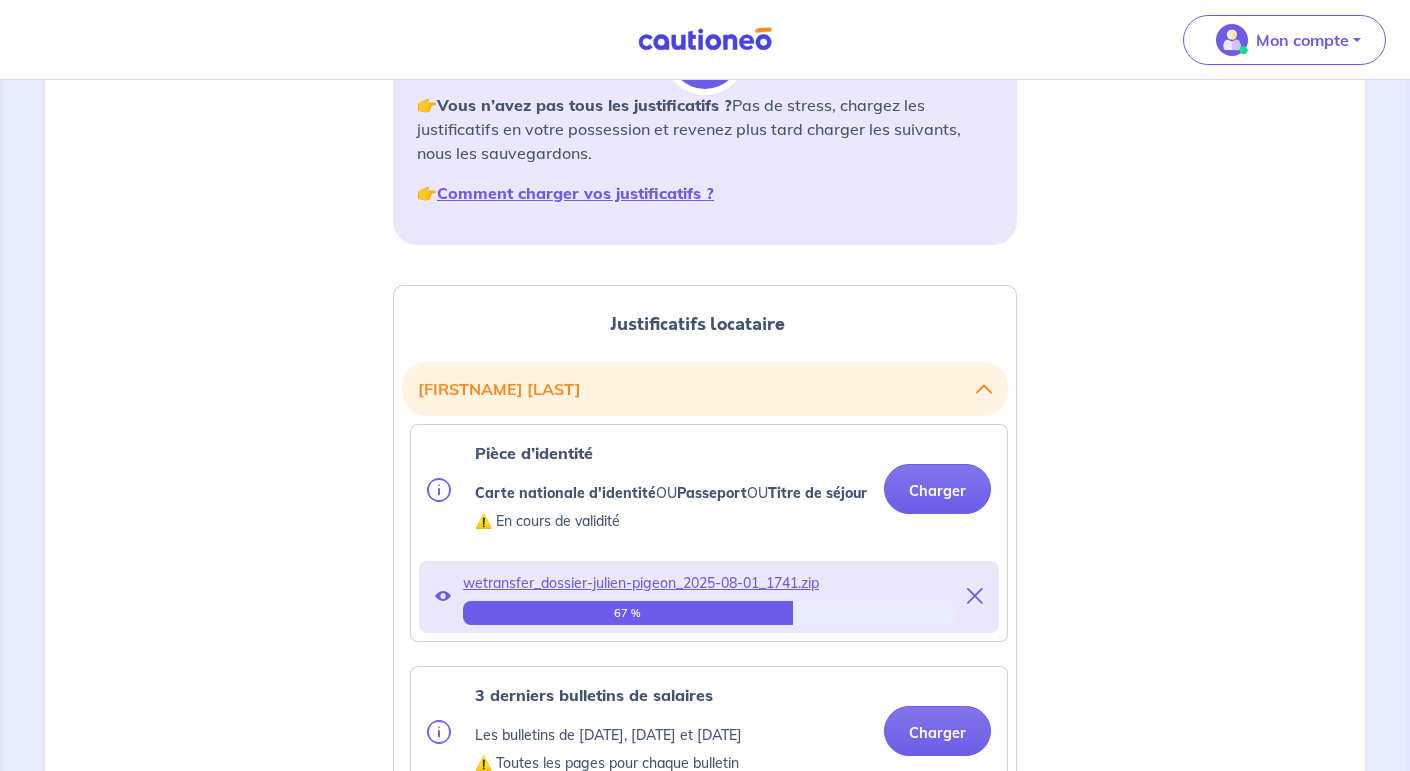 click at bounding box center [975, 596] 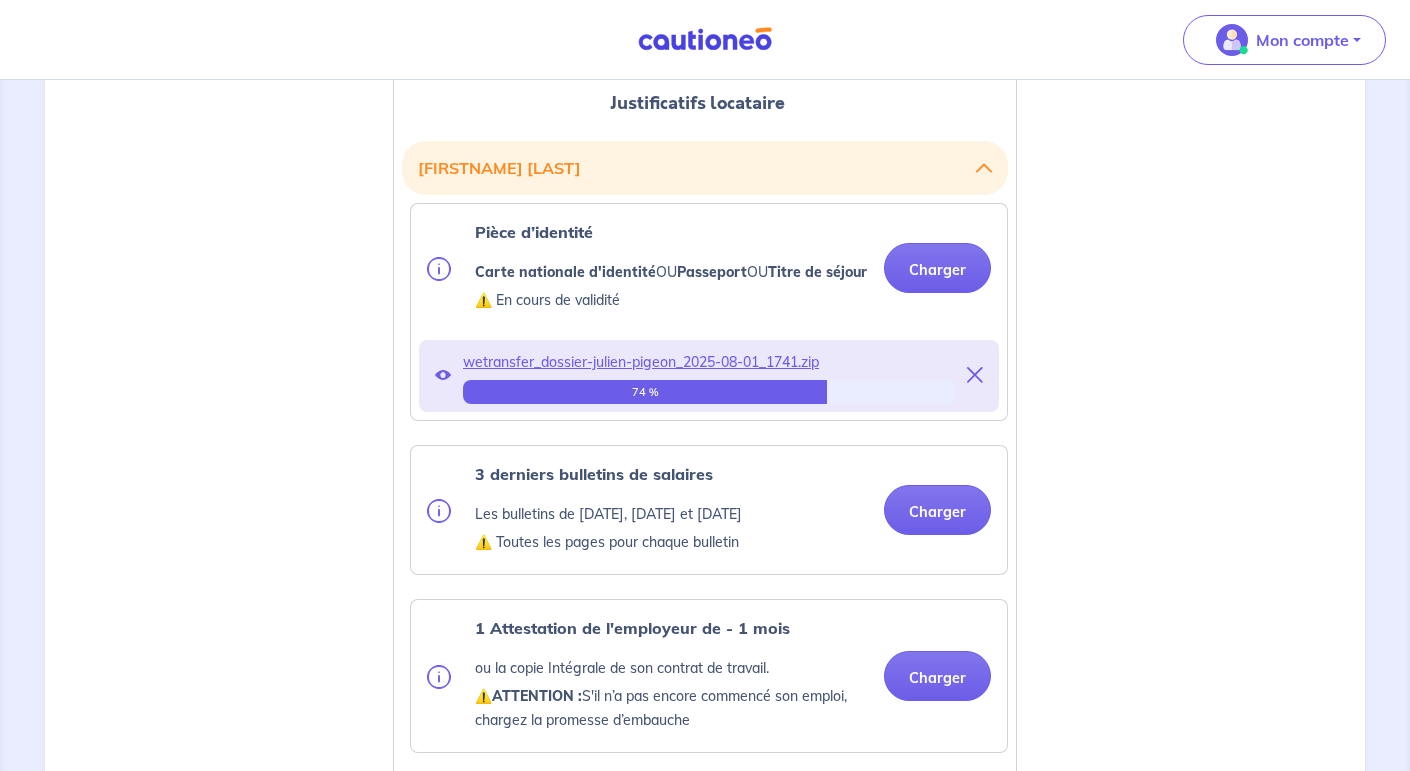 scroll, scrollTop: 538, scrollLeft: 0, axis: vertical 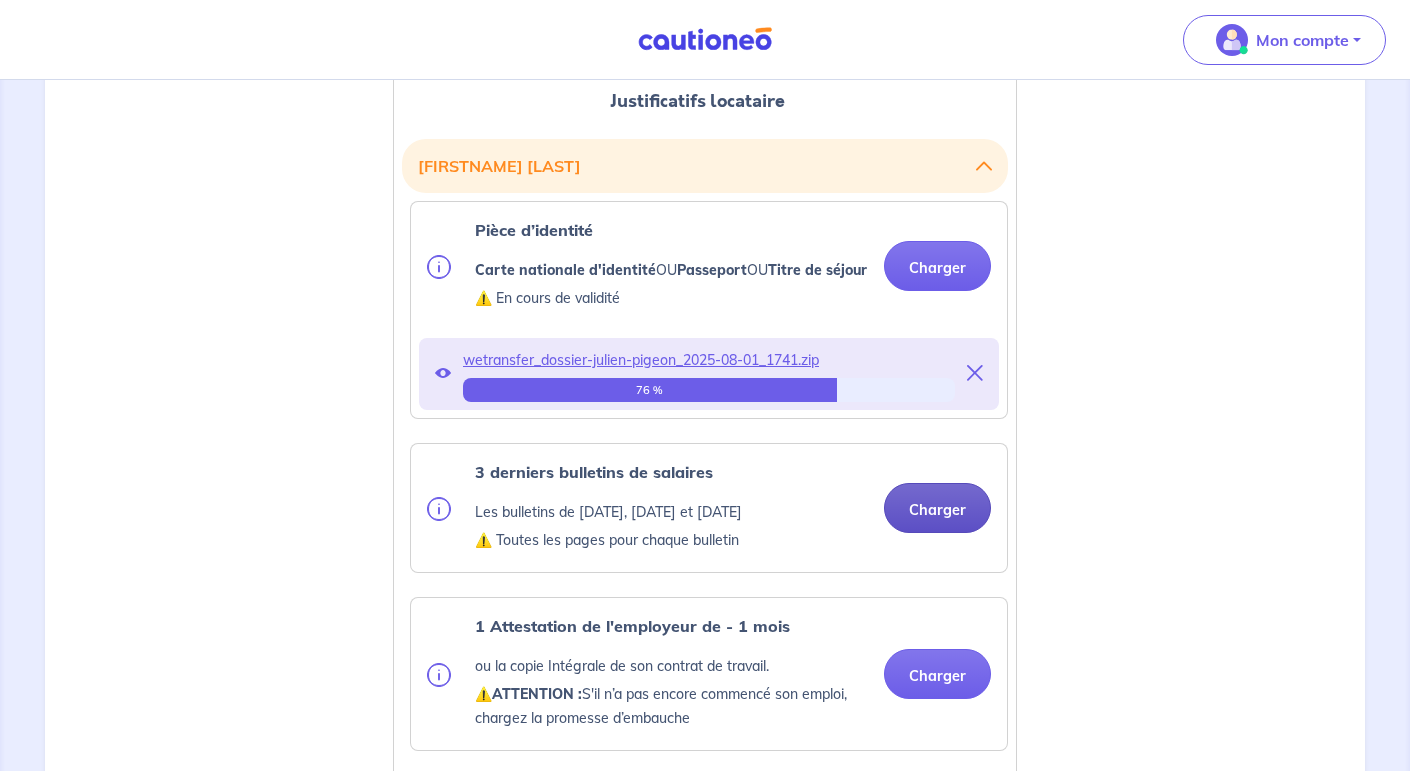 click on "Charger" at bounding box center [937, 508] 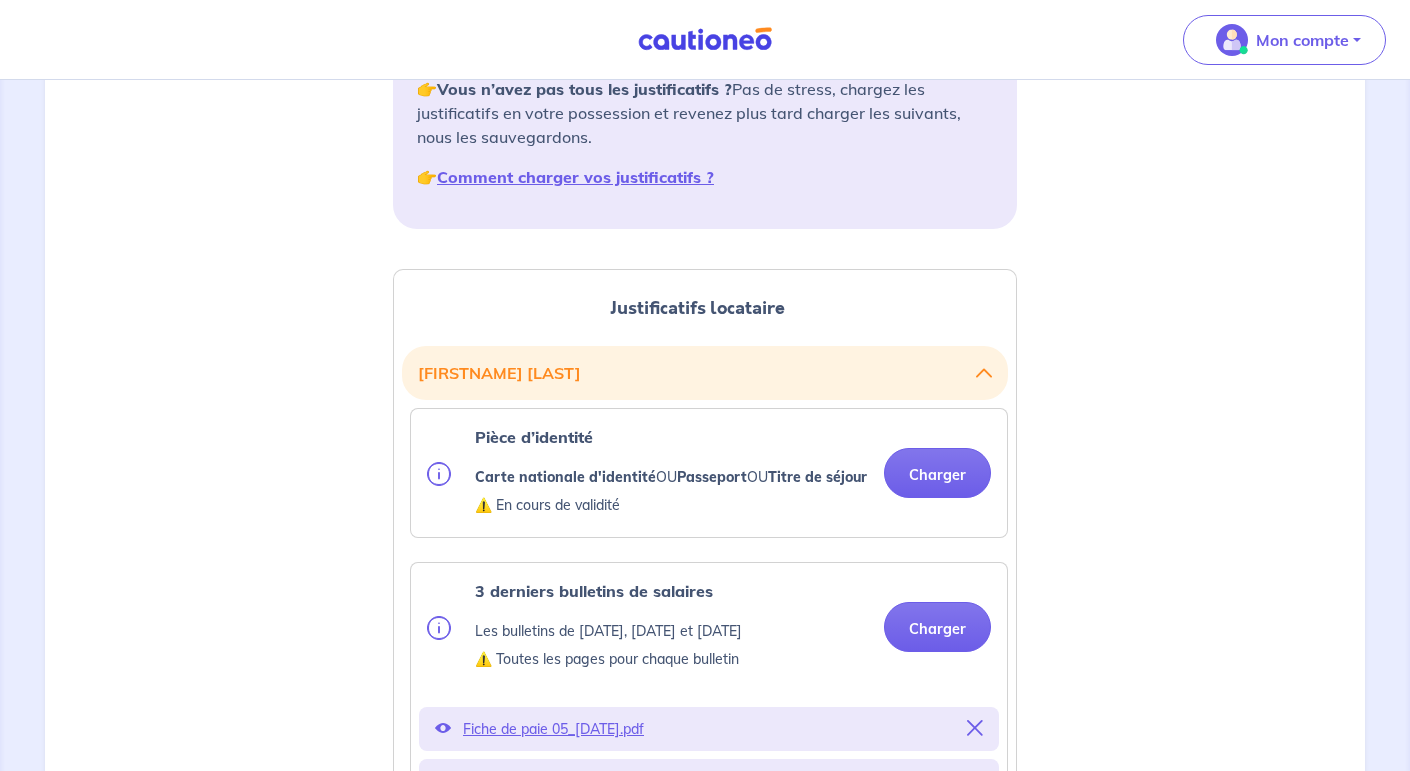 scroll, scrollTop: 330, scrollLeft: 0, axis: vertical 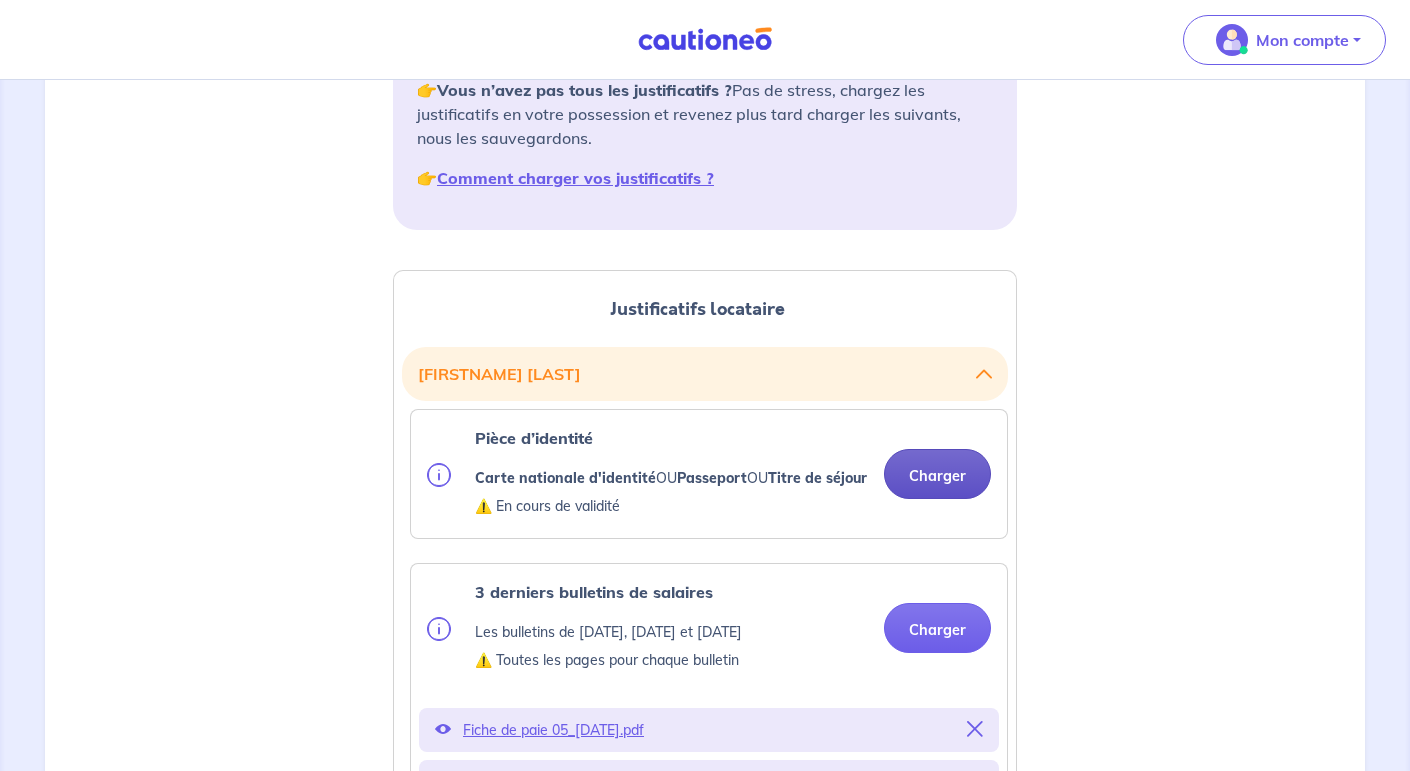 click on "Charger" at bounding box center [937, 474] 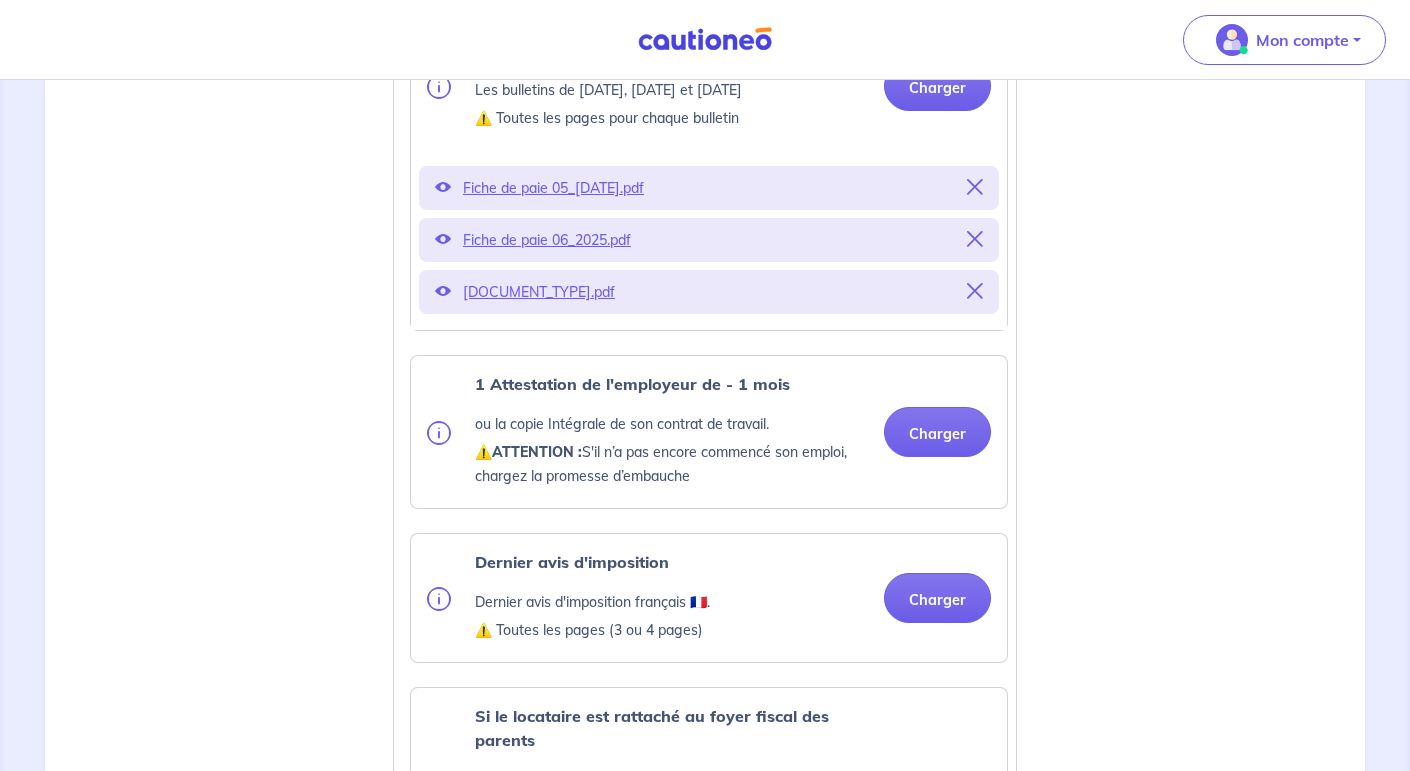 scroll, scrollTop: 950, scrollLeft: 0, axis: vertical 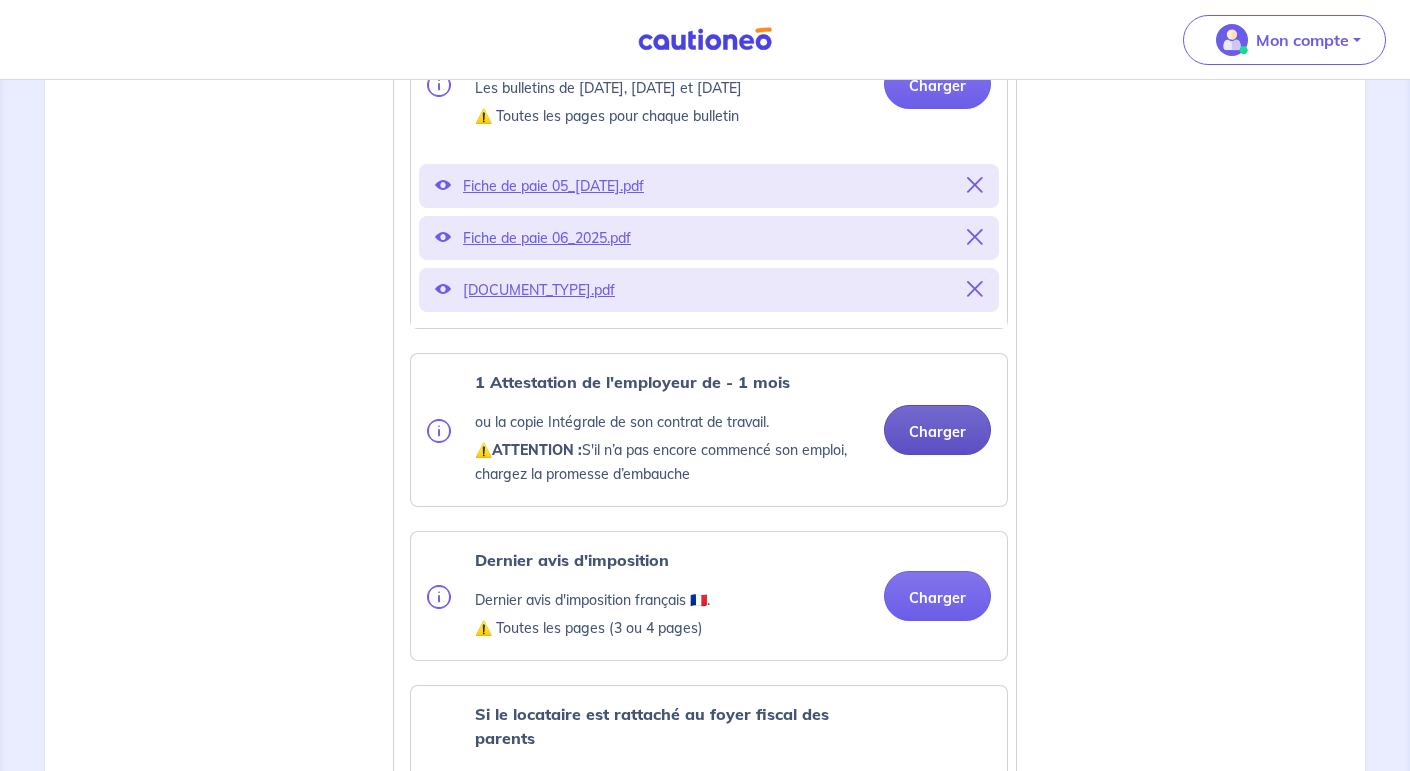click on "Charger" at bounding box center [937, 430] 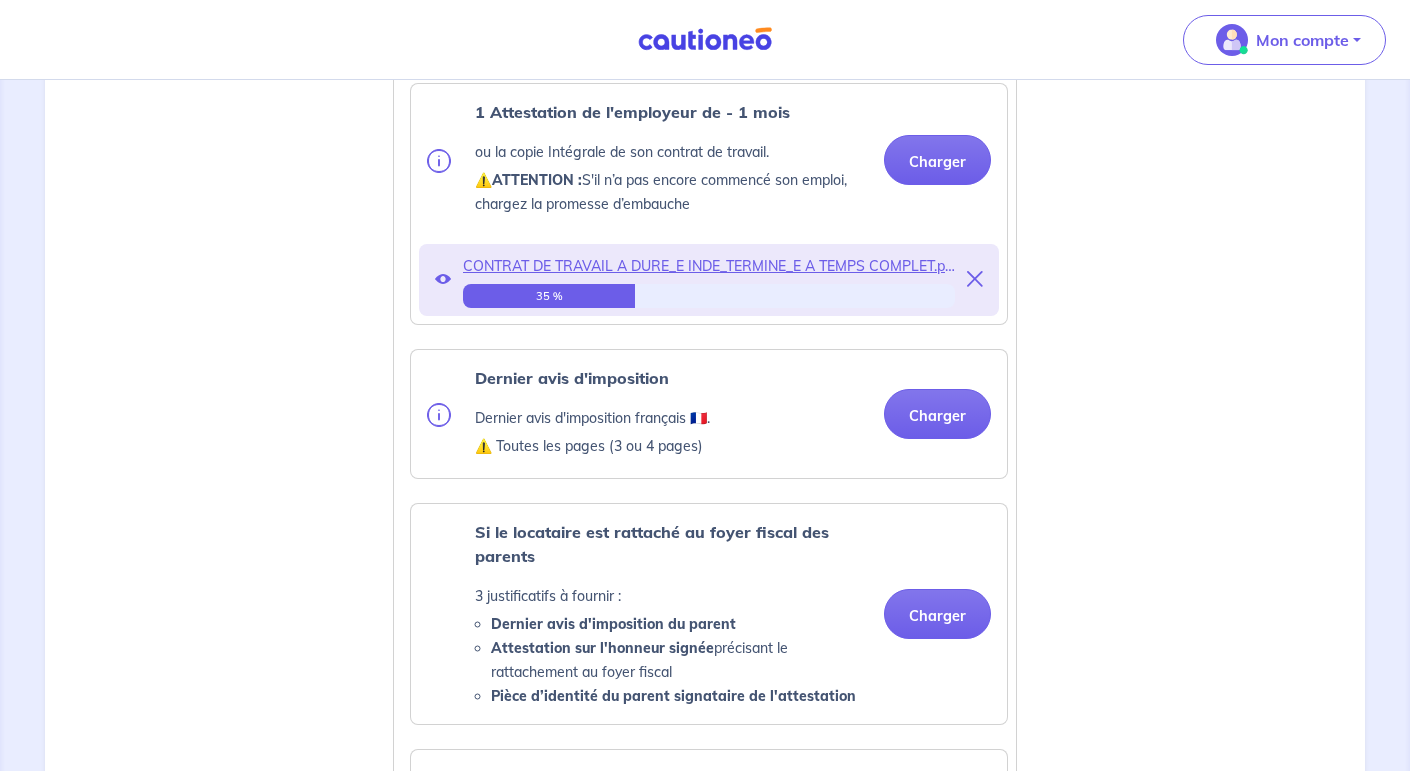 scroll, scrollTop: 1221, scrollLeft: 0, axis: vertical 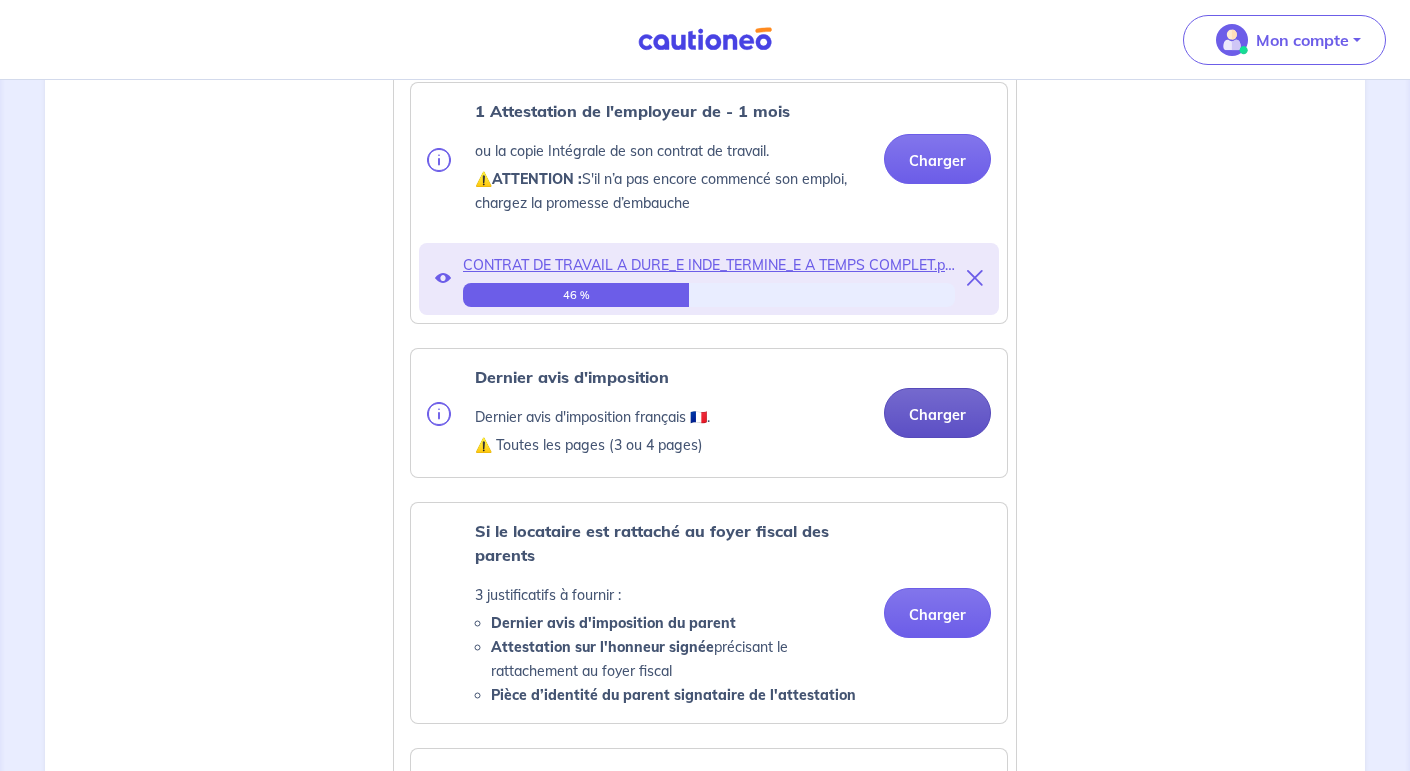 click on "Charger" at bounding box center [937, 413] 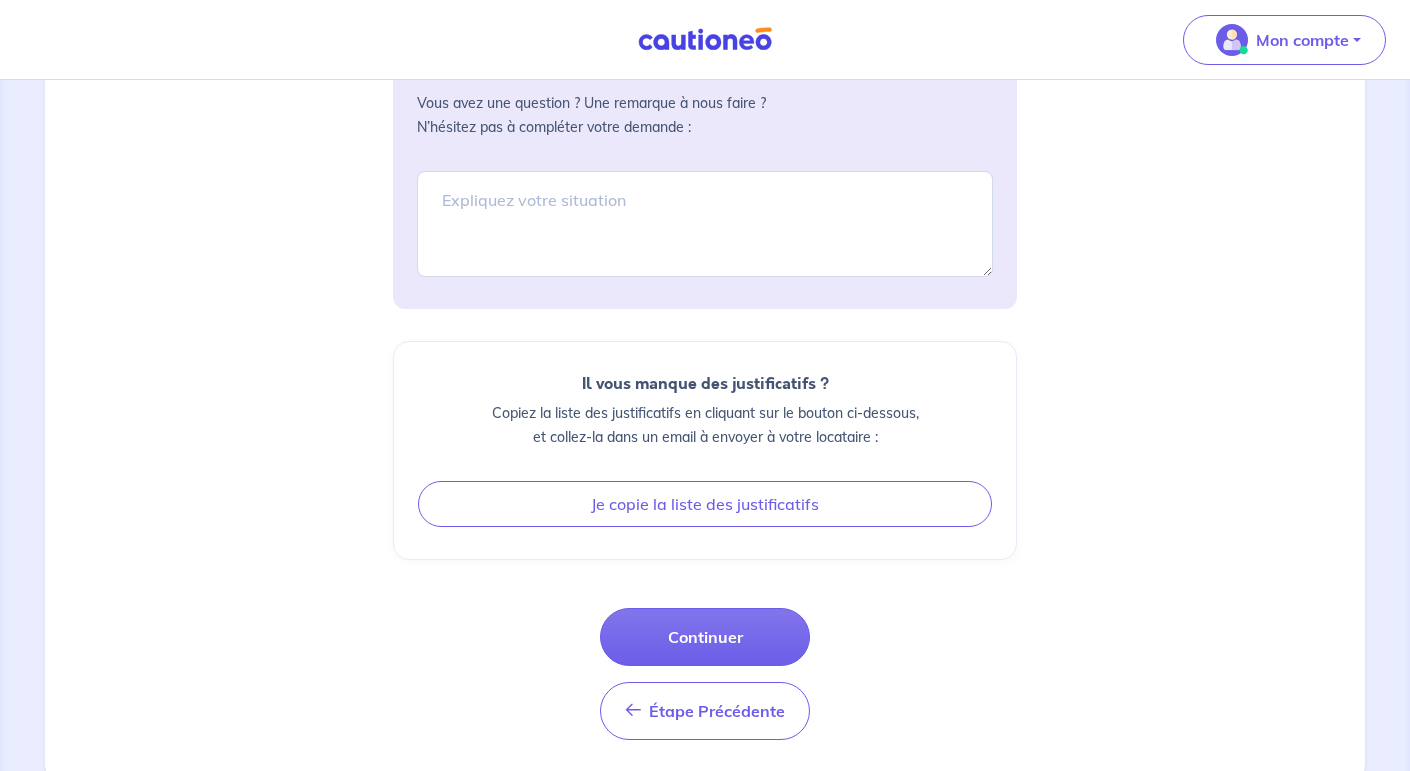 scroll, scrollTop: 2433, scrollLeft: 0, axis: vertical 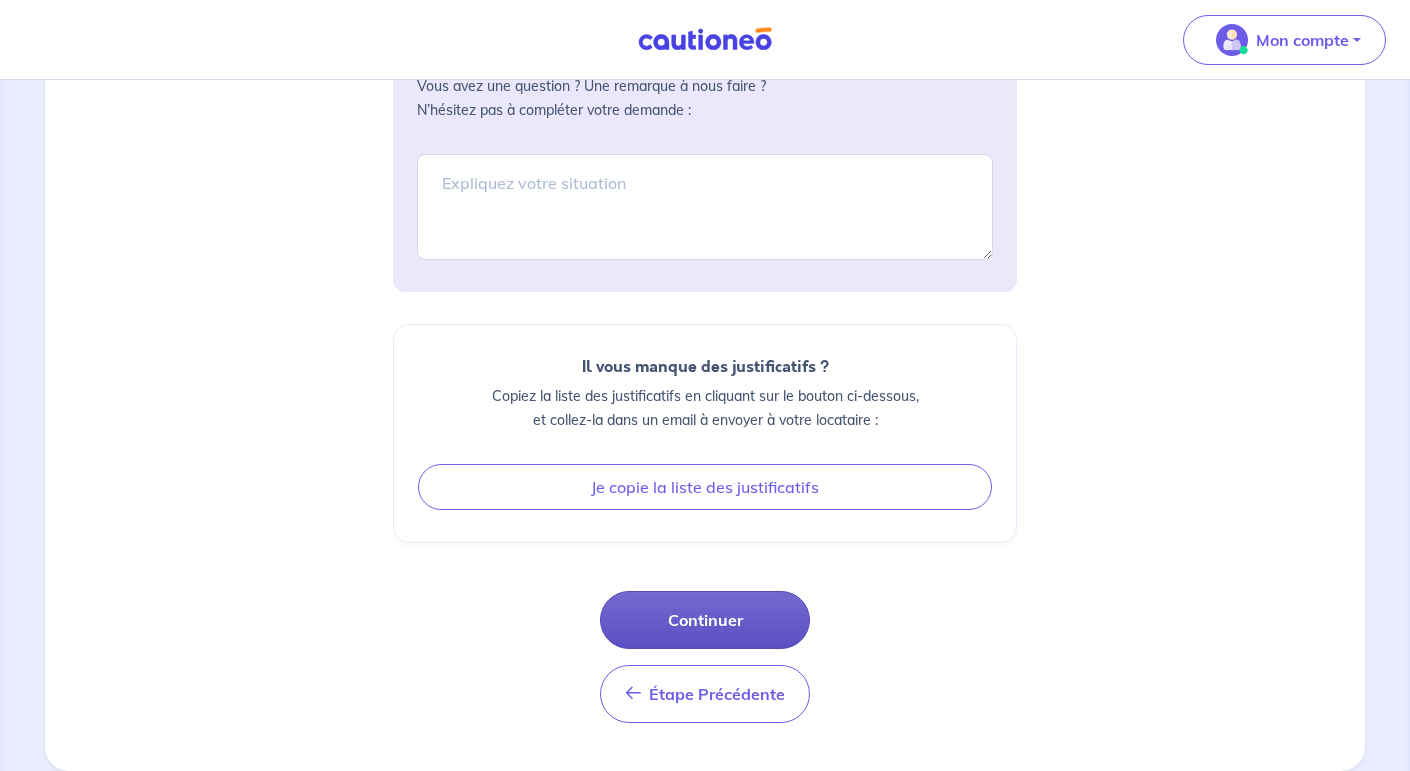 click on "Continuer" at bounding box center (705, 620) 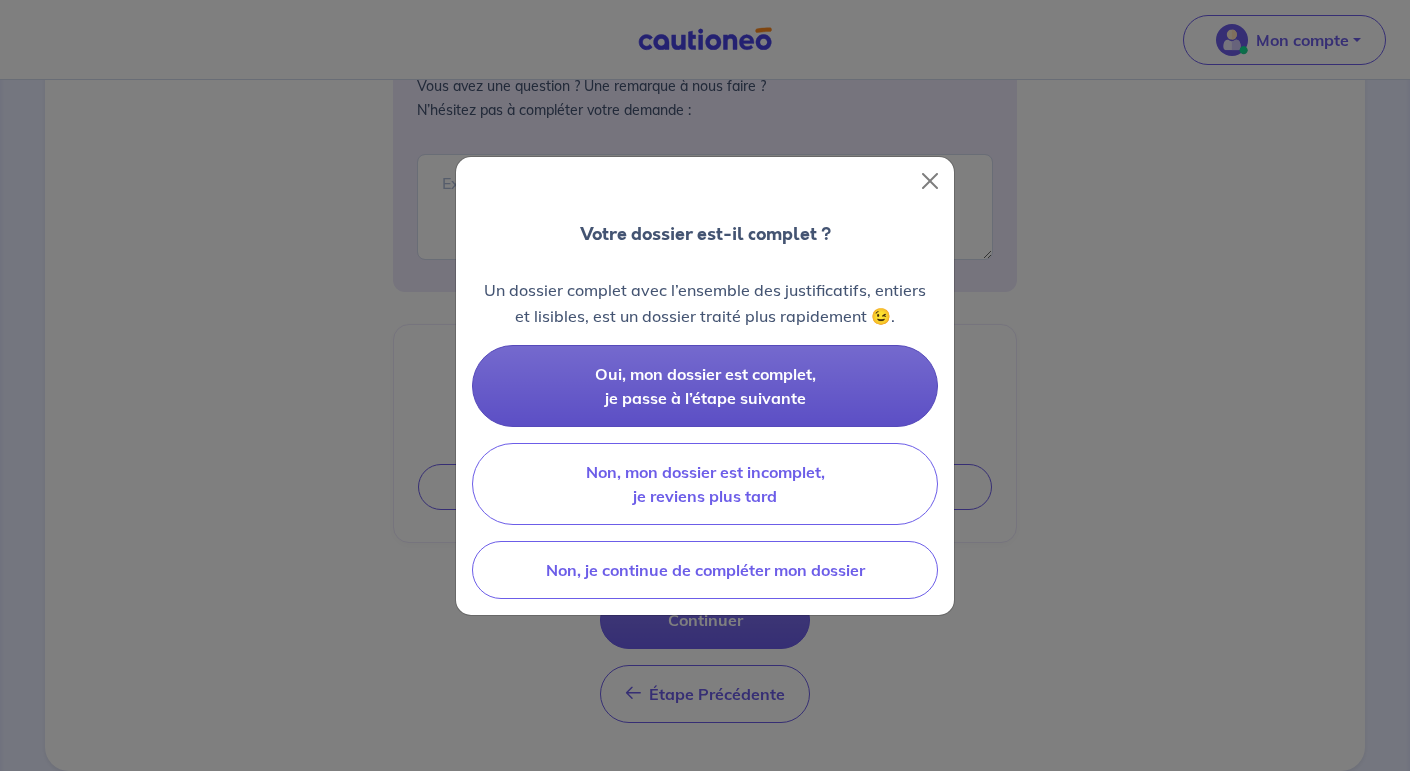 click on "Oui, mon dossier est complet,
je passe à l’étape suivante" at bounding box center [705, 386] 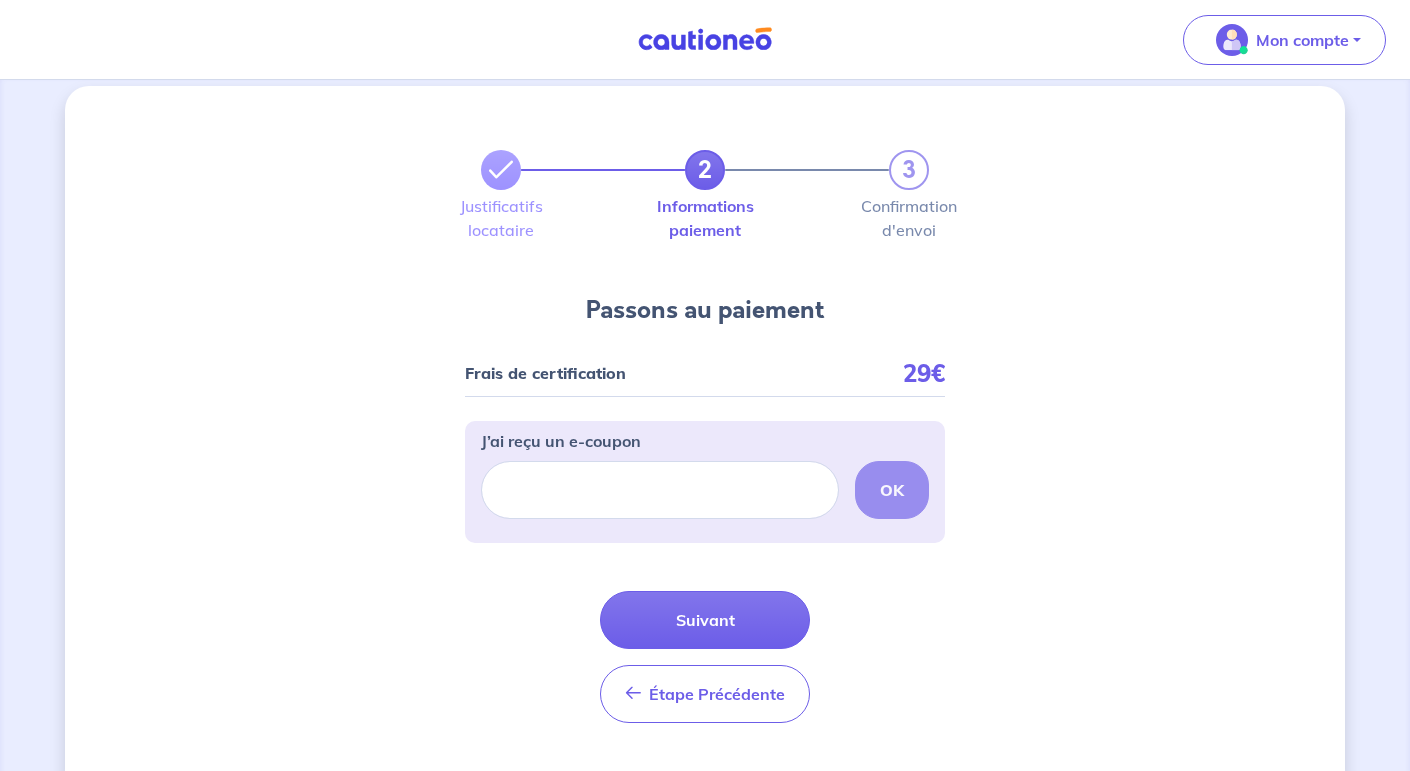 scroll, scrollTop: 0, scrollLeft: 0, axis: both 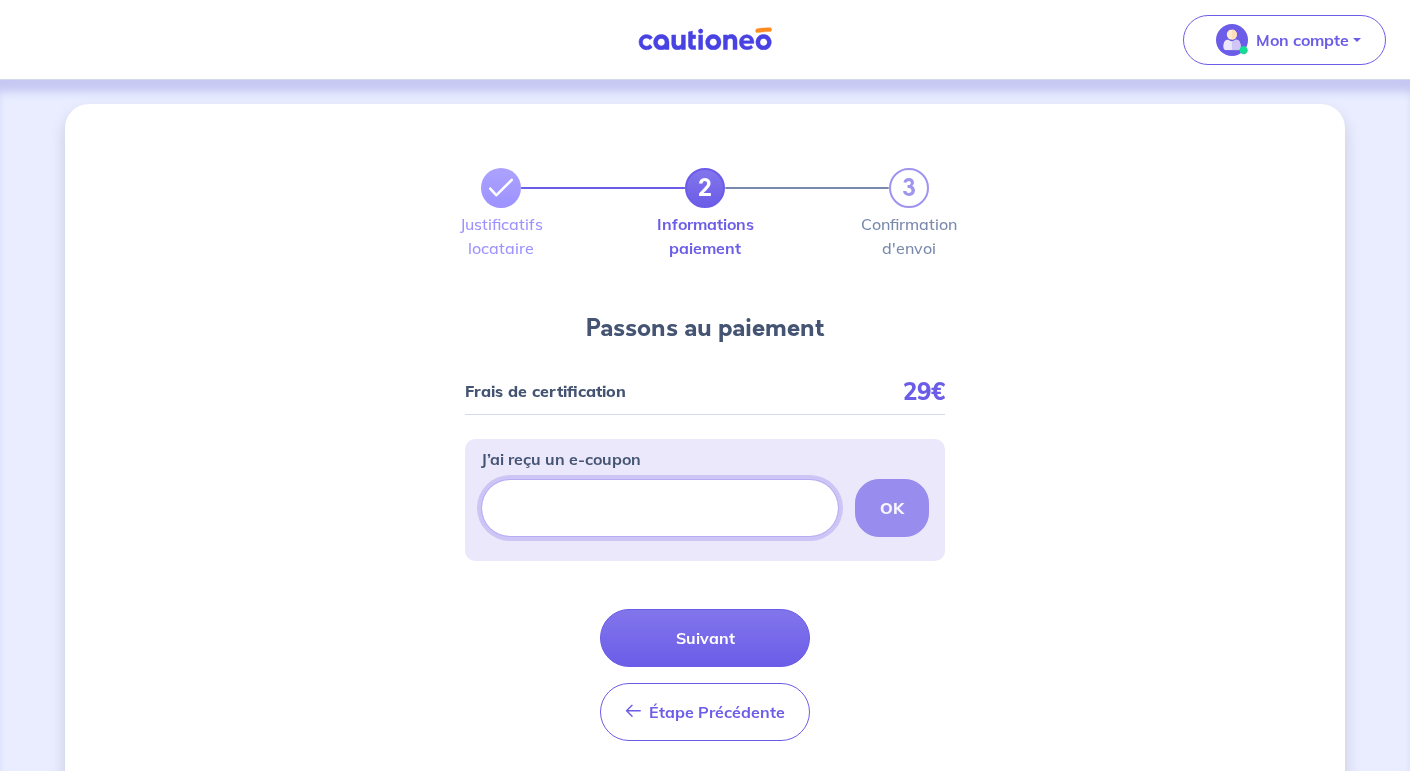 click on "J’ai reçu un e-coupon" at bounding box center [660, 508] 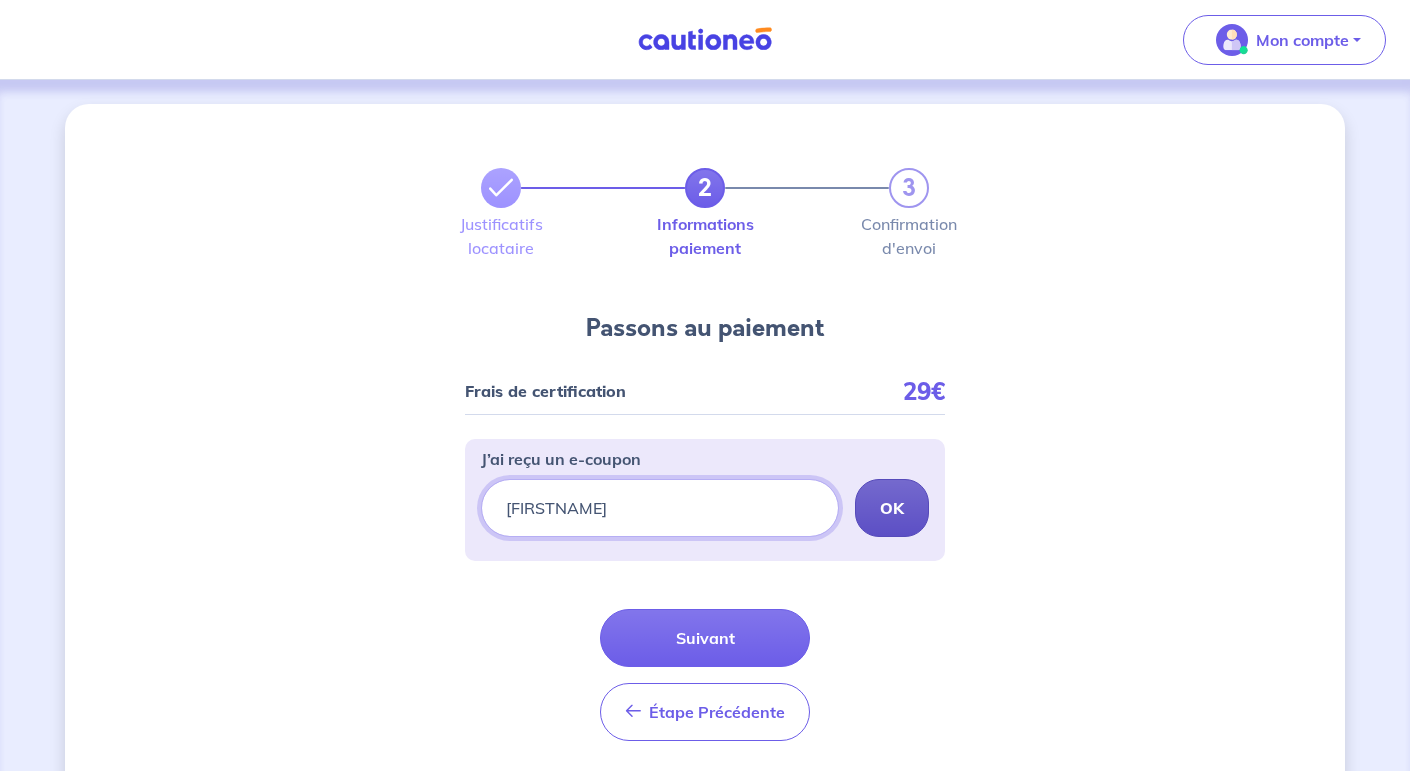 type on "[FIRSTNAME]" 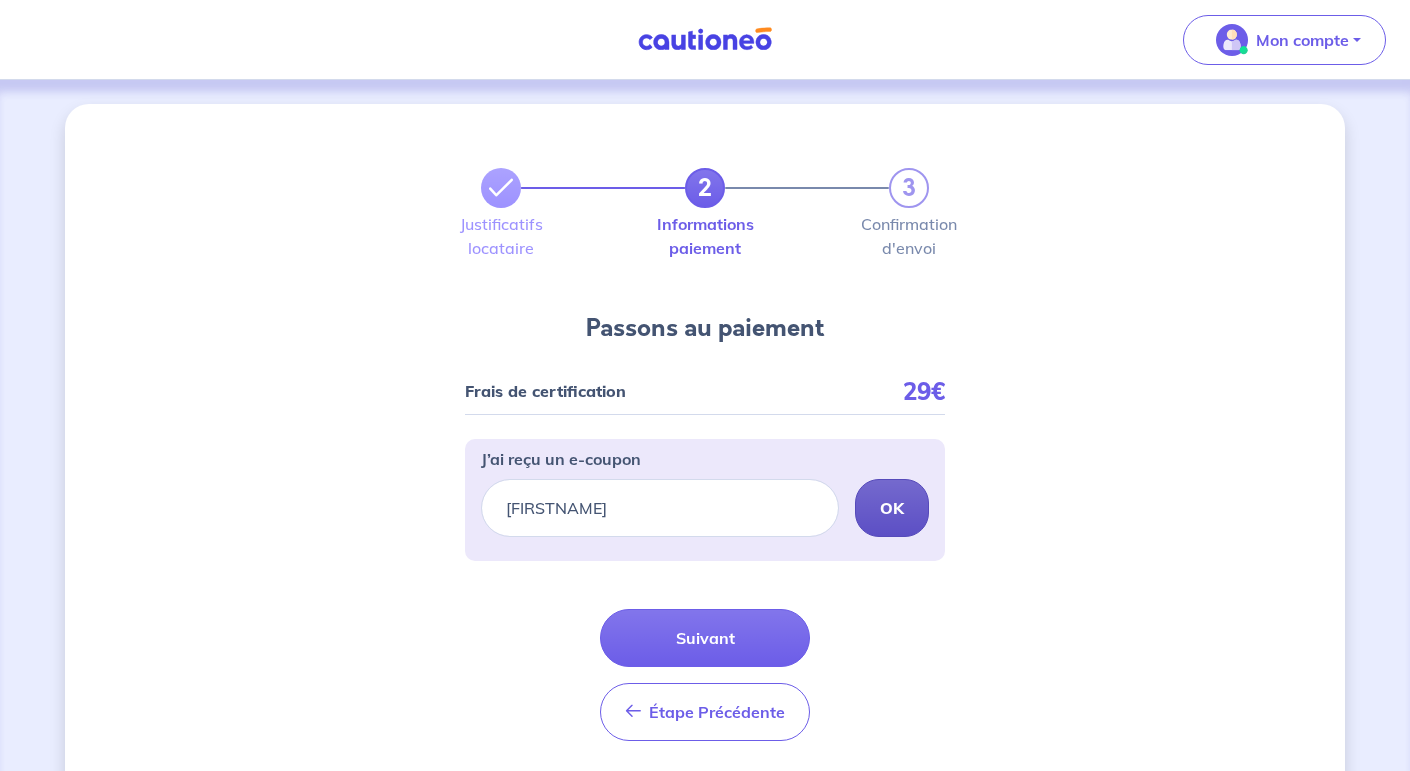 click on "OK" at bounding box center (892, 508) 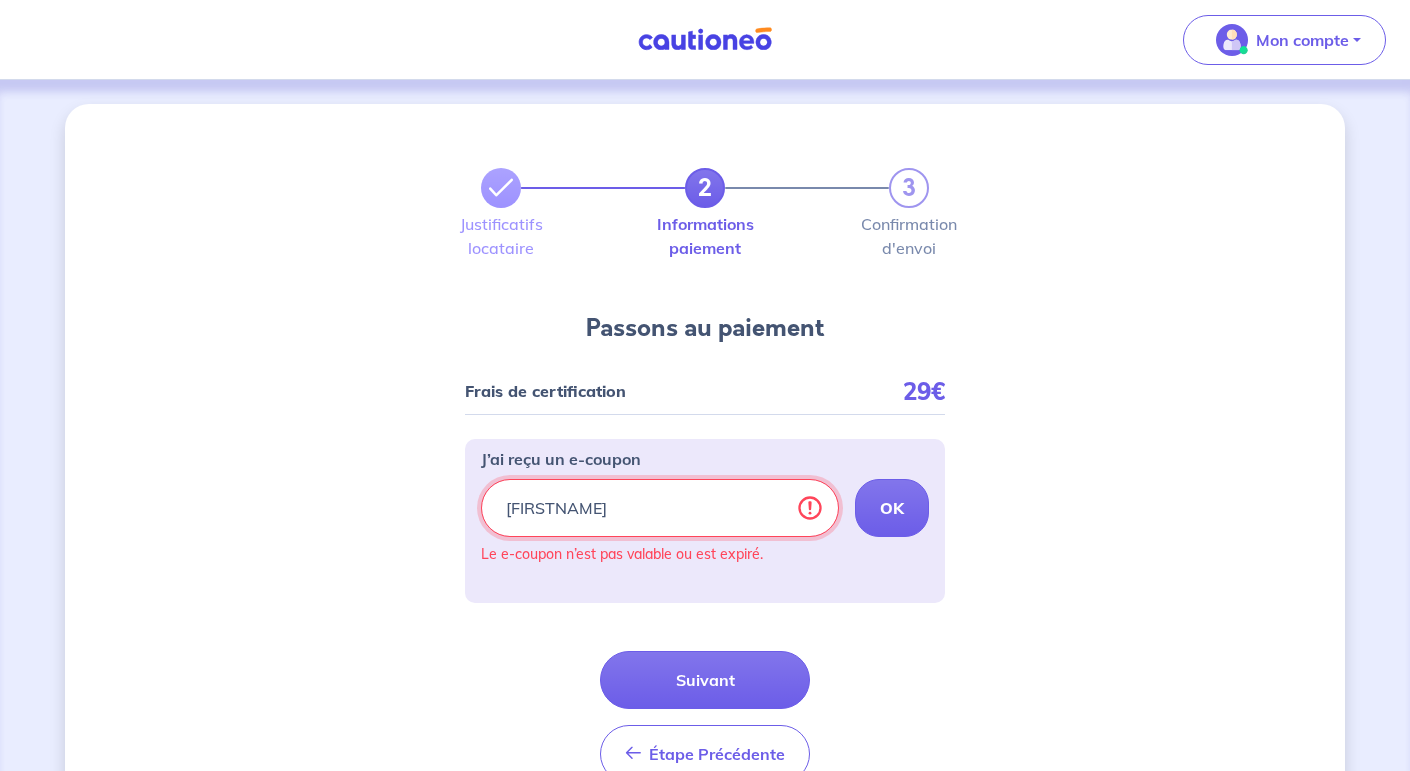 drag, startPoint x: 610, startPoint y: 521, endPoint x: 486, endPoint y: 534, distance: 124.67959 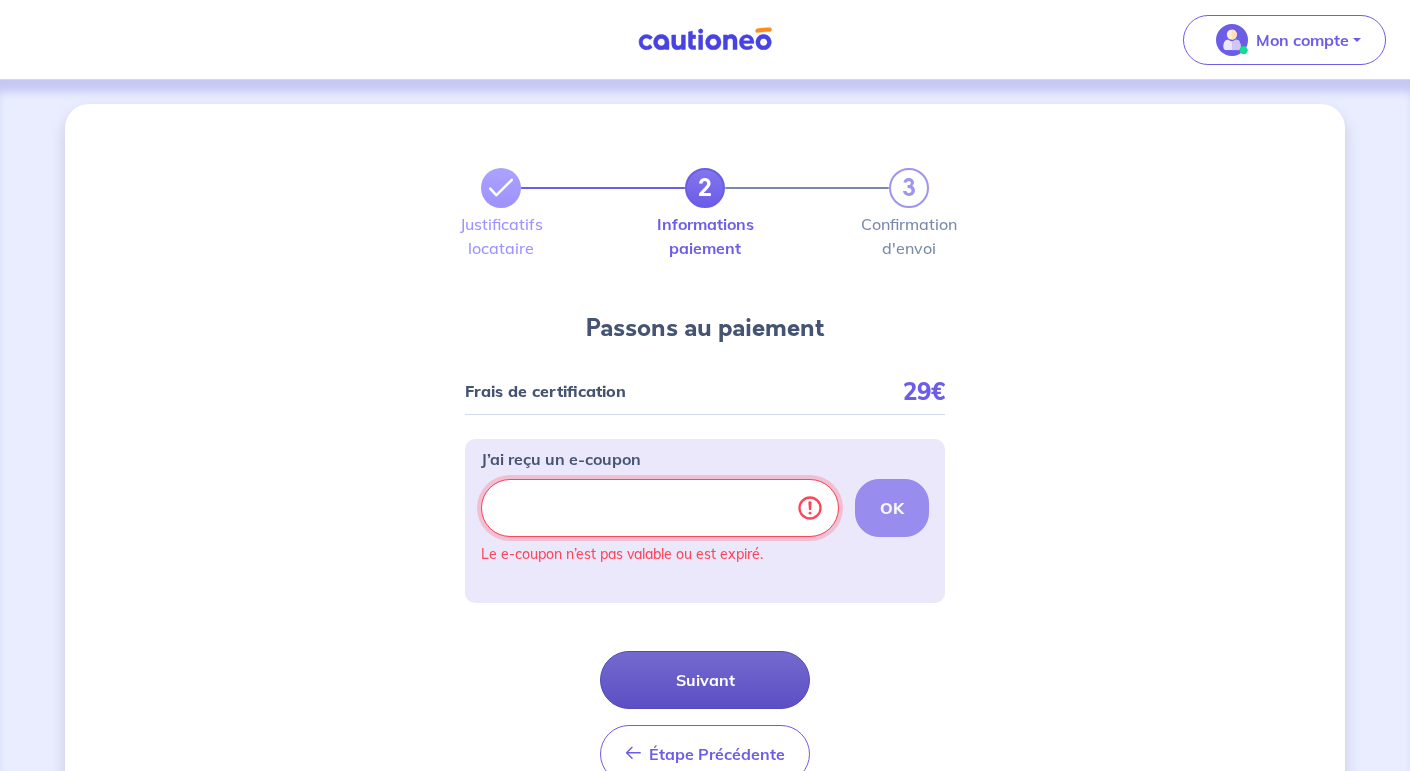 type 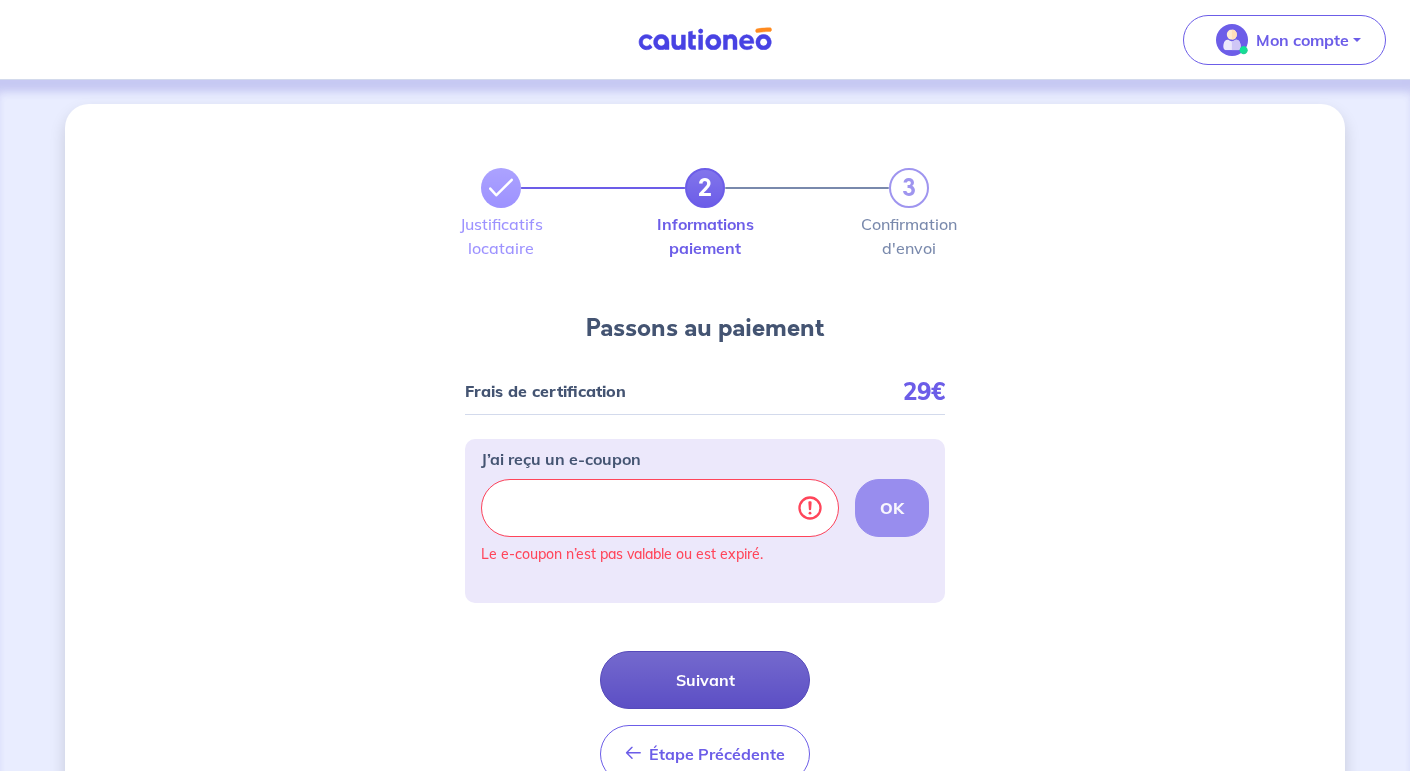 click on "Suivant" at bounding box center (705, 680) 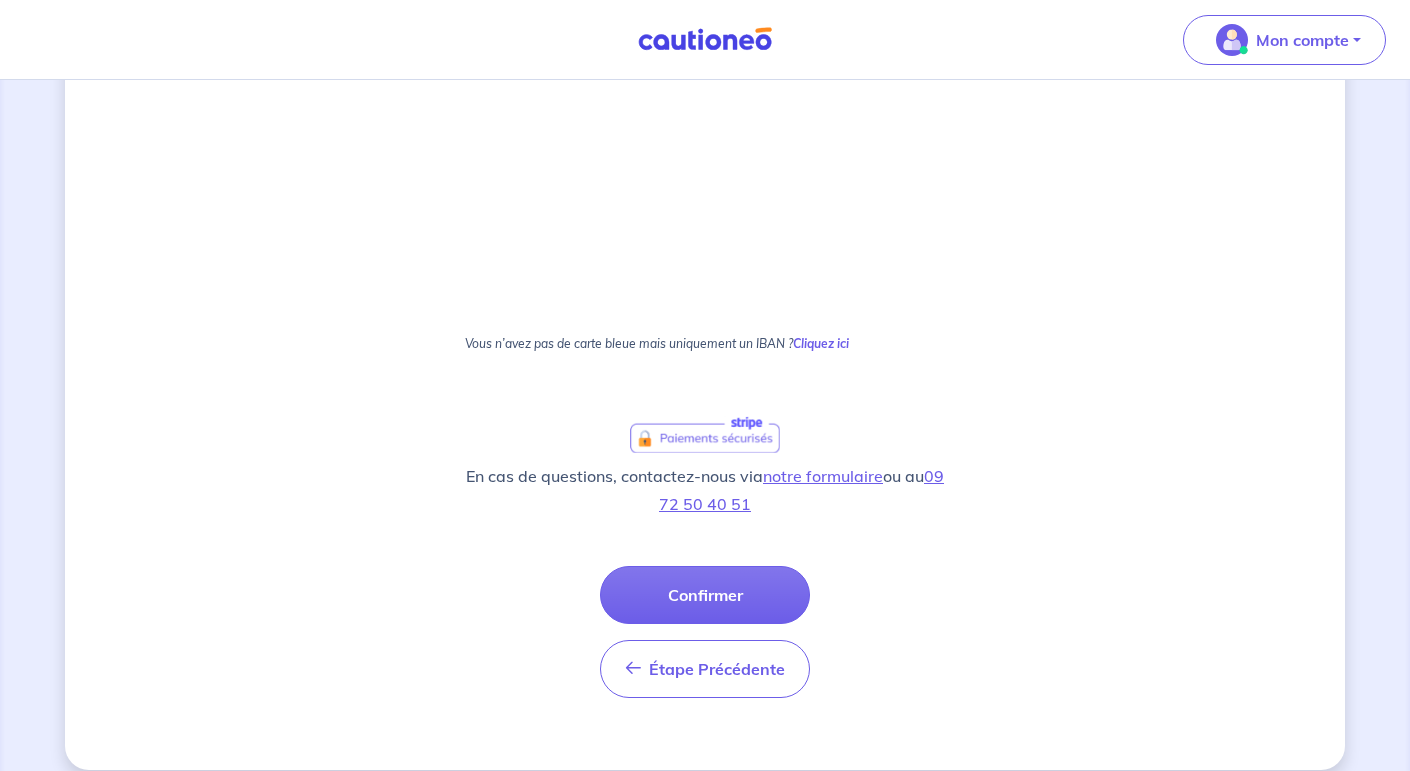 scroll, scrollTop: 644, scrollLeft: 0, axis: vertical 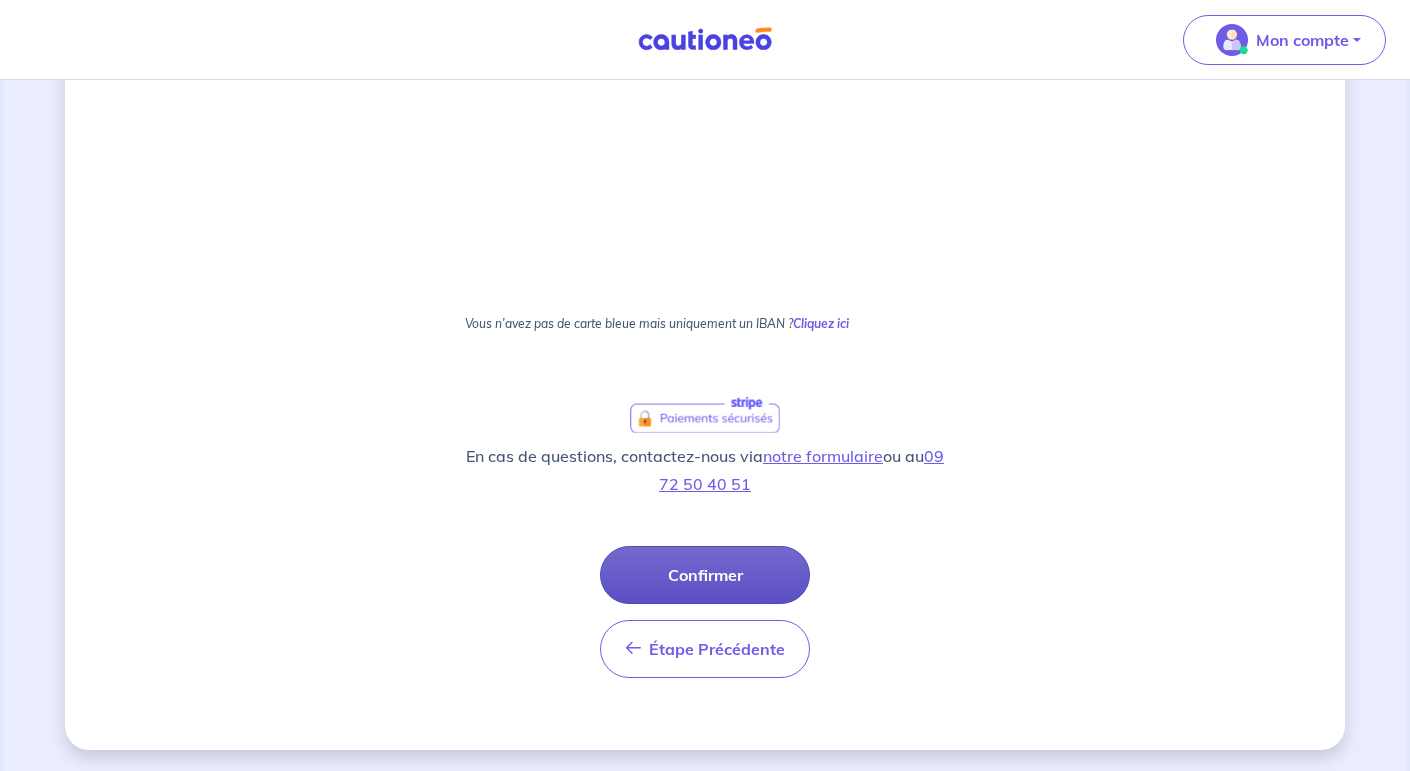 click on "Confirmer" at bounding box center (705, 575) 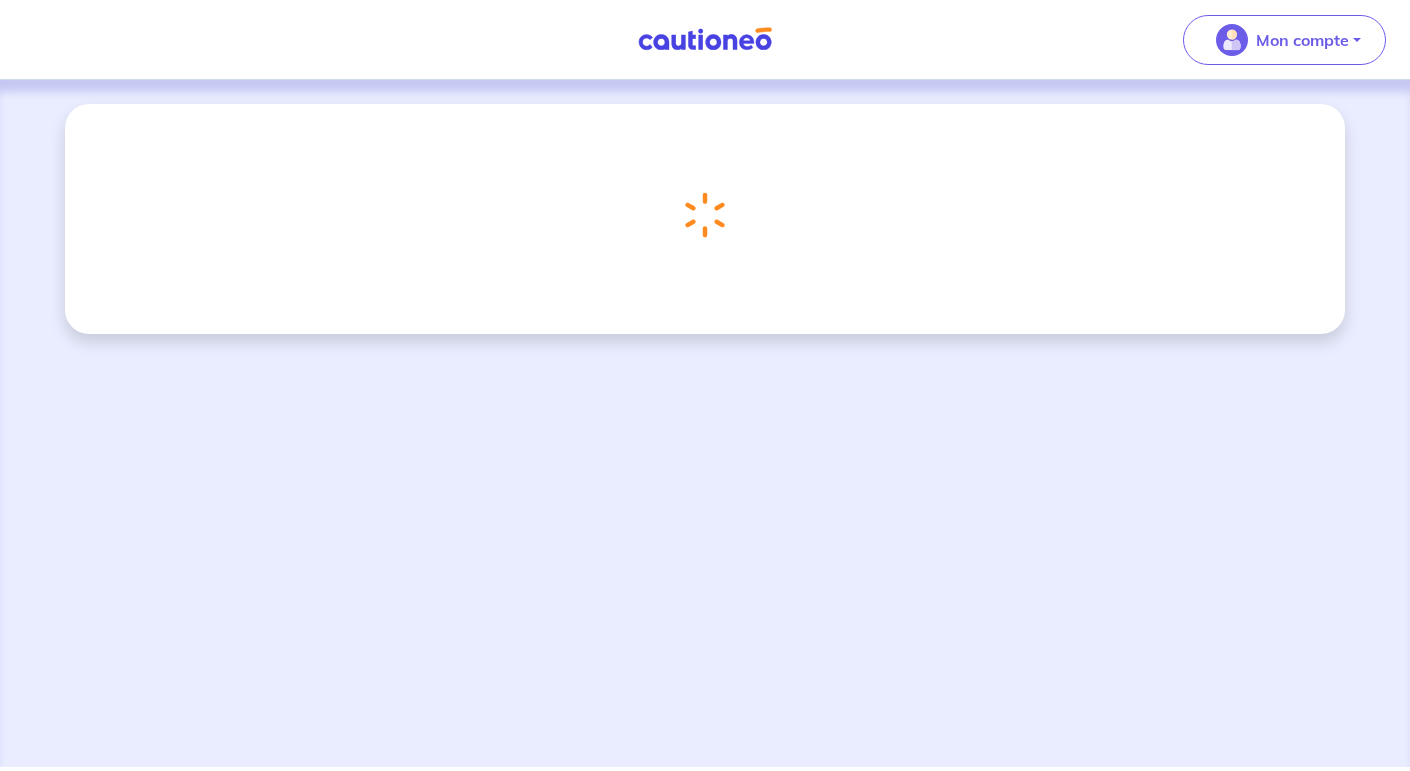 scroll, scrollTop: 0, scrollLeft: 0, axis: both 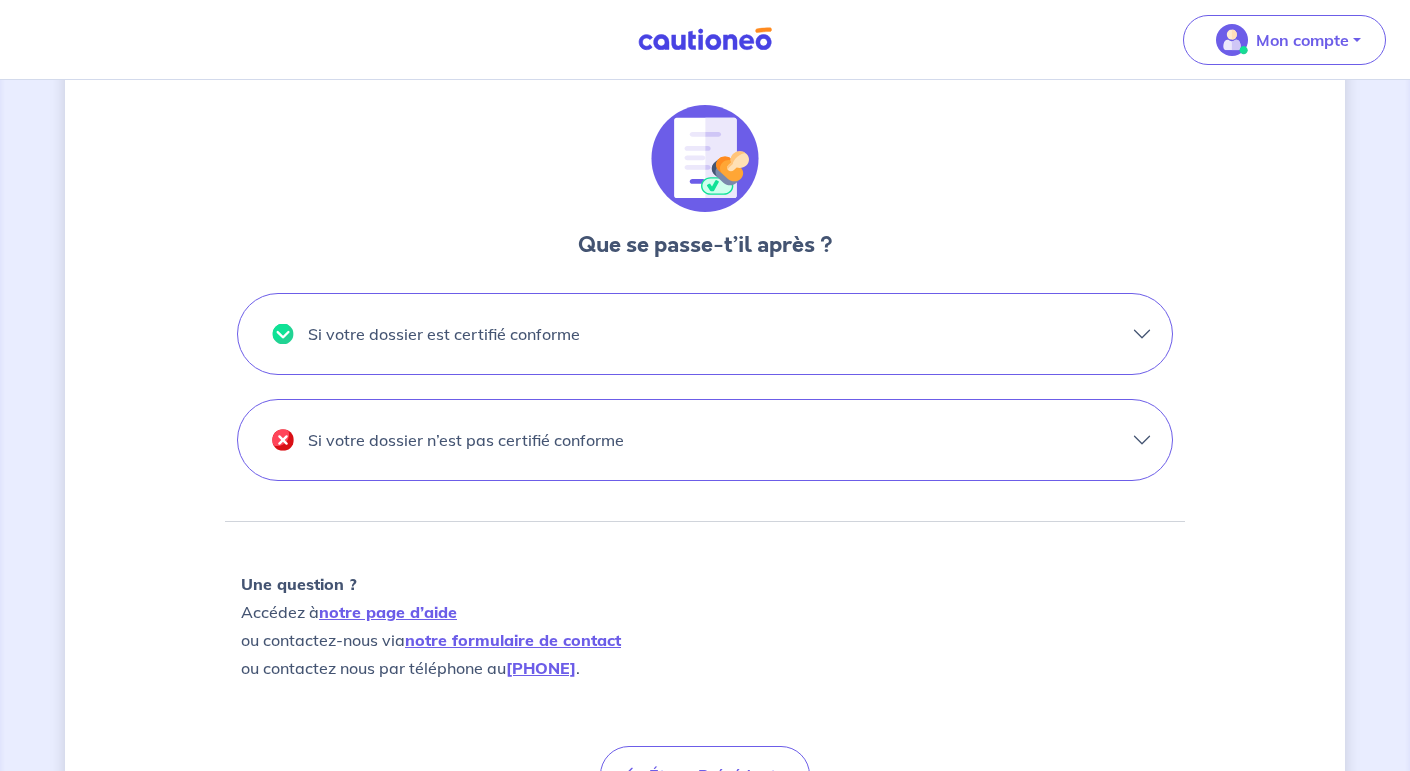 click on "Si votre dossier est certifié conforme" at bounding box center [705, 334] 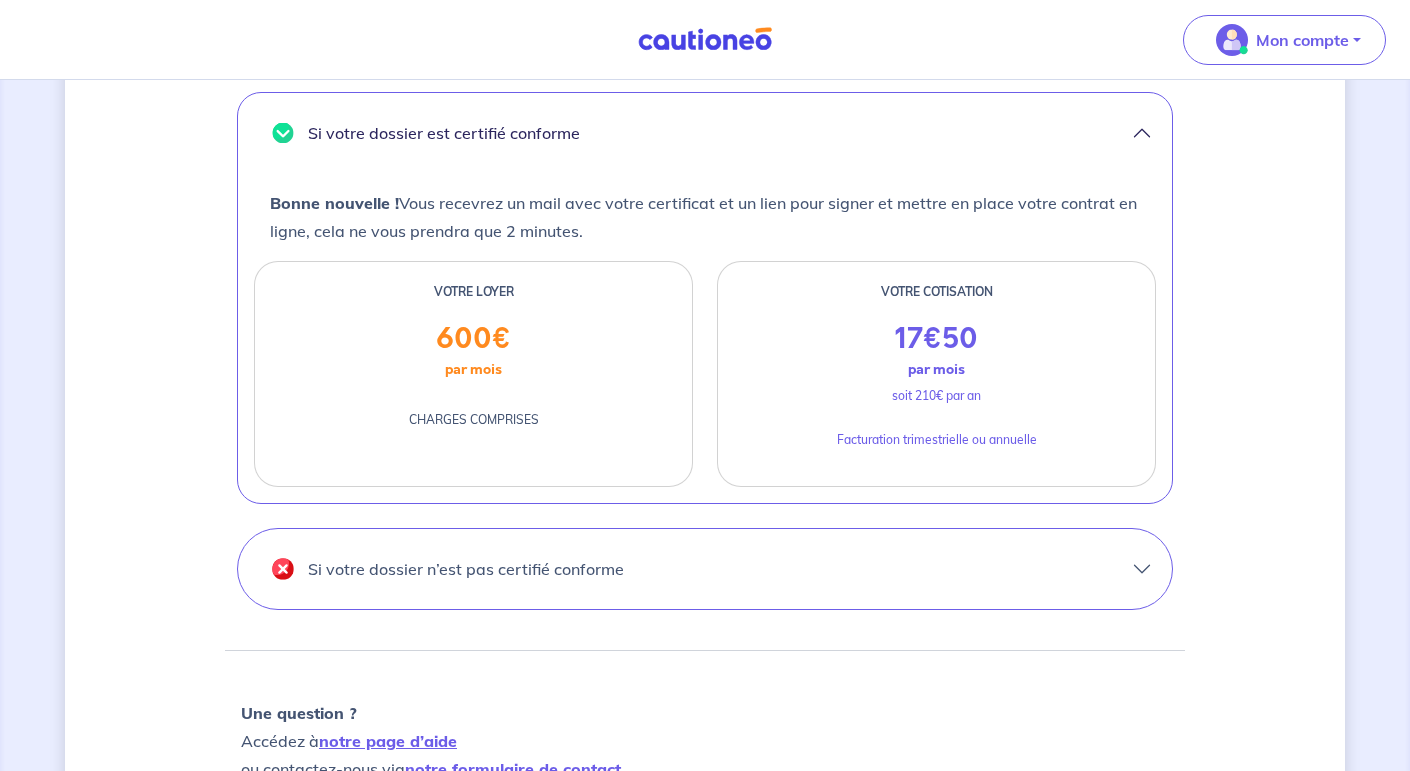 scroll, scrollTop: 741, scrollLeft: 0, axis: vertical 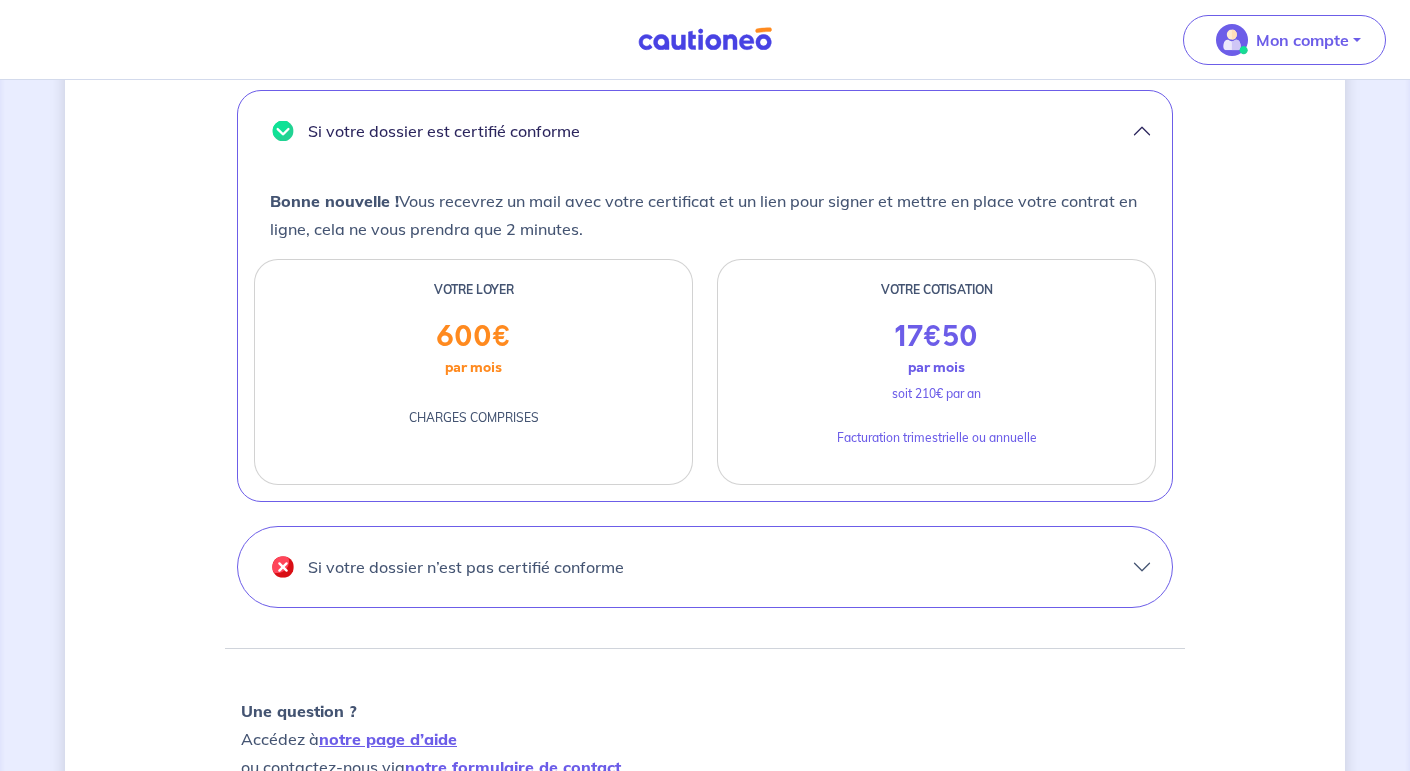 click on "Si votre dossier n’est pas certifié conforme" at bounding box center [705, 567] 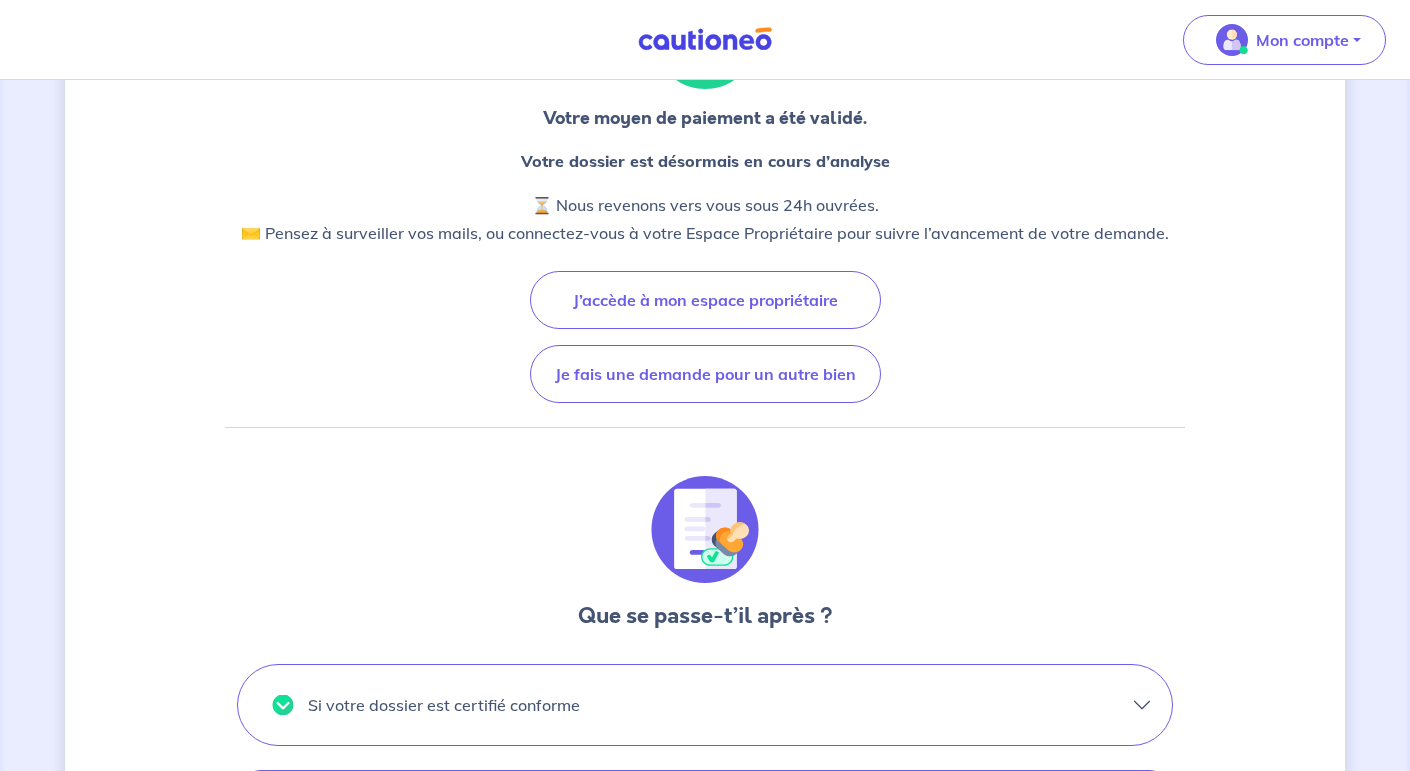 scroll, scrollTop: 0, scrollLeft: 0, axis: both 